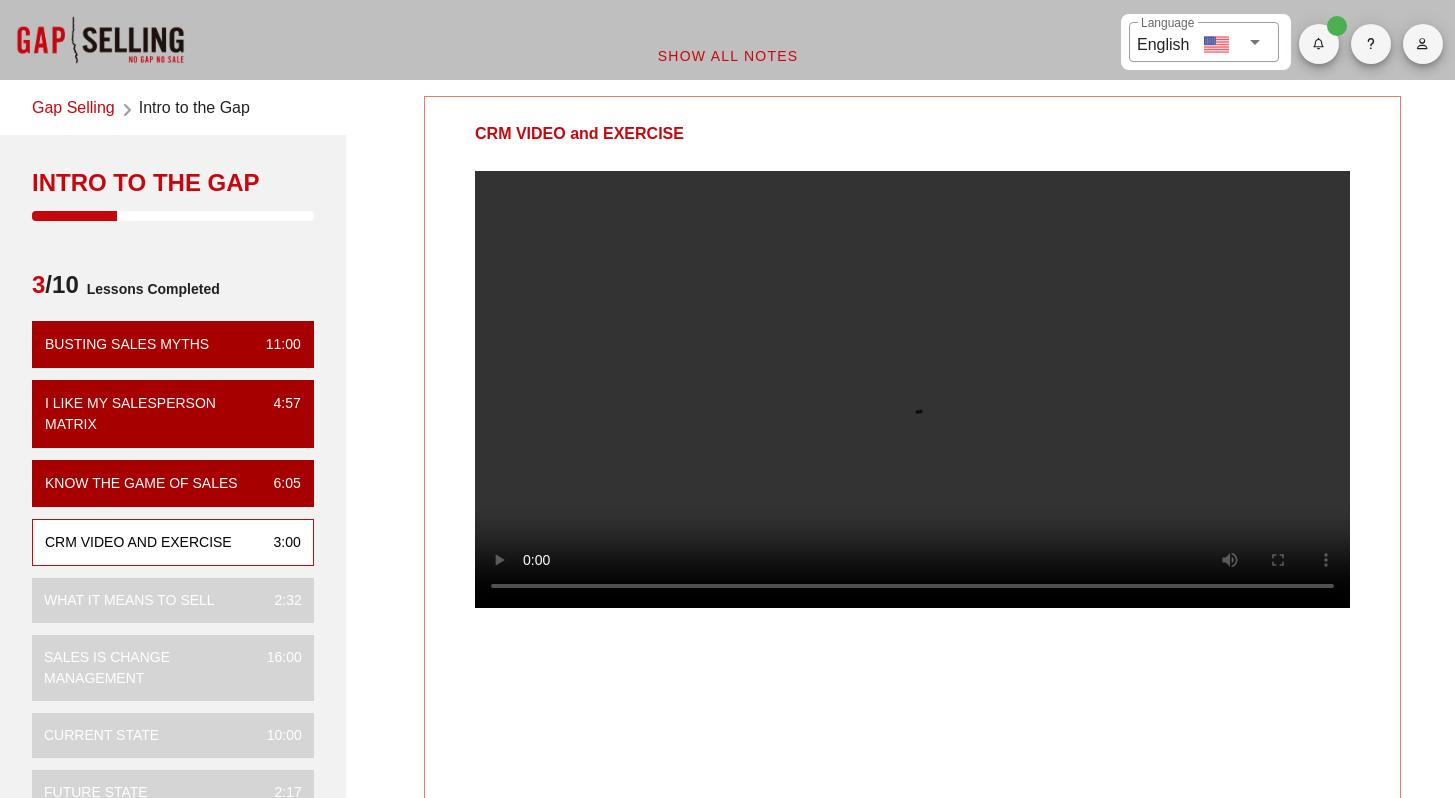 click at bounding box center (912, 389) 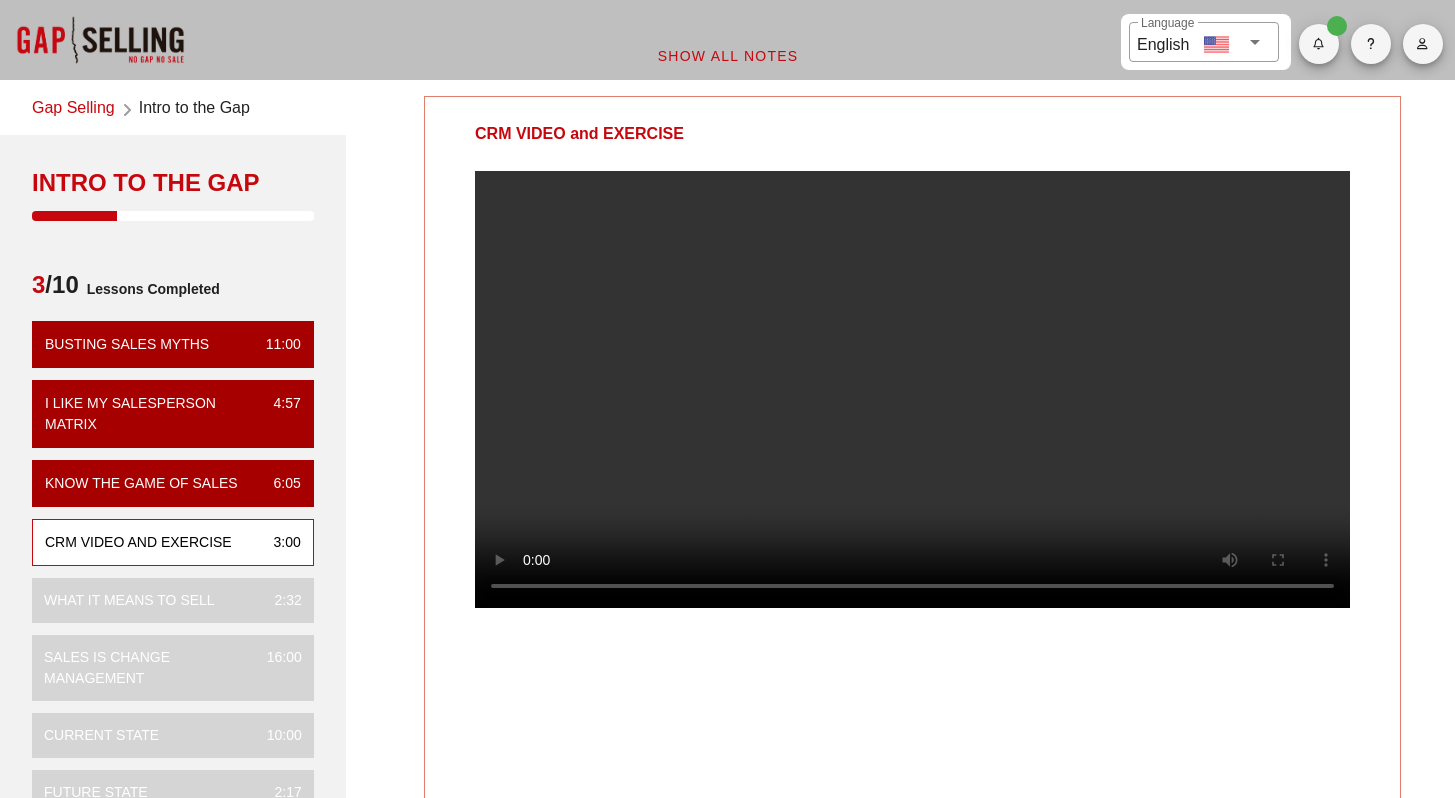 scroll, scrollTop: 0, scrollLeft: 0, axis: both 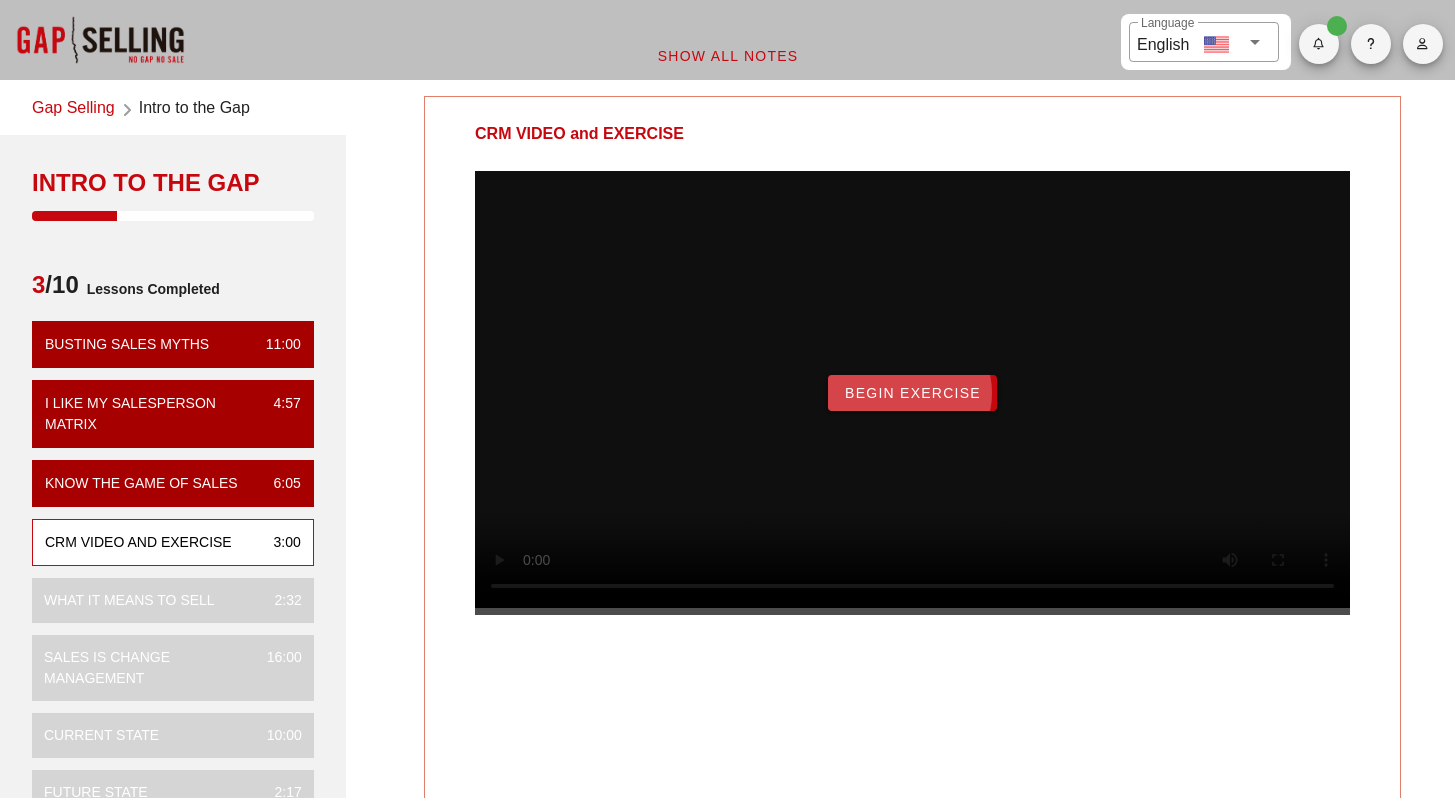 click on "Begin Exercise" at bounding box center (912, 393) 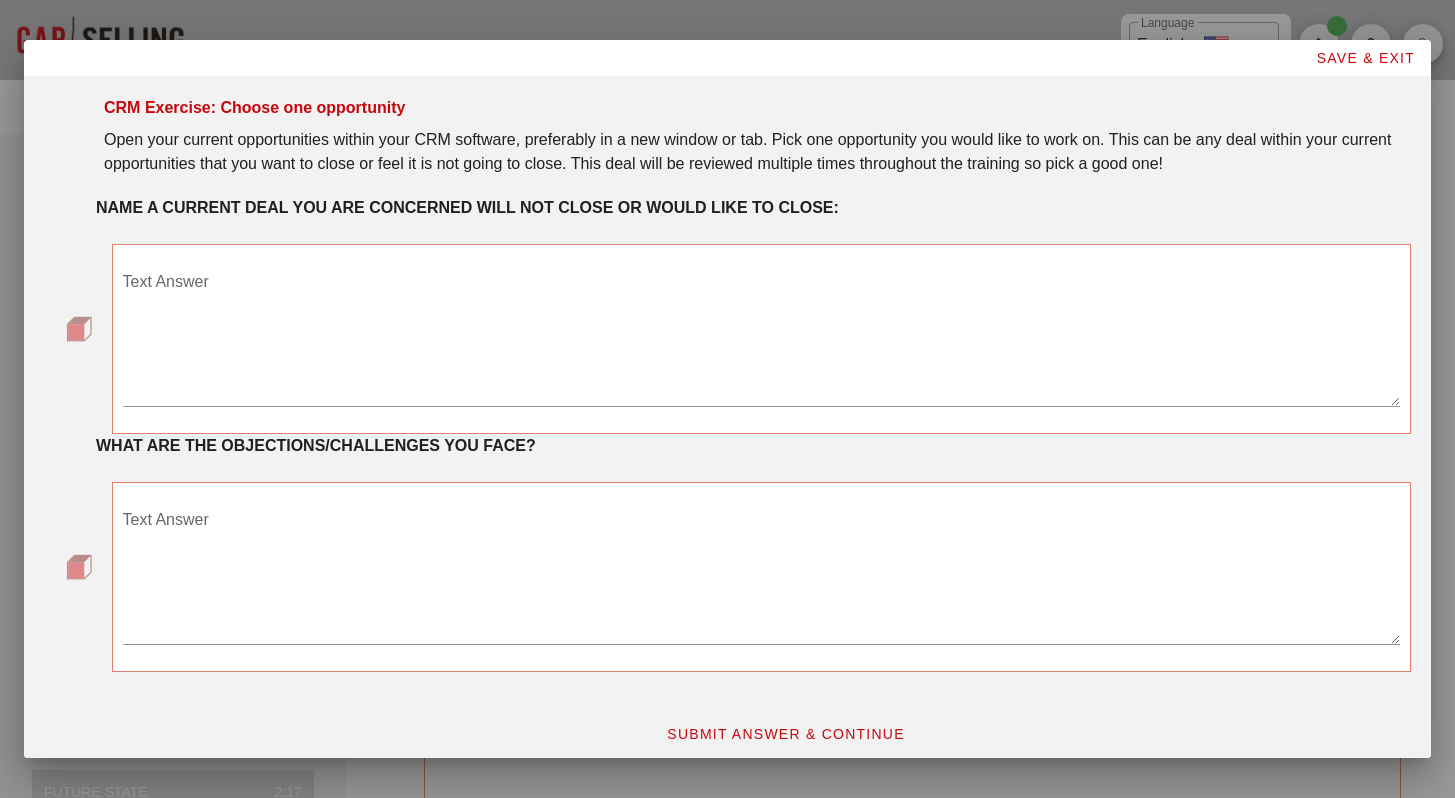click on "Text Answer" at bounding box center [761, 336] 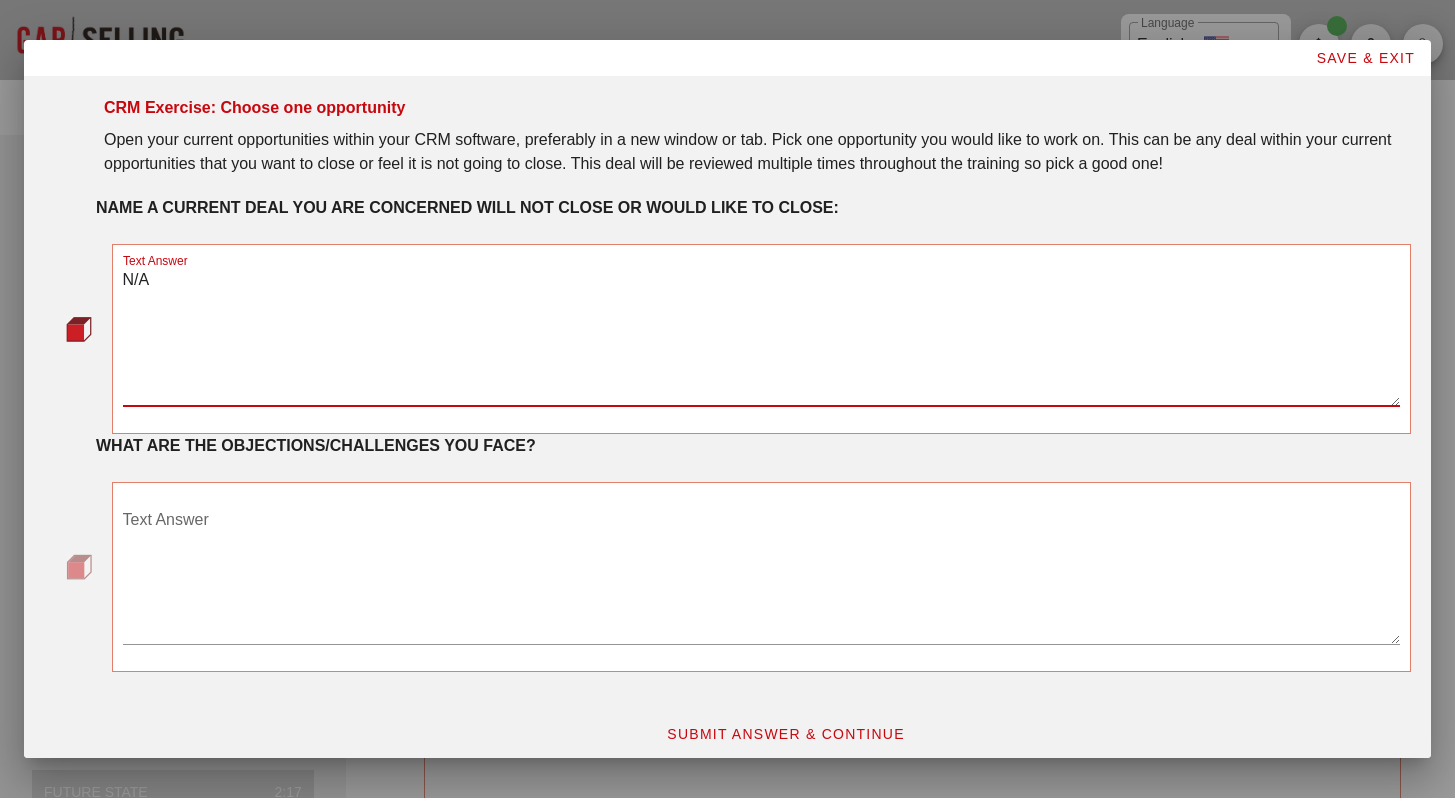 type on "N/A" 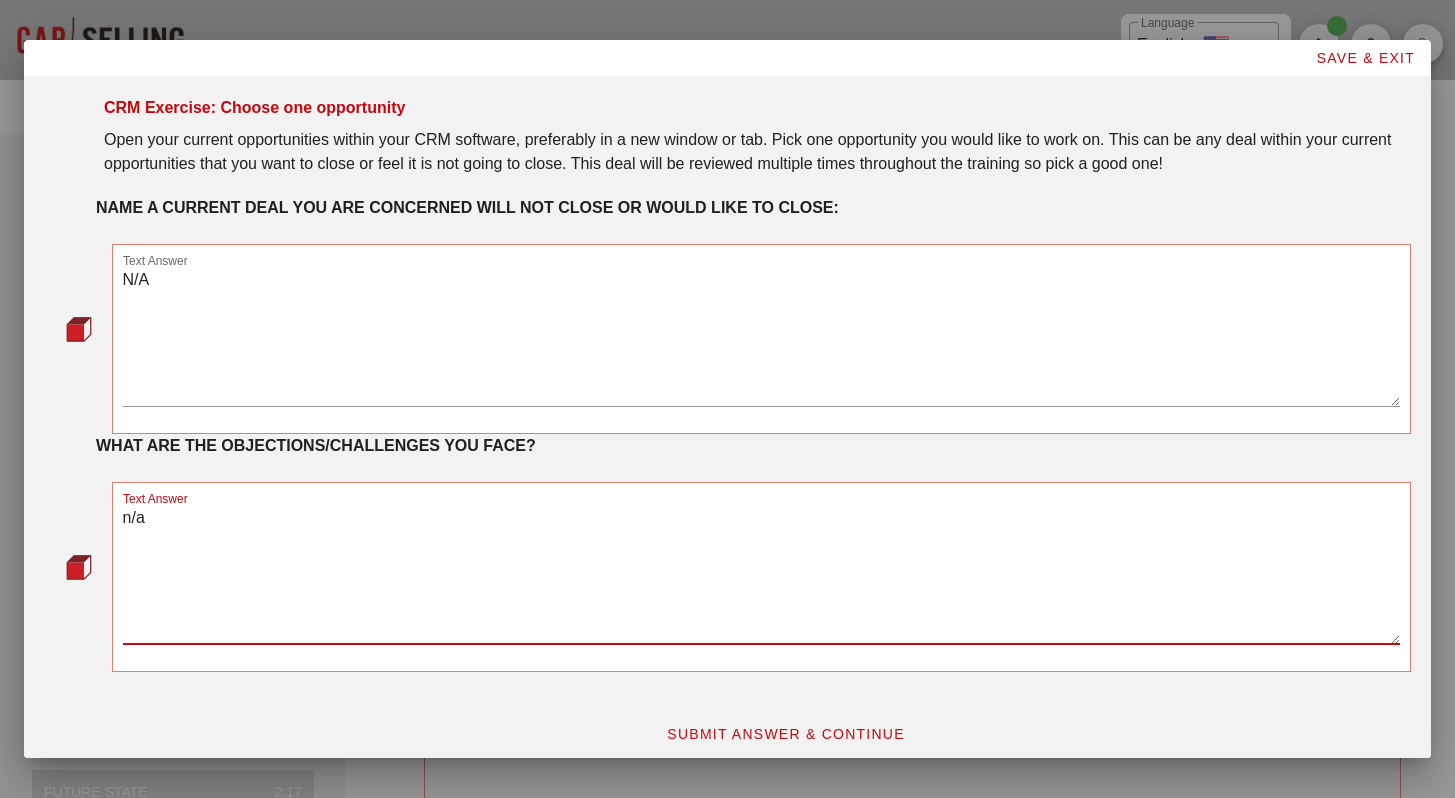 type on "n/a" 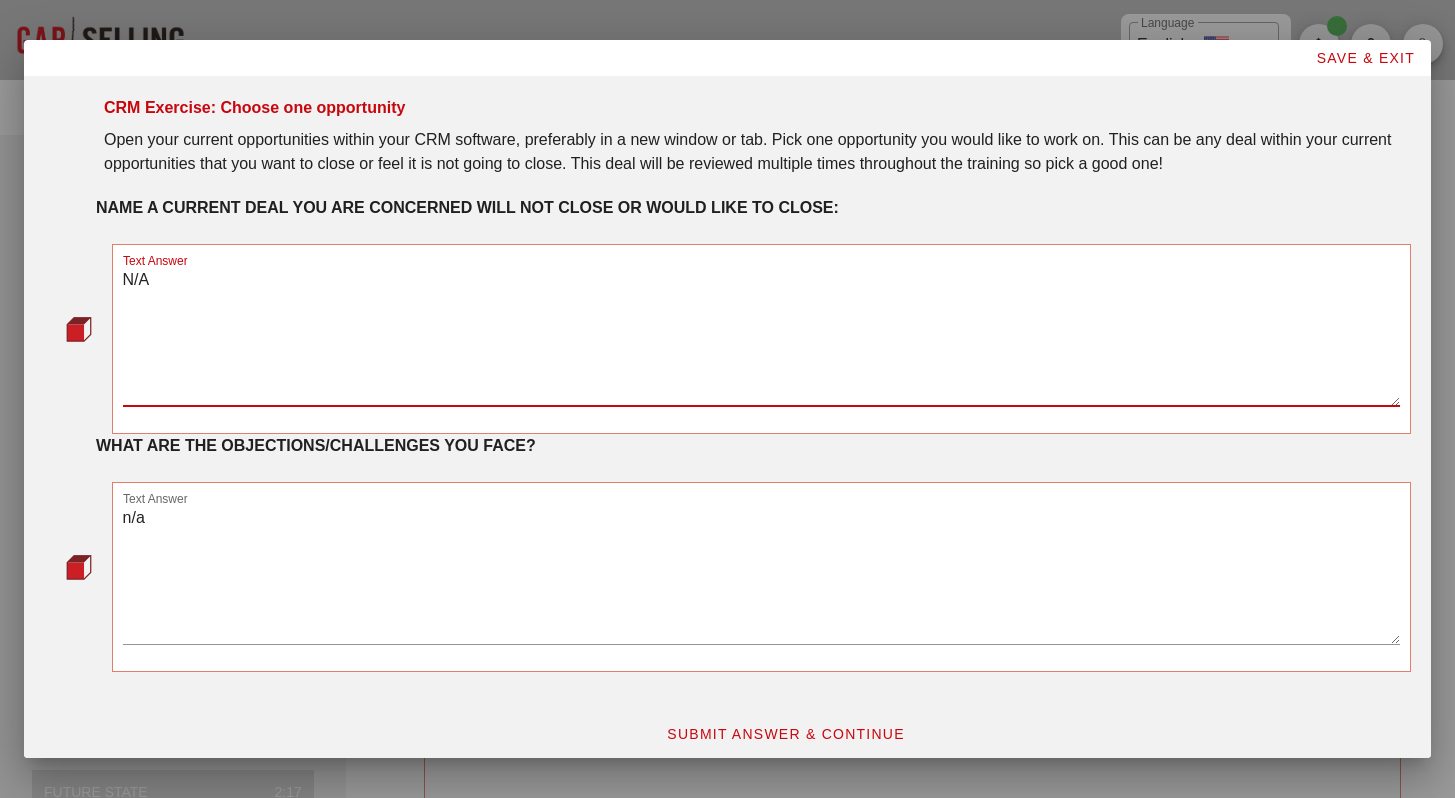 click on "N/A" at bounding box center (761, 336) 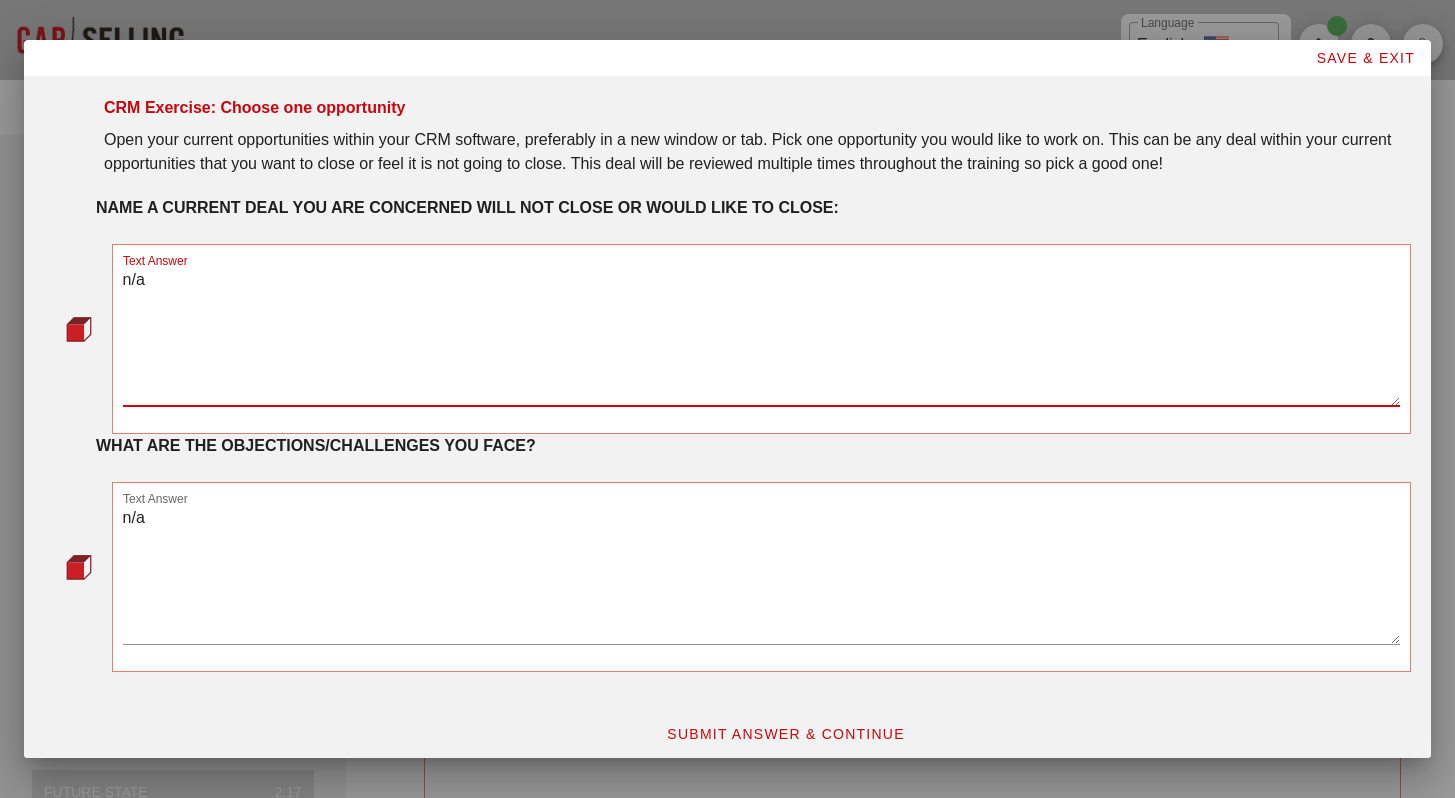 scroll, scrollTop: 14, scrollLeft: 0, axis: vertical 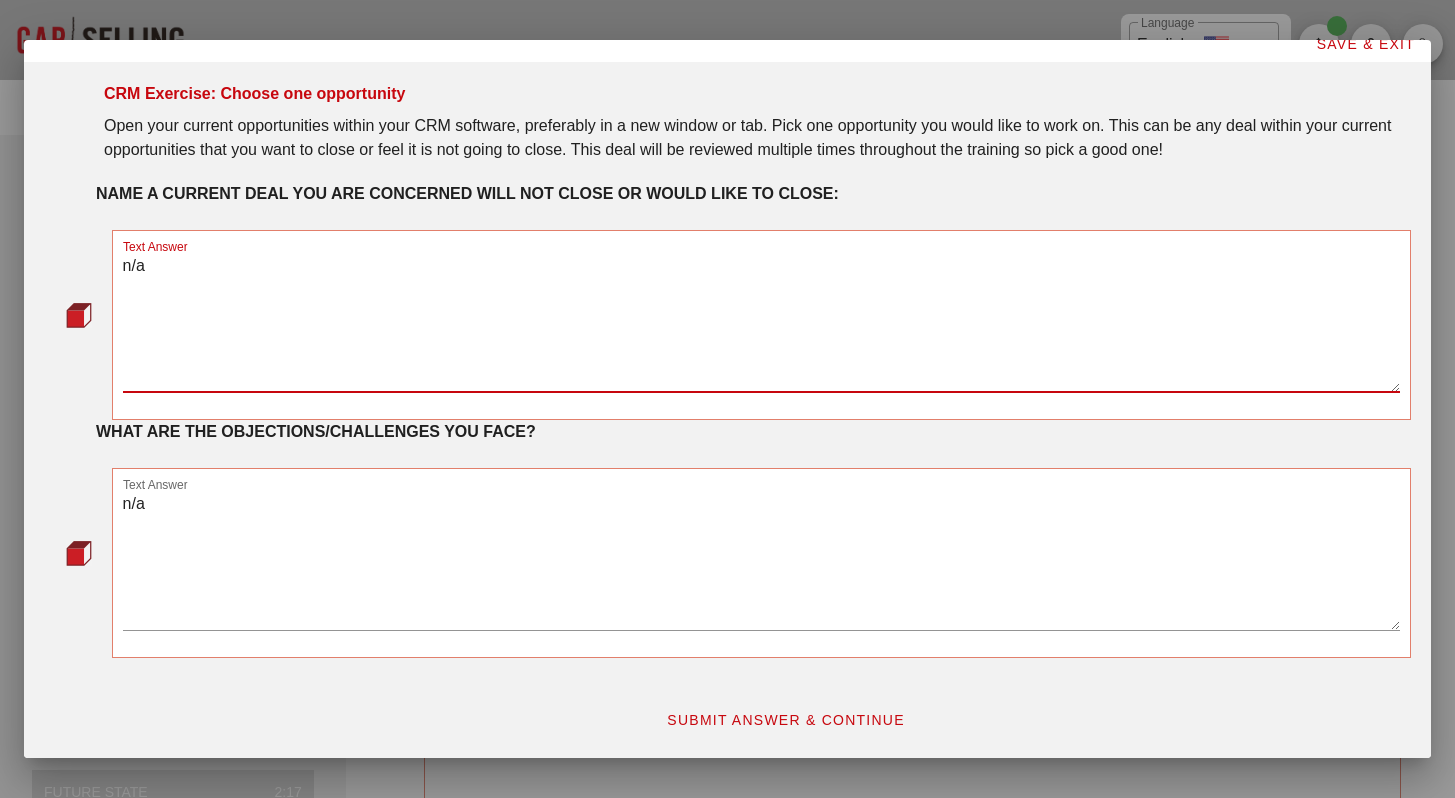 type on "n/a" 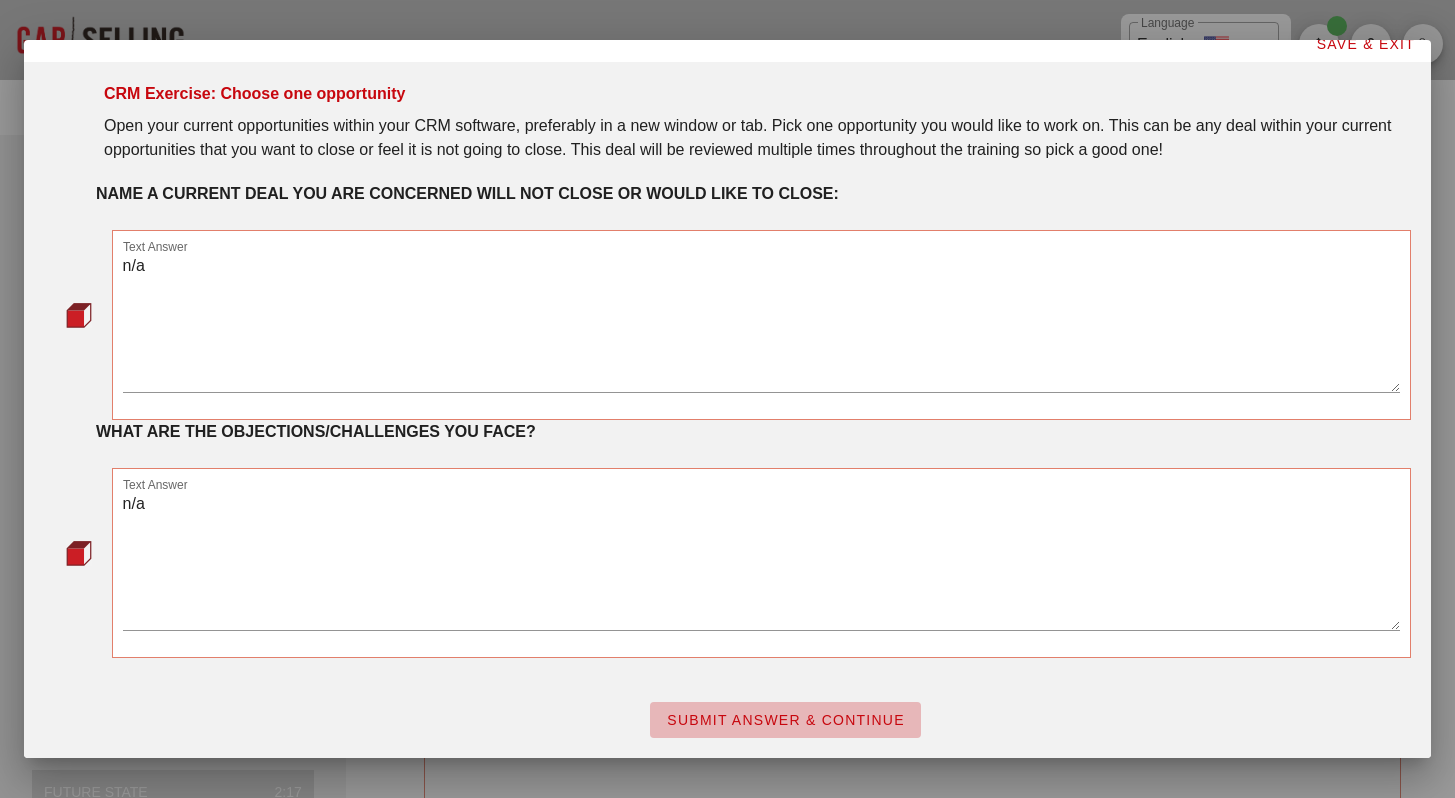 click on "SUBMIT ANSWER & CONTINUE" at bounding box center (785, 720) 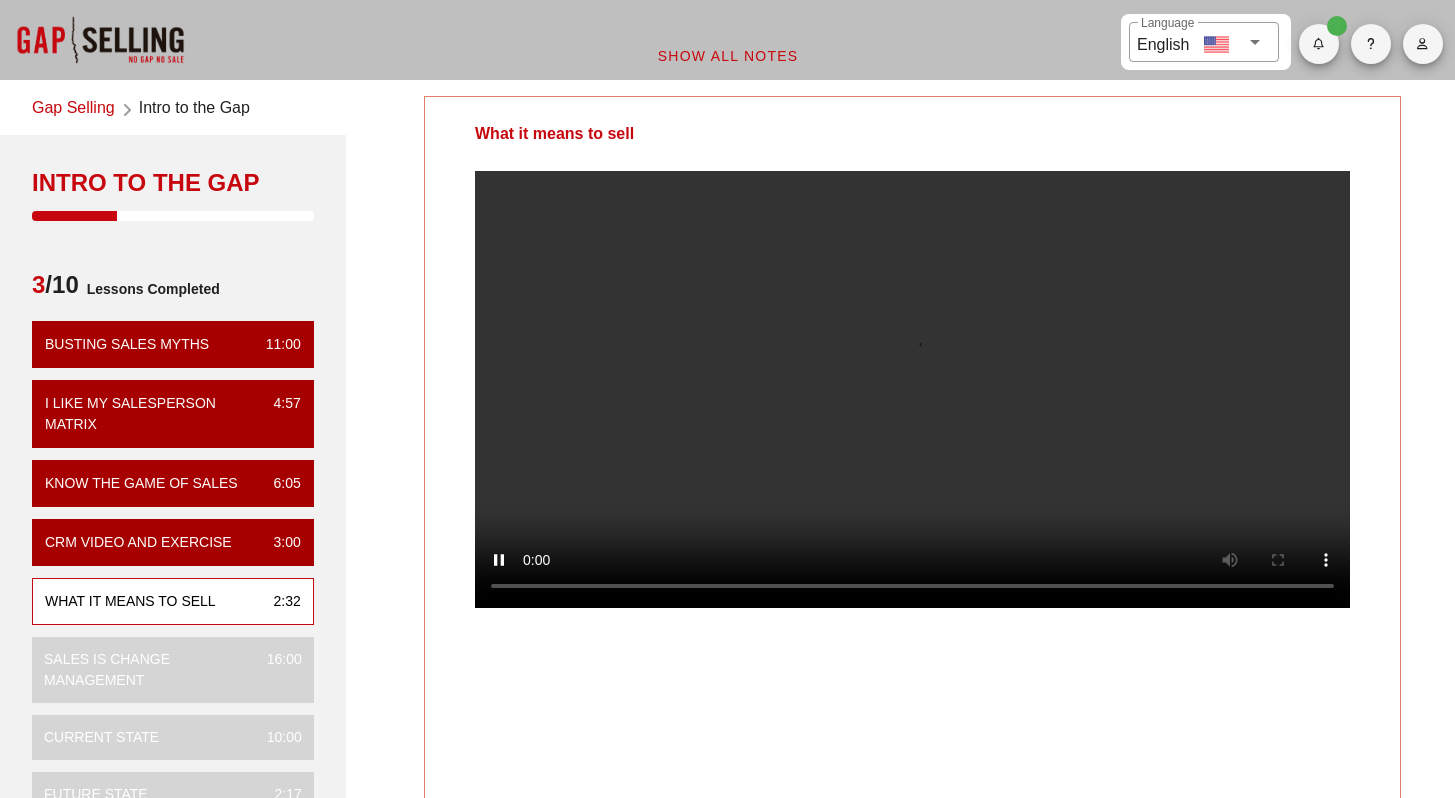 scroll, scrollTop: 0, scrollLeft: 0, axis: both 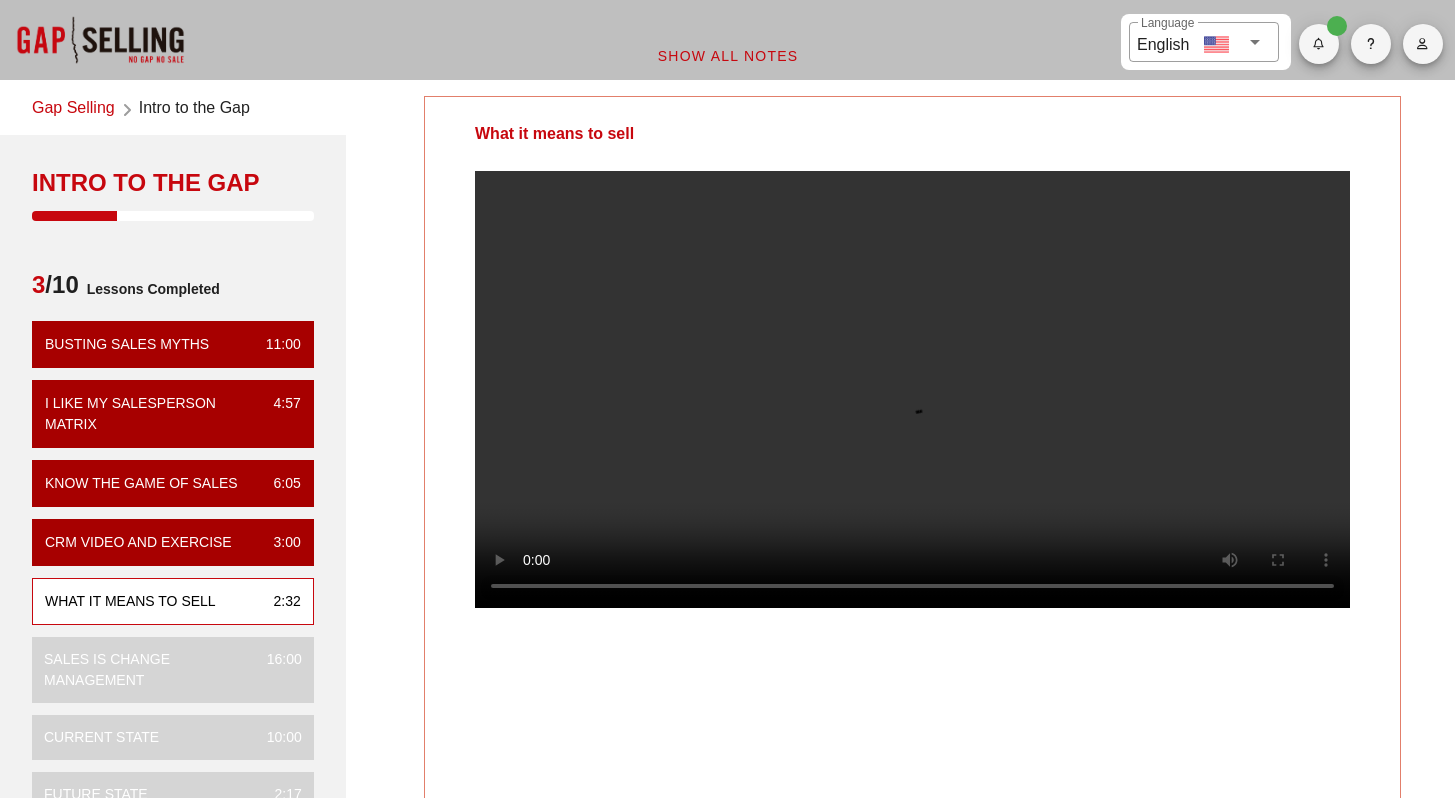 click at bounding box center (912, 389) 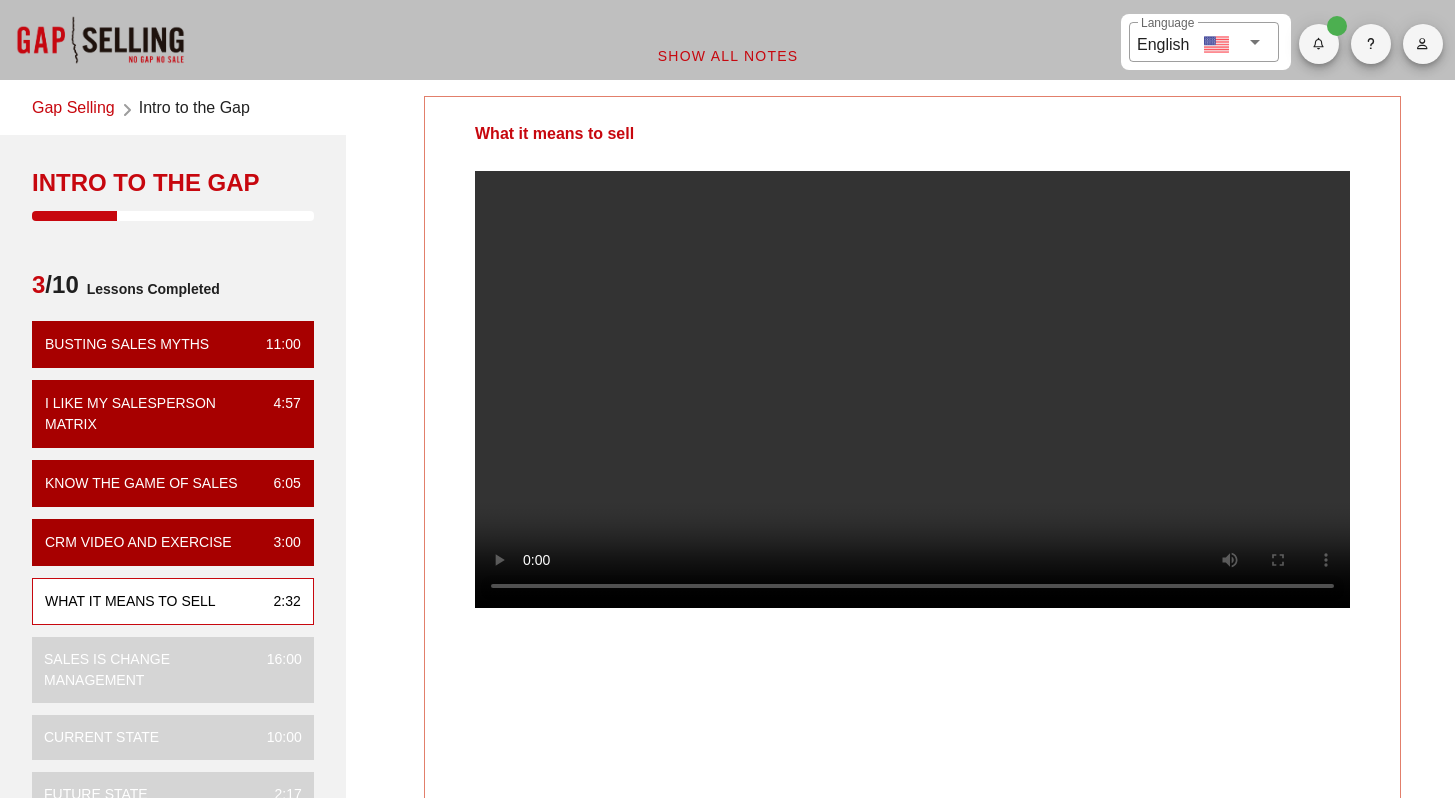 click at bounding box center (912, 389) 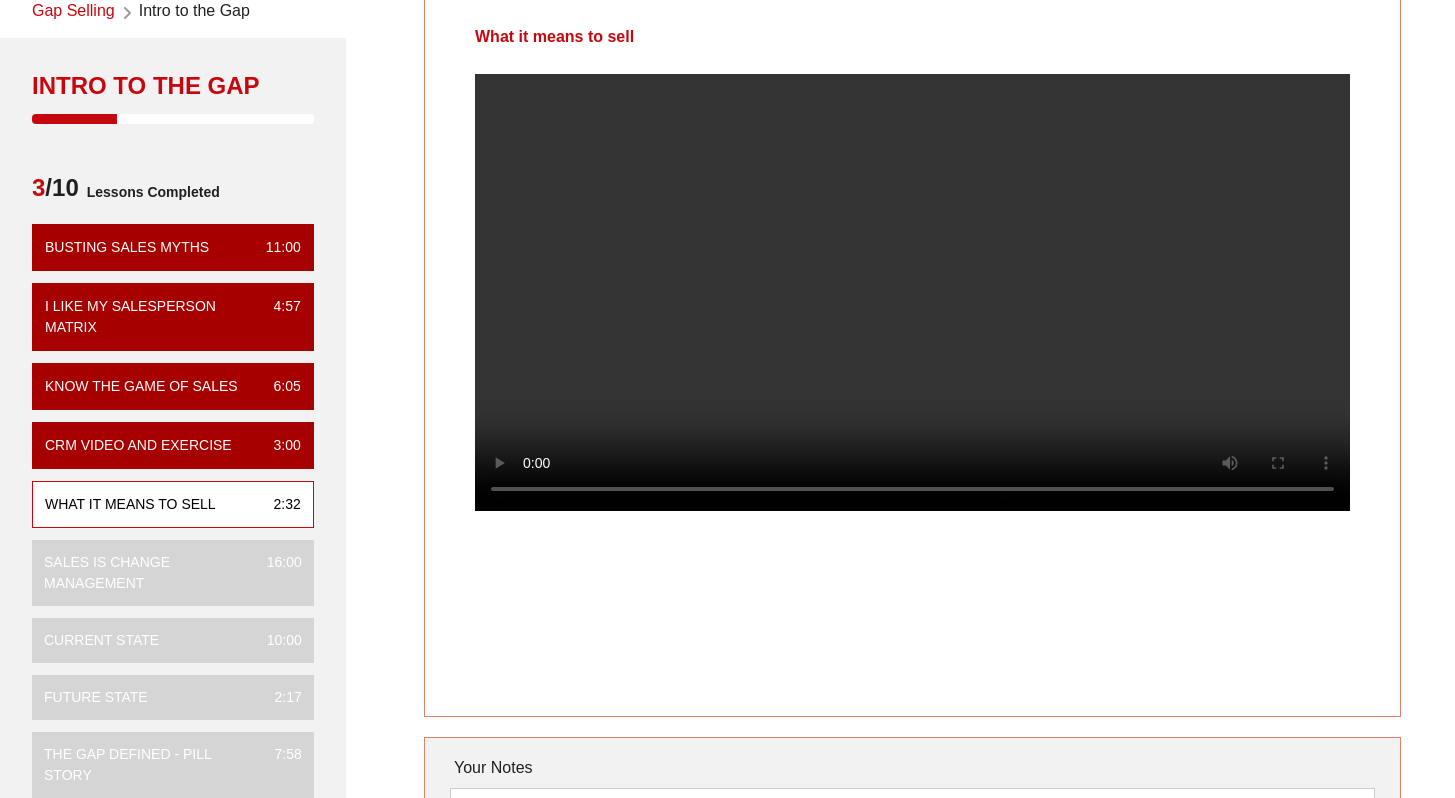 scroll, scrollTop: 96, scrollLeft: 0, axis: vertical 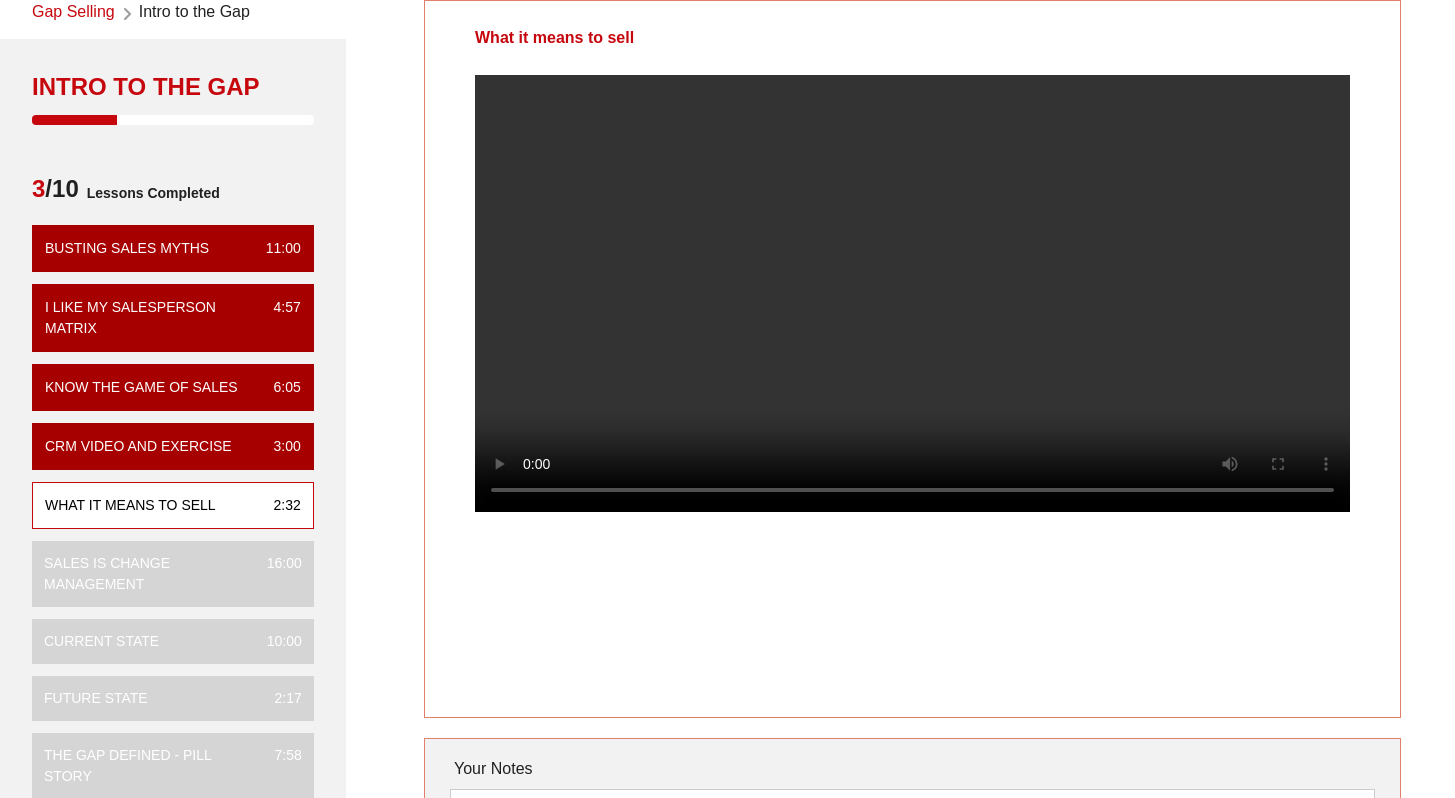 click at bounding box center (912, 293) 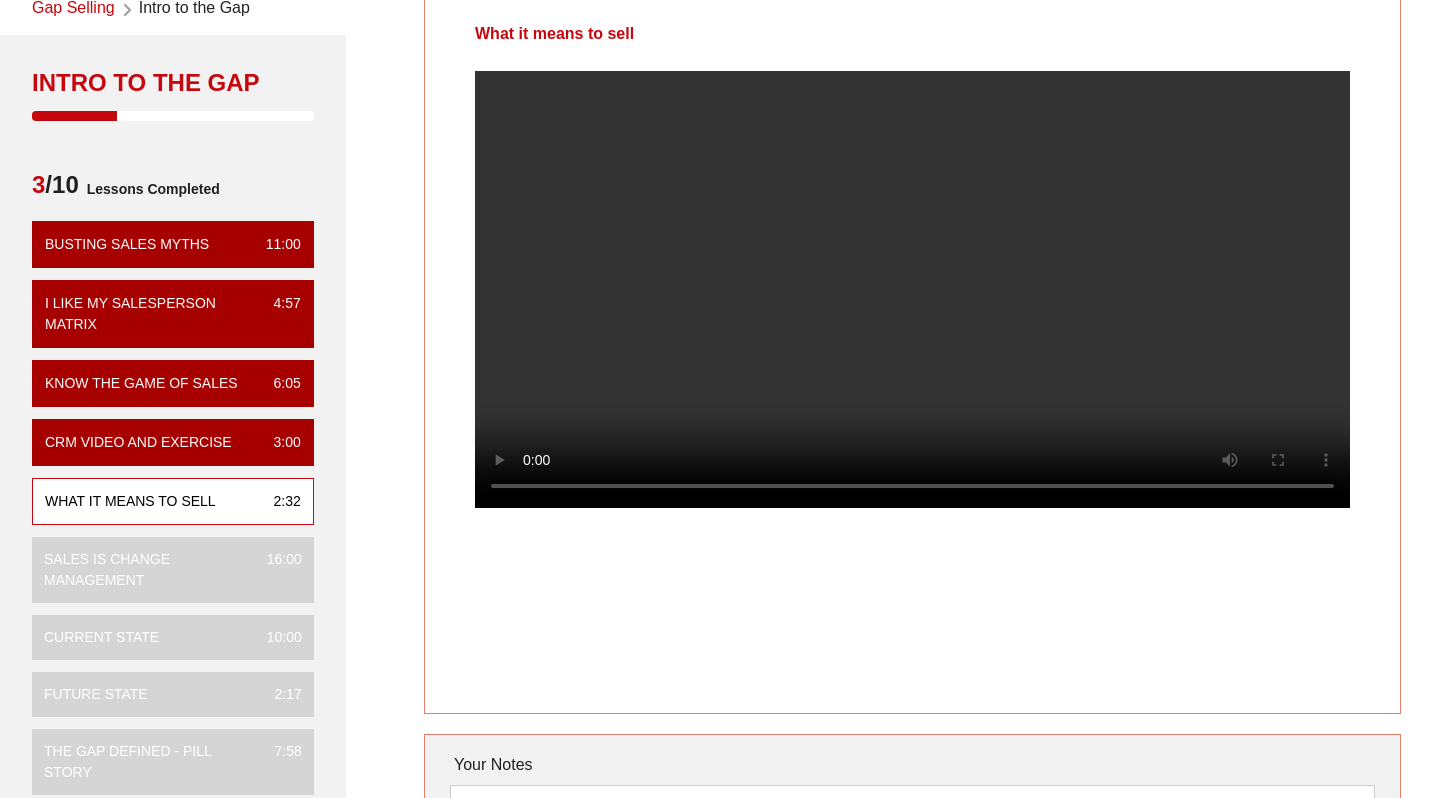 scroll, scrollTop: 100, scrollLeft: 0, axis: vertical 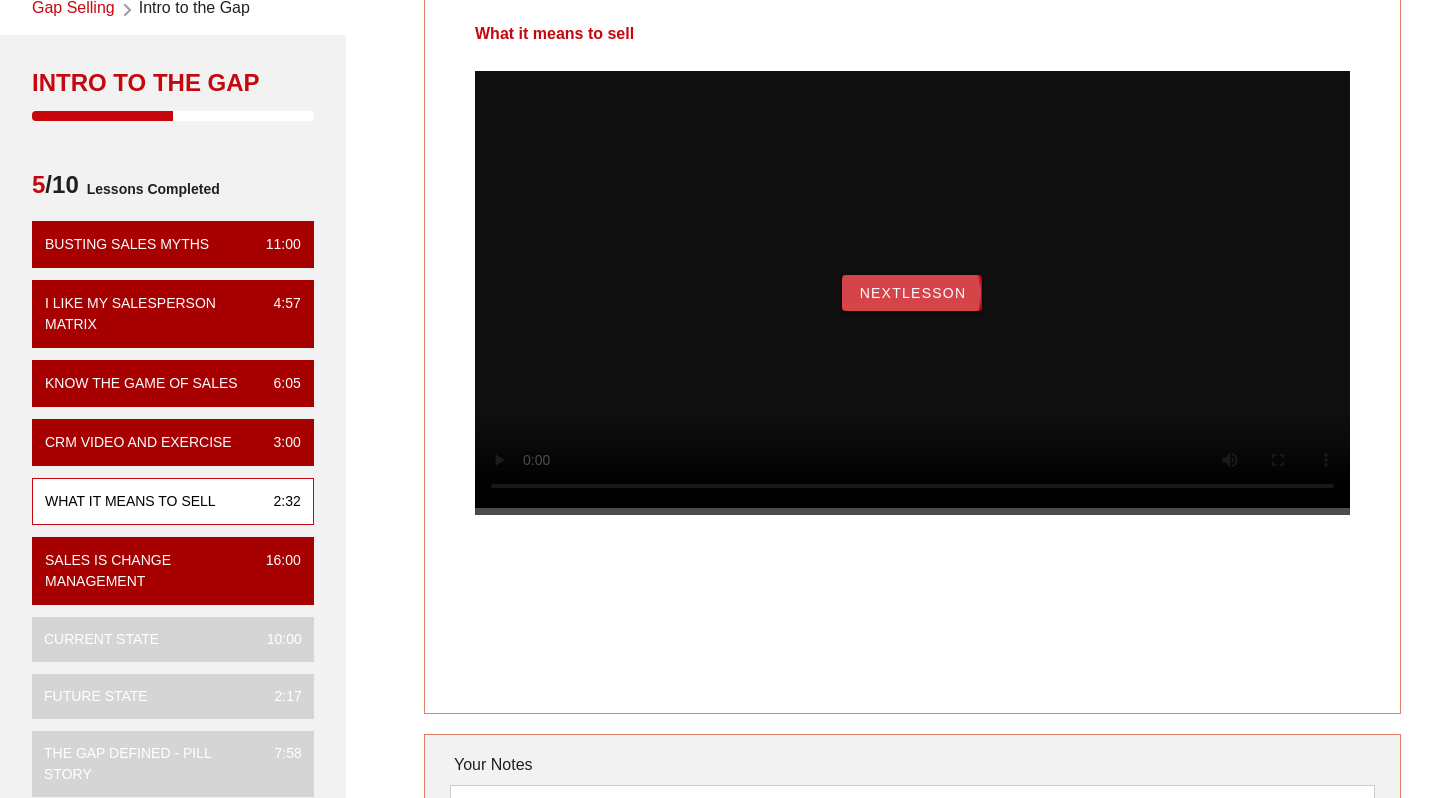 click on "NextLesson" at bounding box center [912, 293] 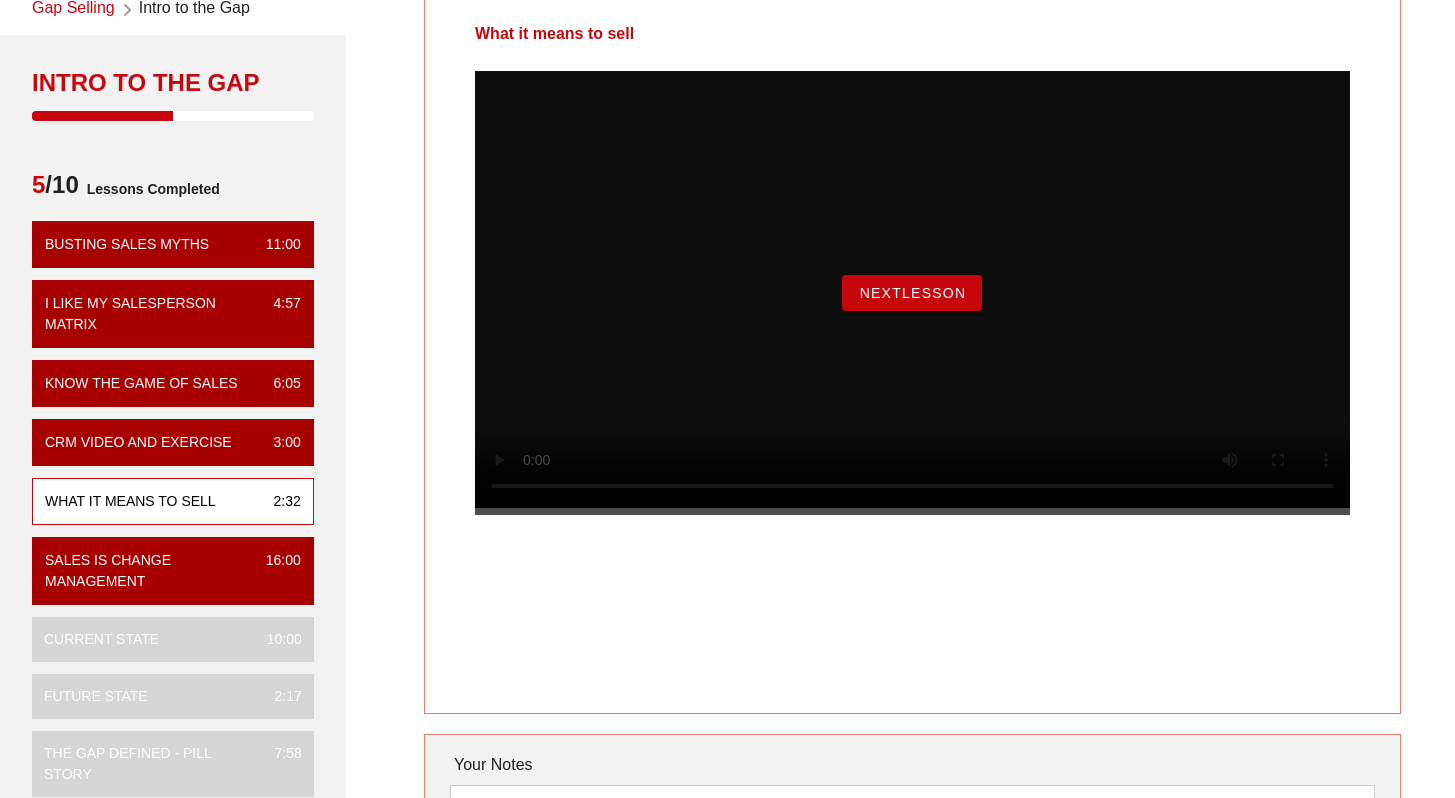 scroll, scrollTop: 0, scrollLeft: 0, axis: both 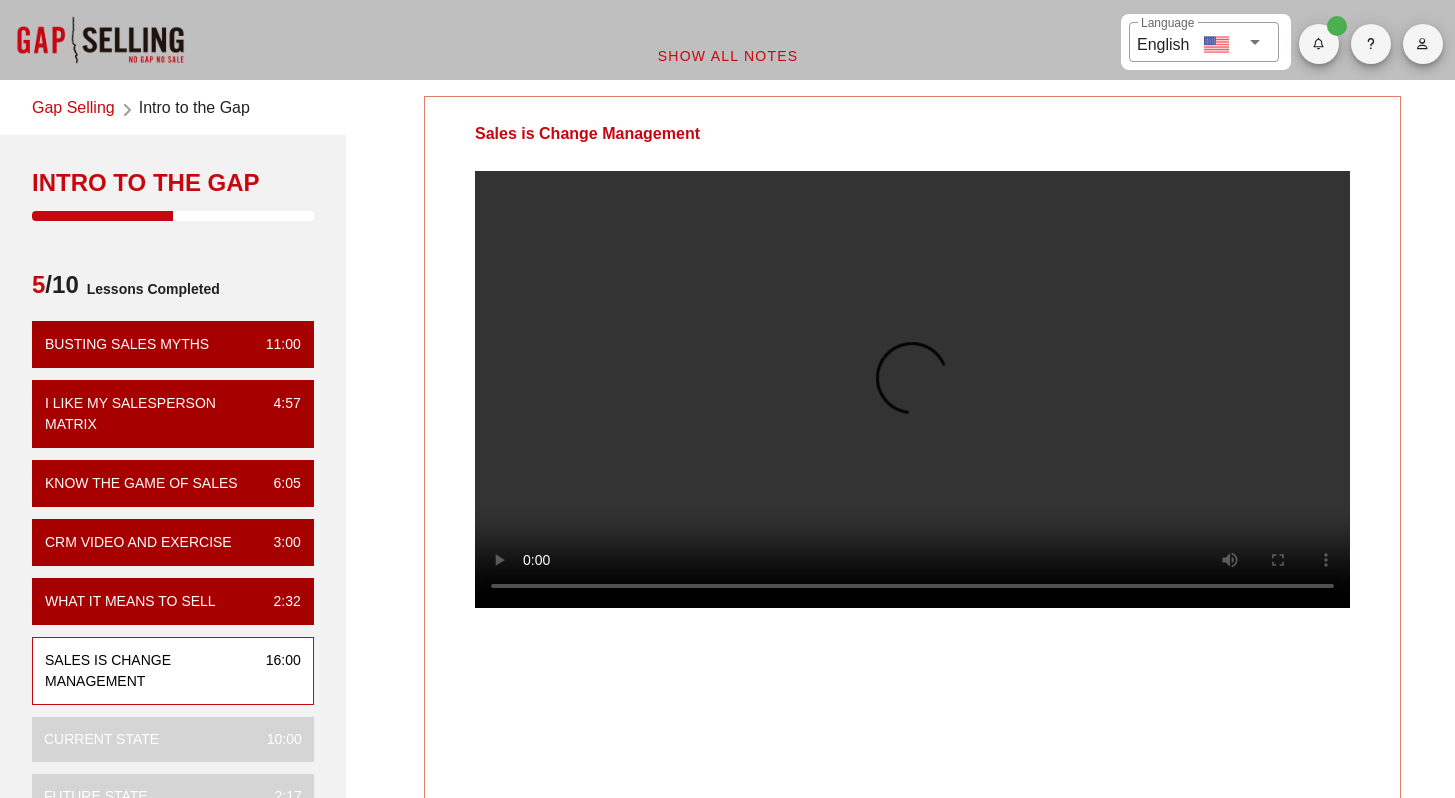 click at bounding box center [912, 389] 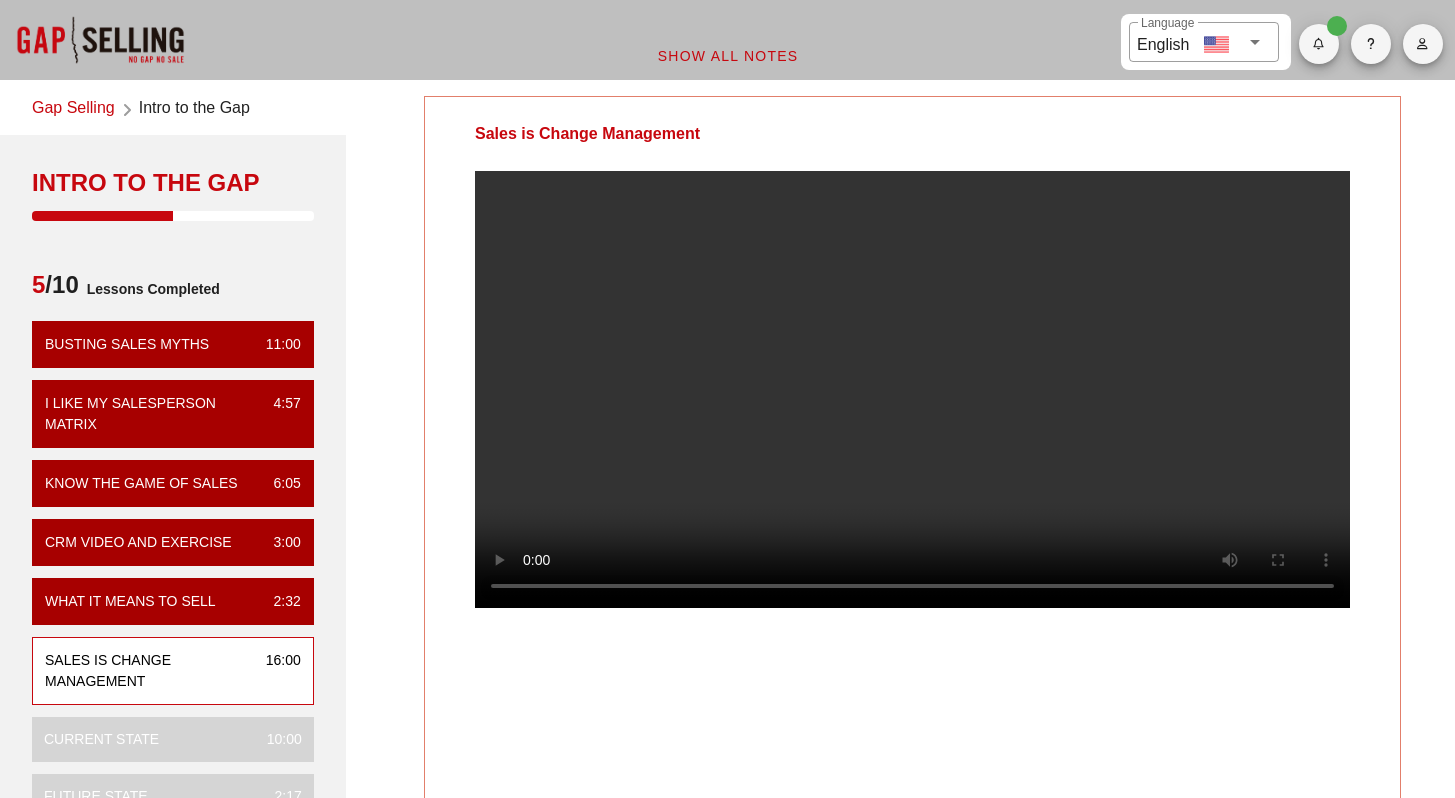 click at bounding box center (912, 389) 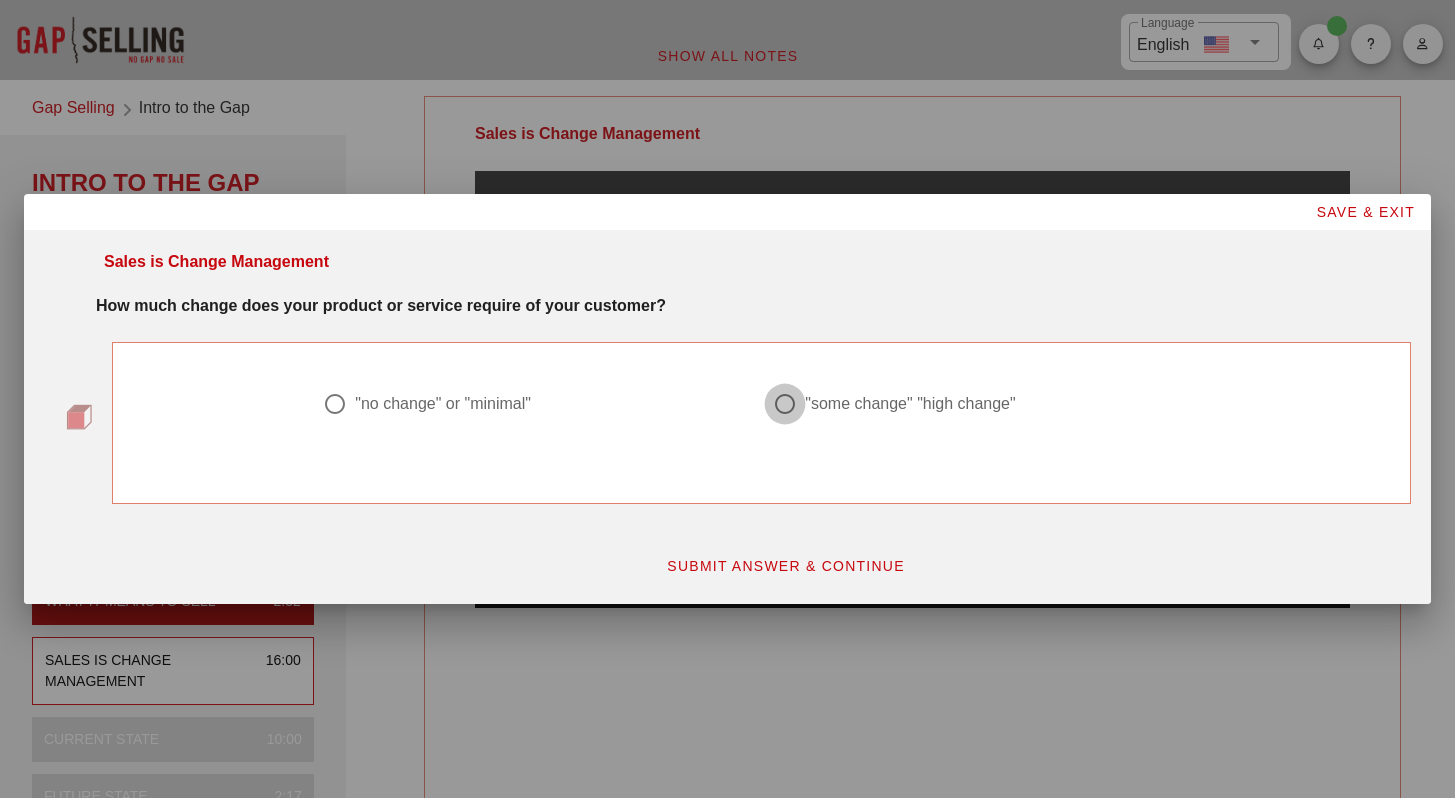 click at bounding box center (335, 404) 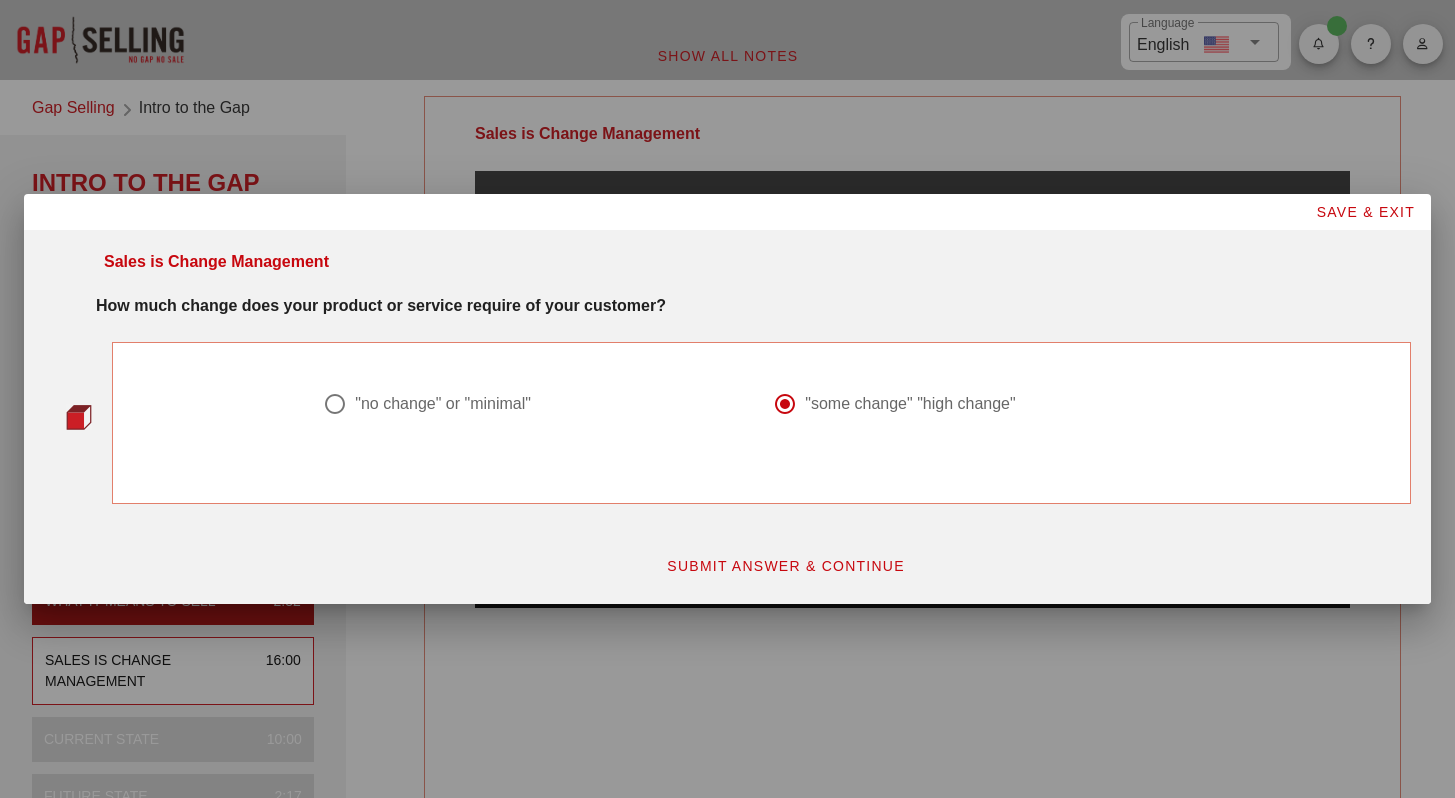 click on "SUBMIT ANSWER & CONTINUE" at bounding box center (785, 566) 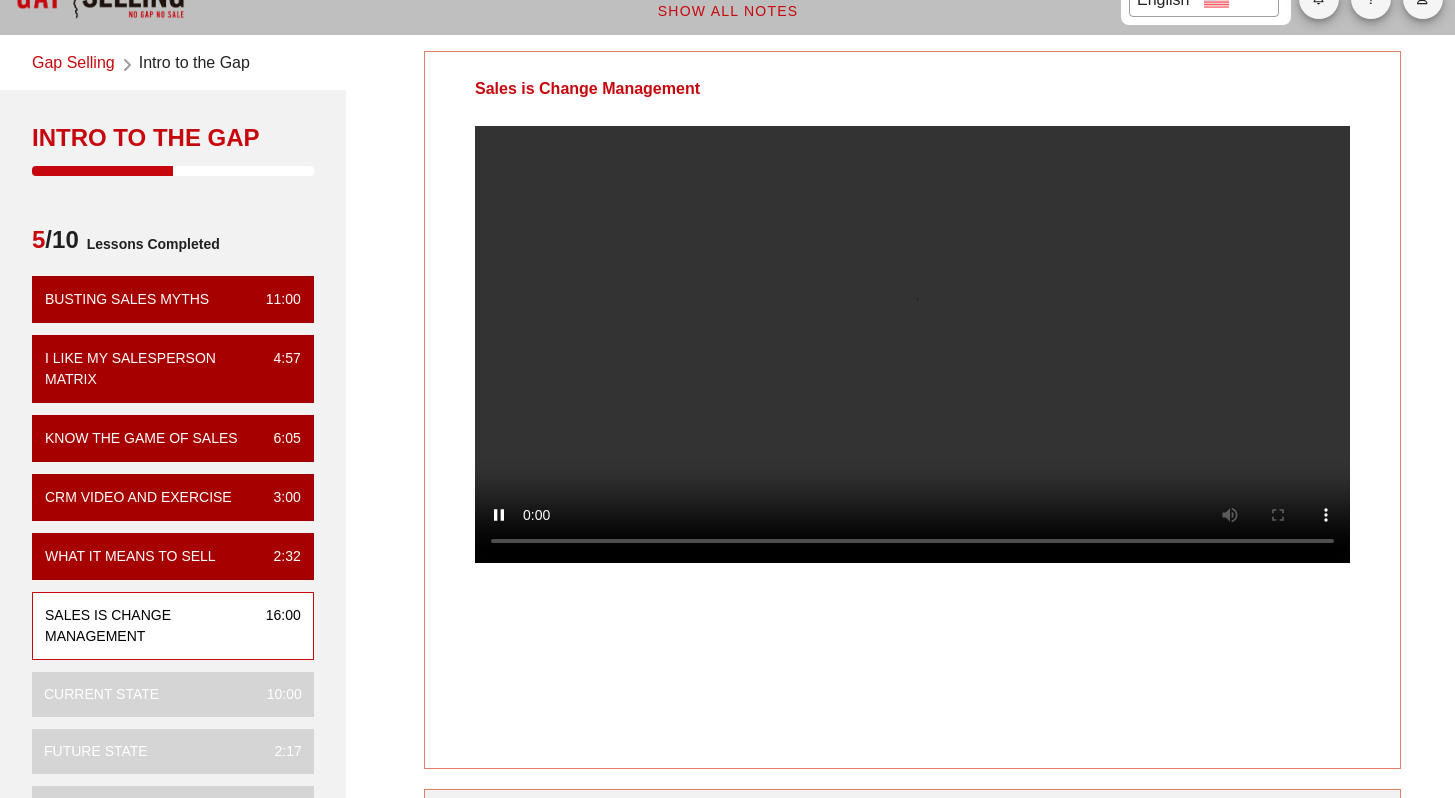 scroll, scrollTop: 44, scrollLeft: 0, axis: vertical 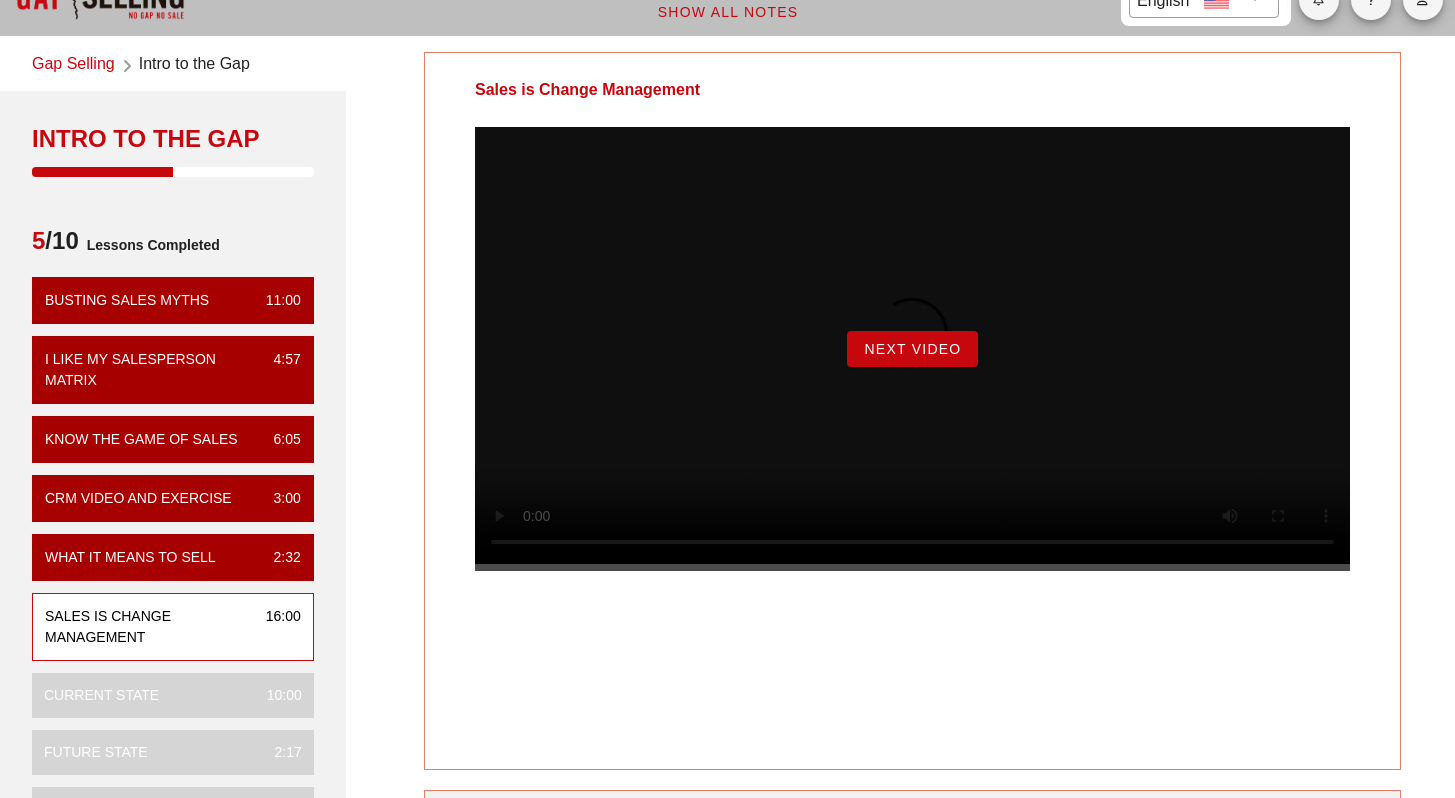 click on "Next Video" at bounding box center (912, 349) 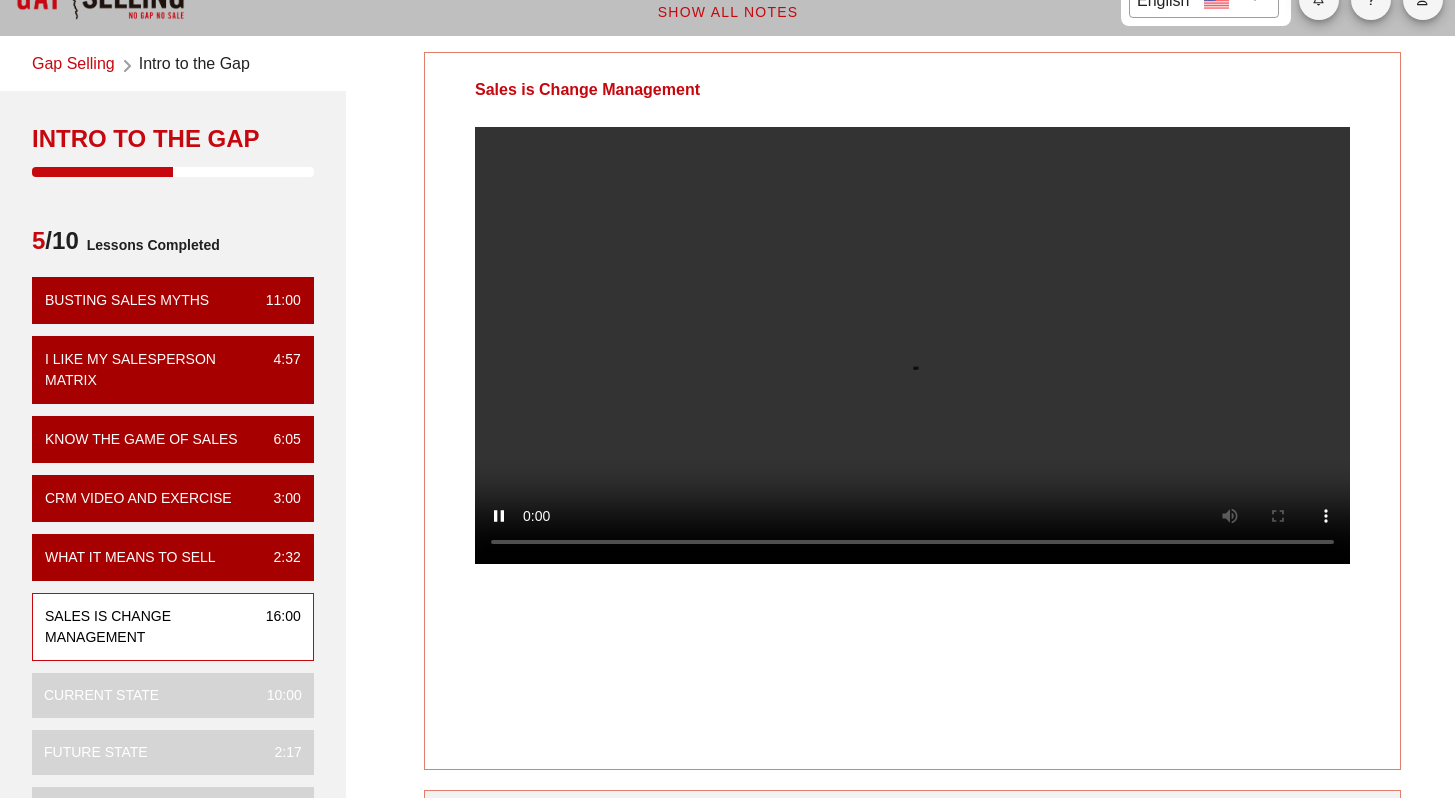 scroll, scrollTop: 0, scrollLeft: 0, axis: both 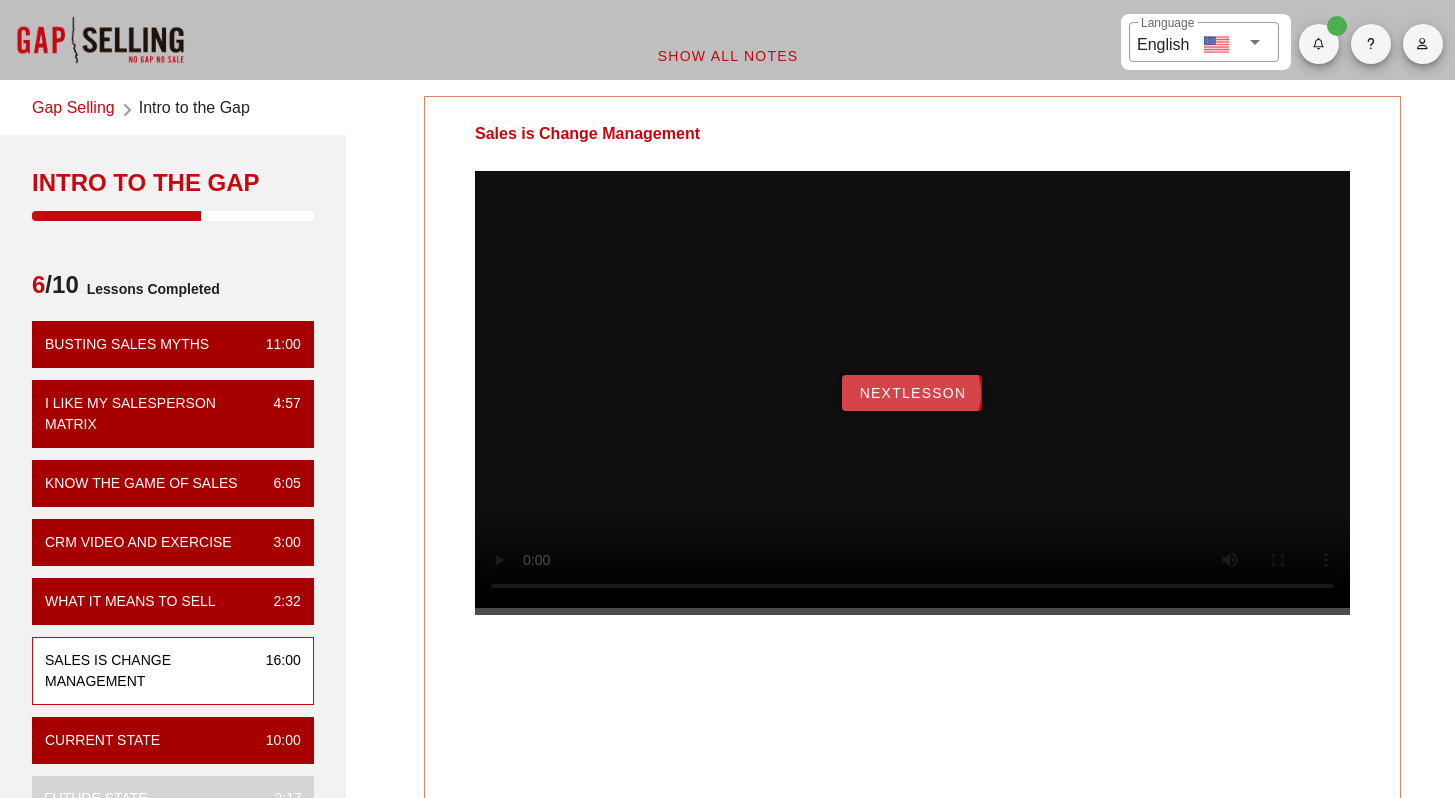 click on "NextLesson" at bounding box center [912, 393] 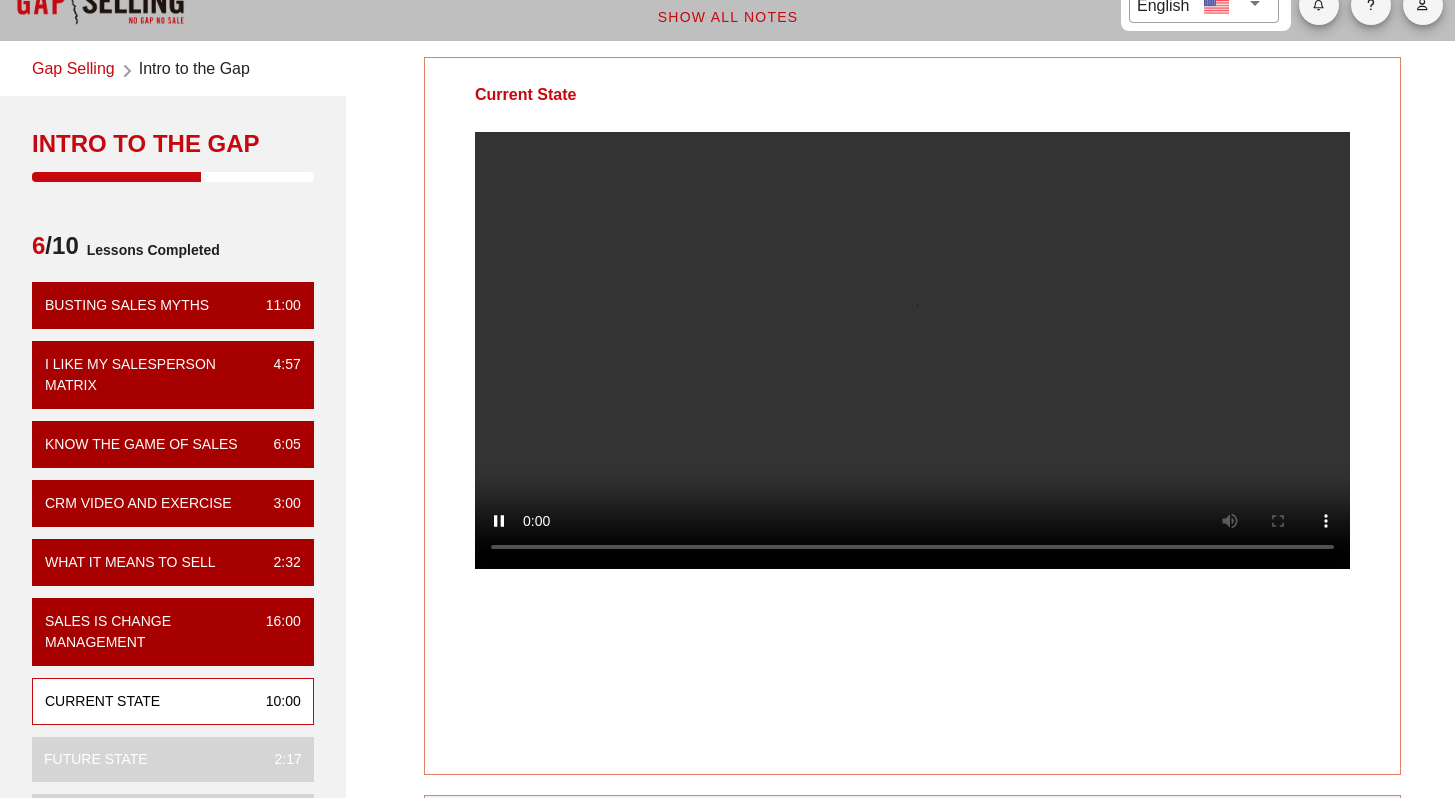 scroll, scrollTop: 40, scrollLeft: 0, axis: vertical 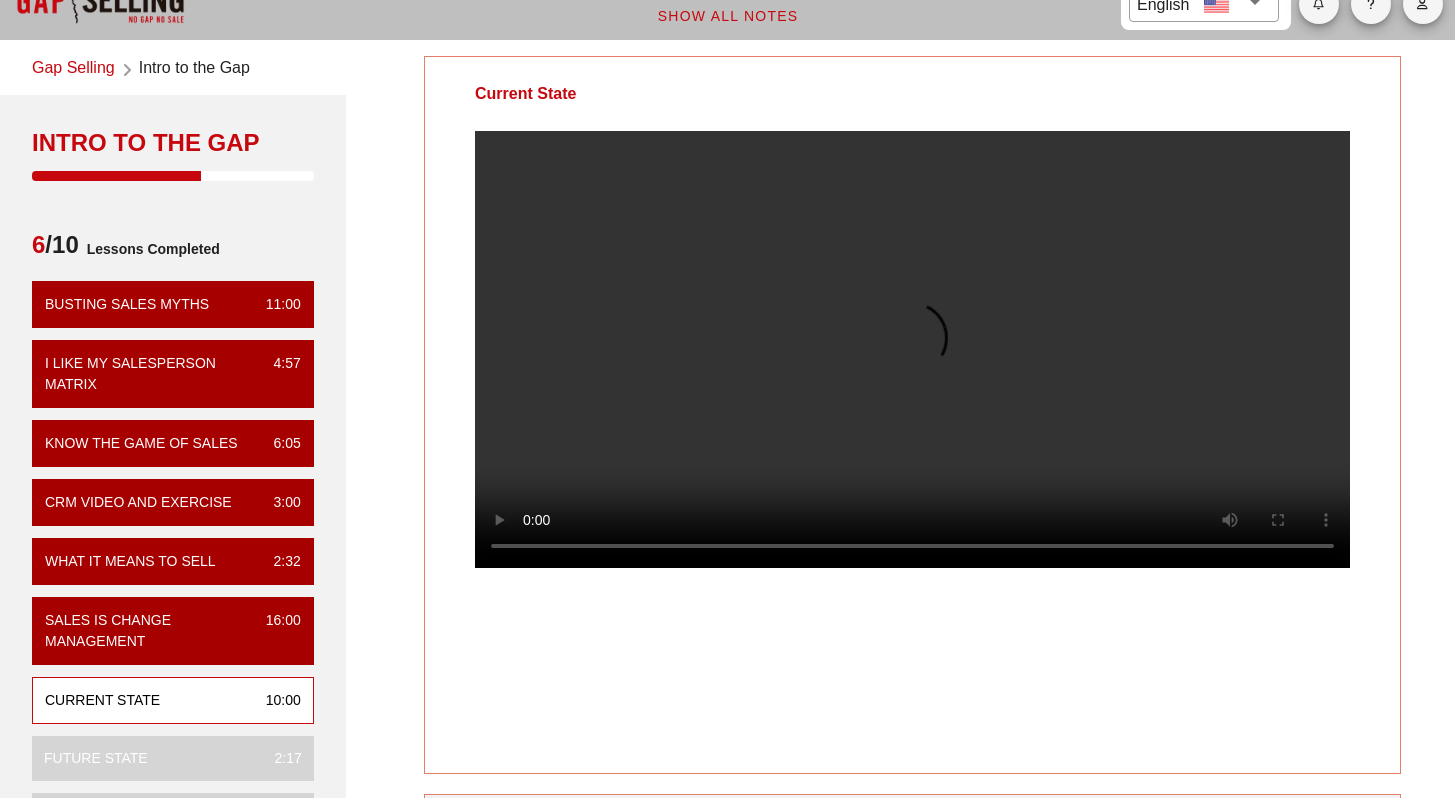 click at bounding box center (912, 349) 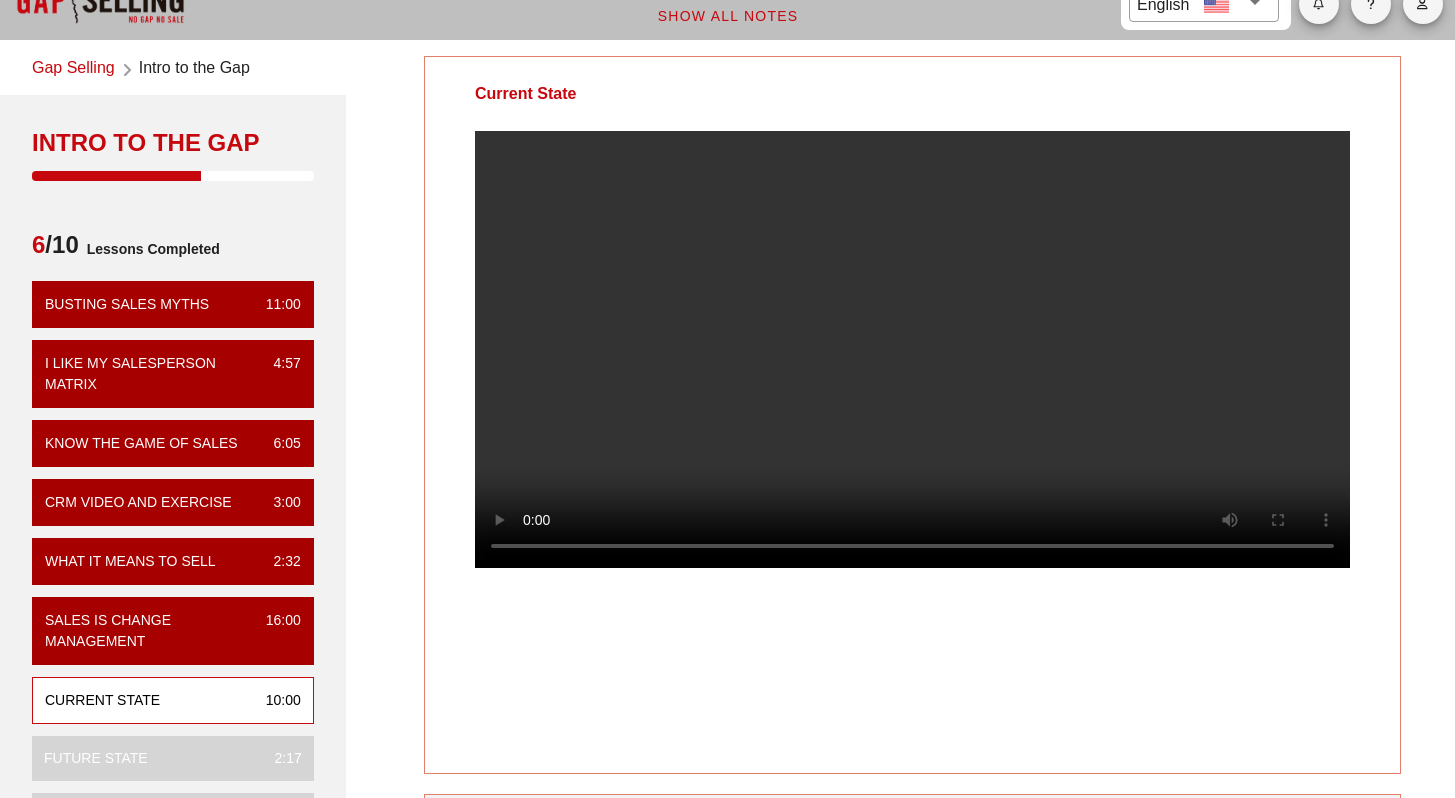 click at bounding box center (912, 349) 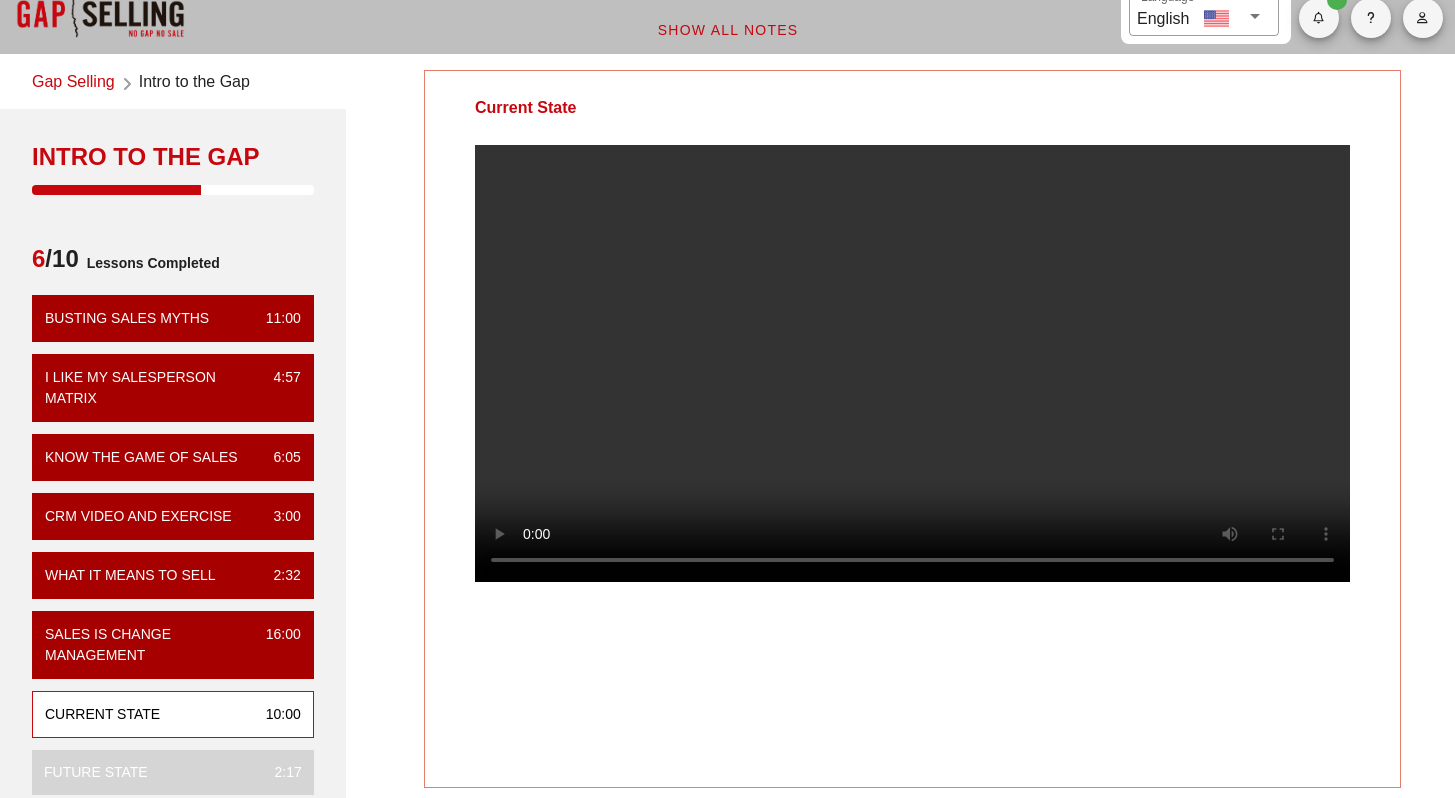 scroll, scrollTop: 0, scrollLeft: 0, axis: both 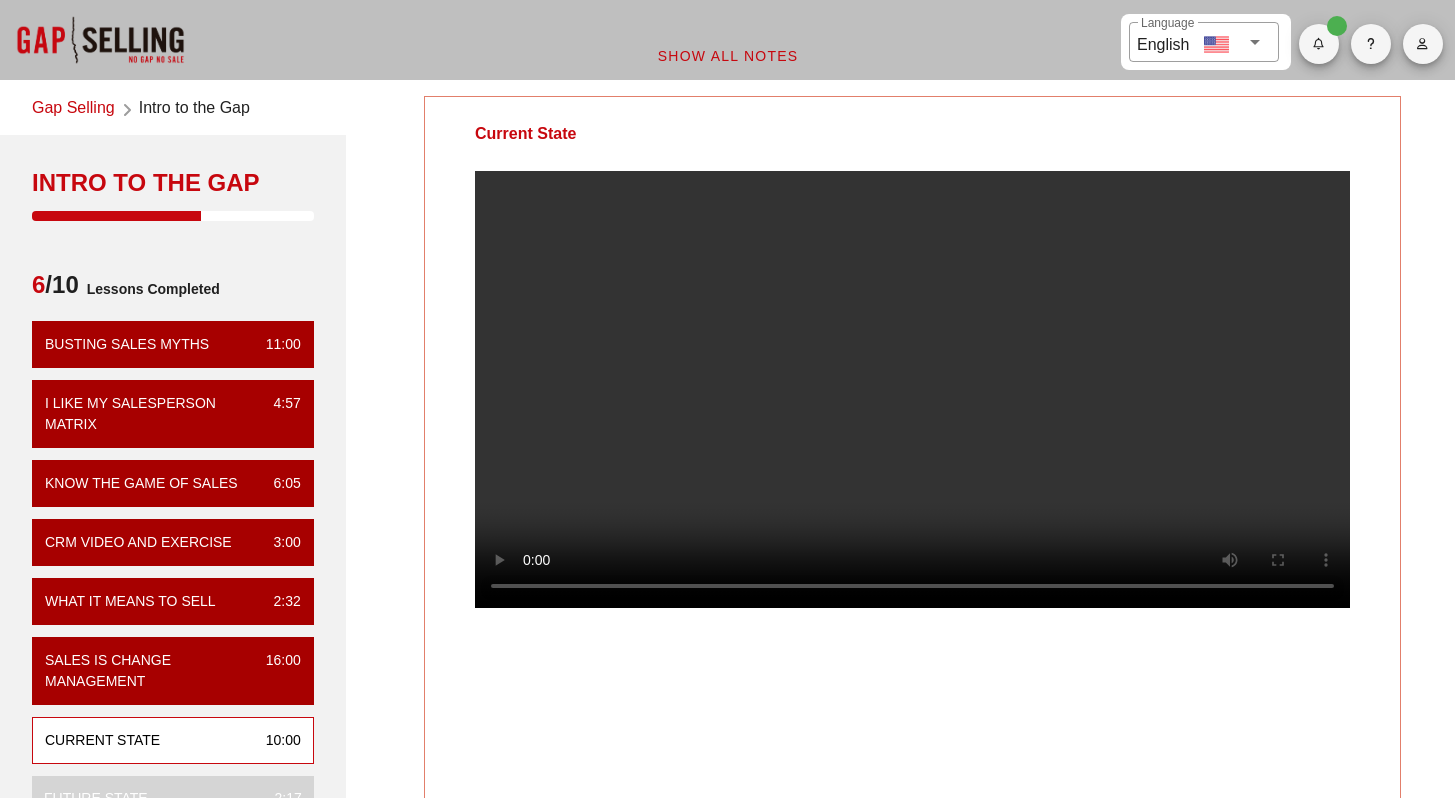 click at bounding box center [912, 389] 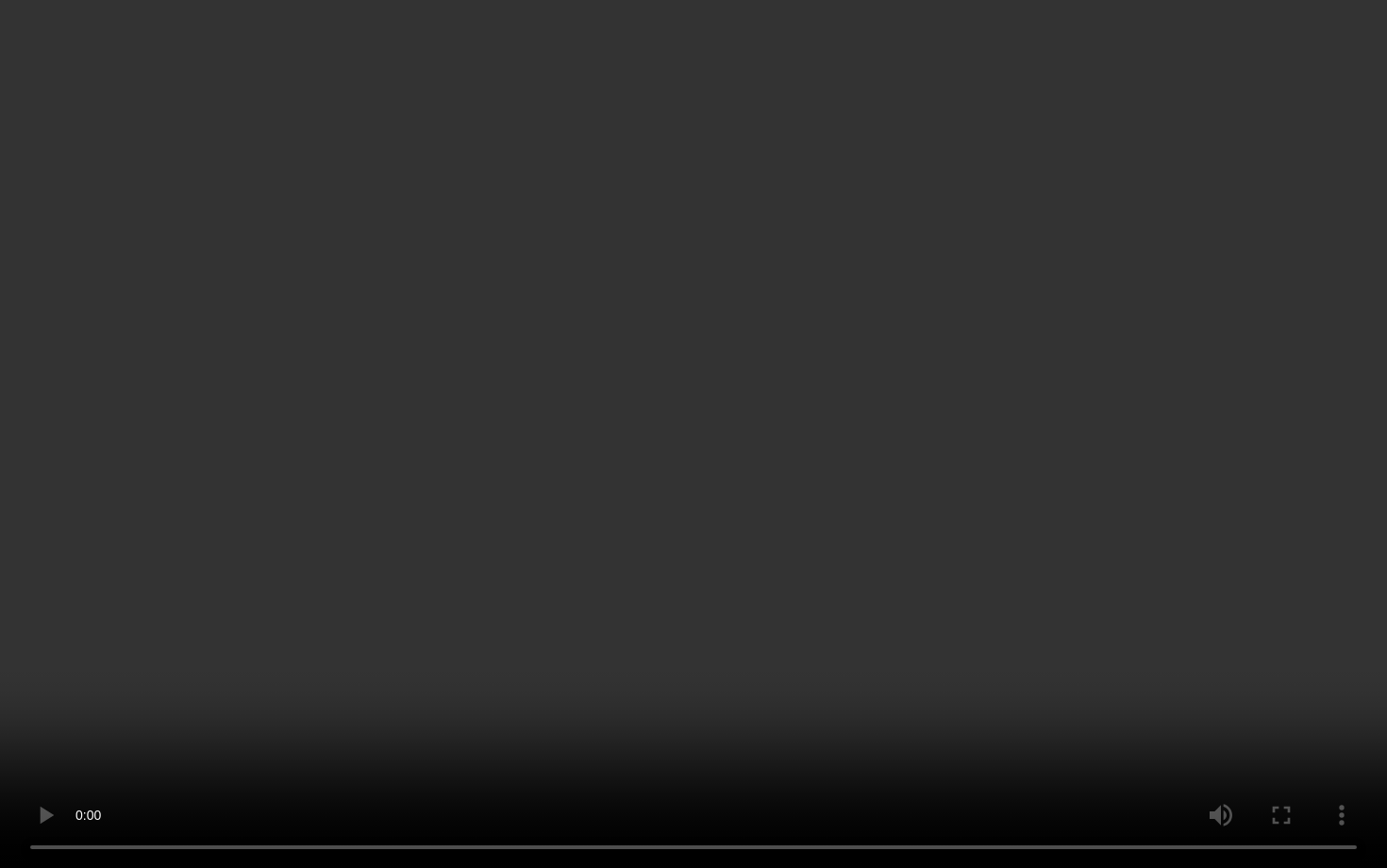 click at bounding box center (694, 434) 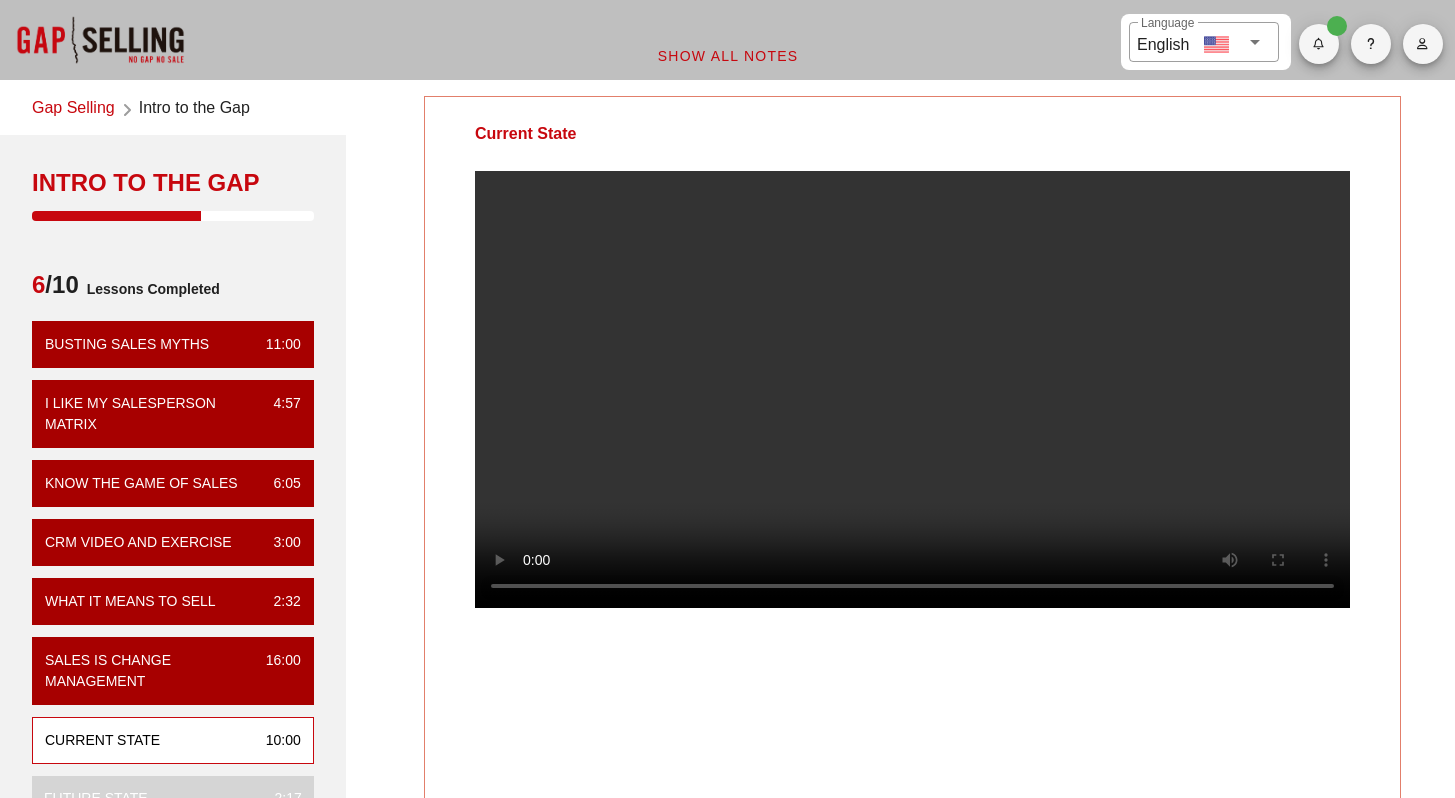 click at bounding box center (912, 389) 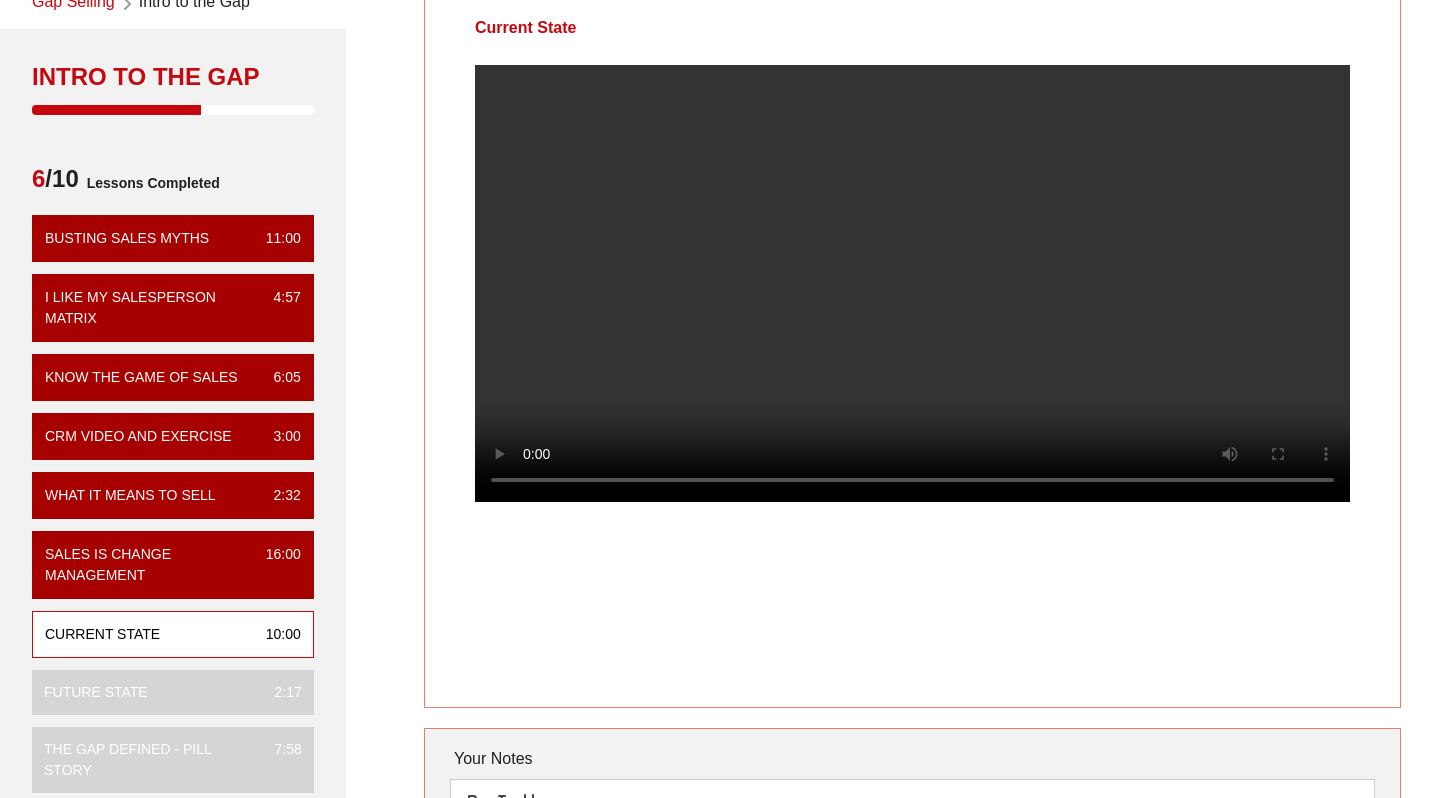 scroll, scrollTop: 110, scrollLeft: 0, axis: vertical 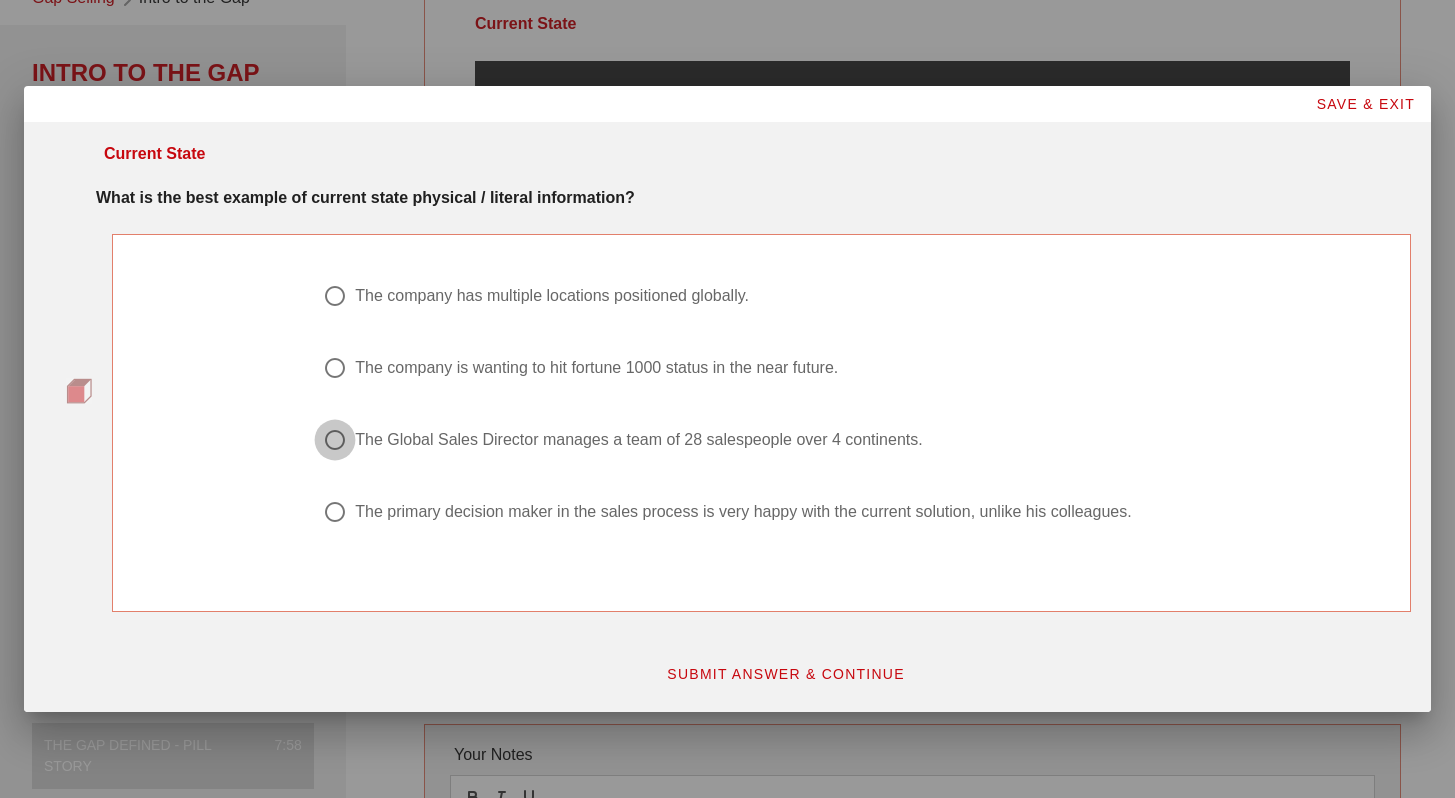 click at bounding box center [335, 296] 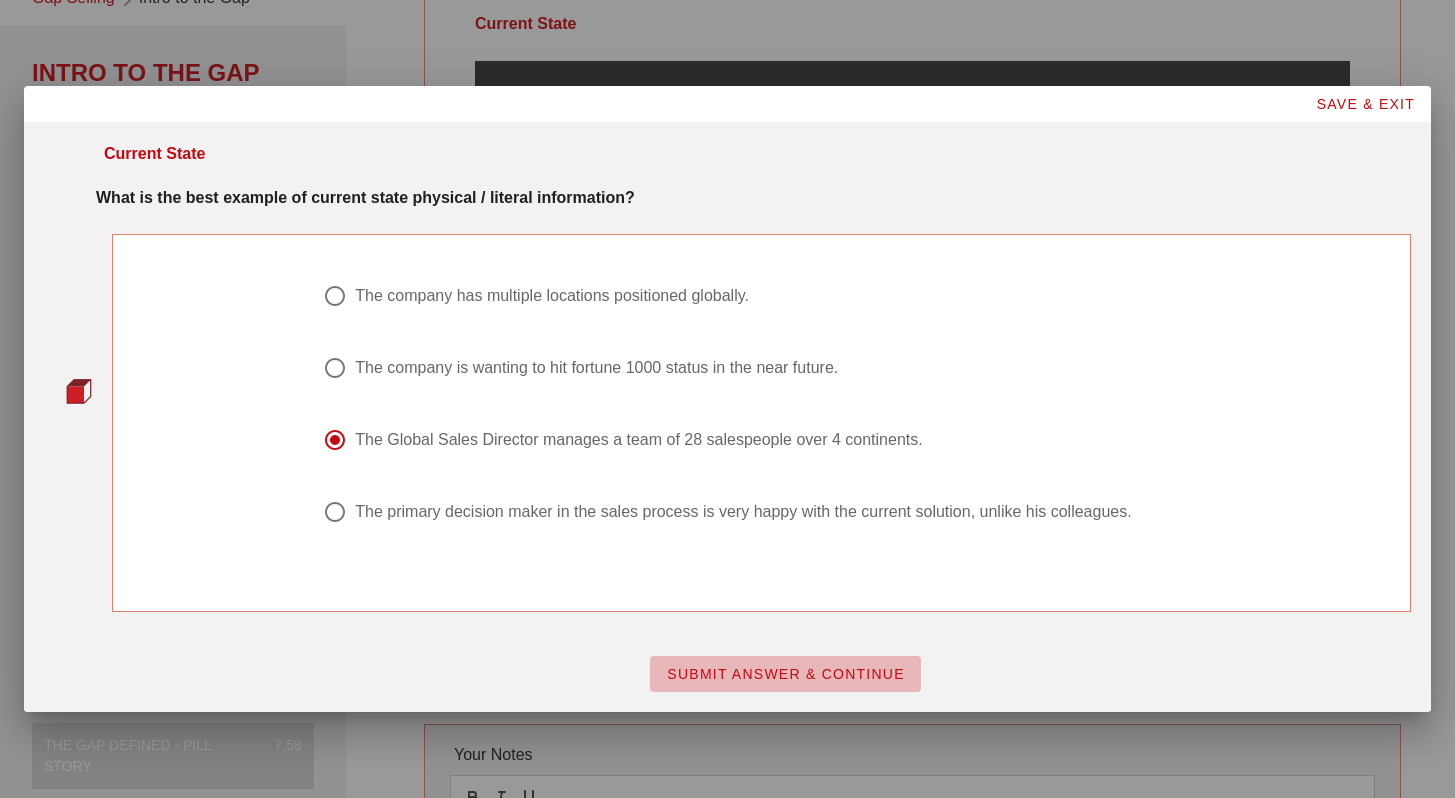 click on "SUBMIT ANSWER & CONTINUE" at bounding box center (785, 674) 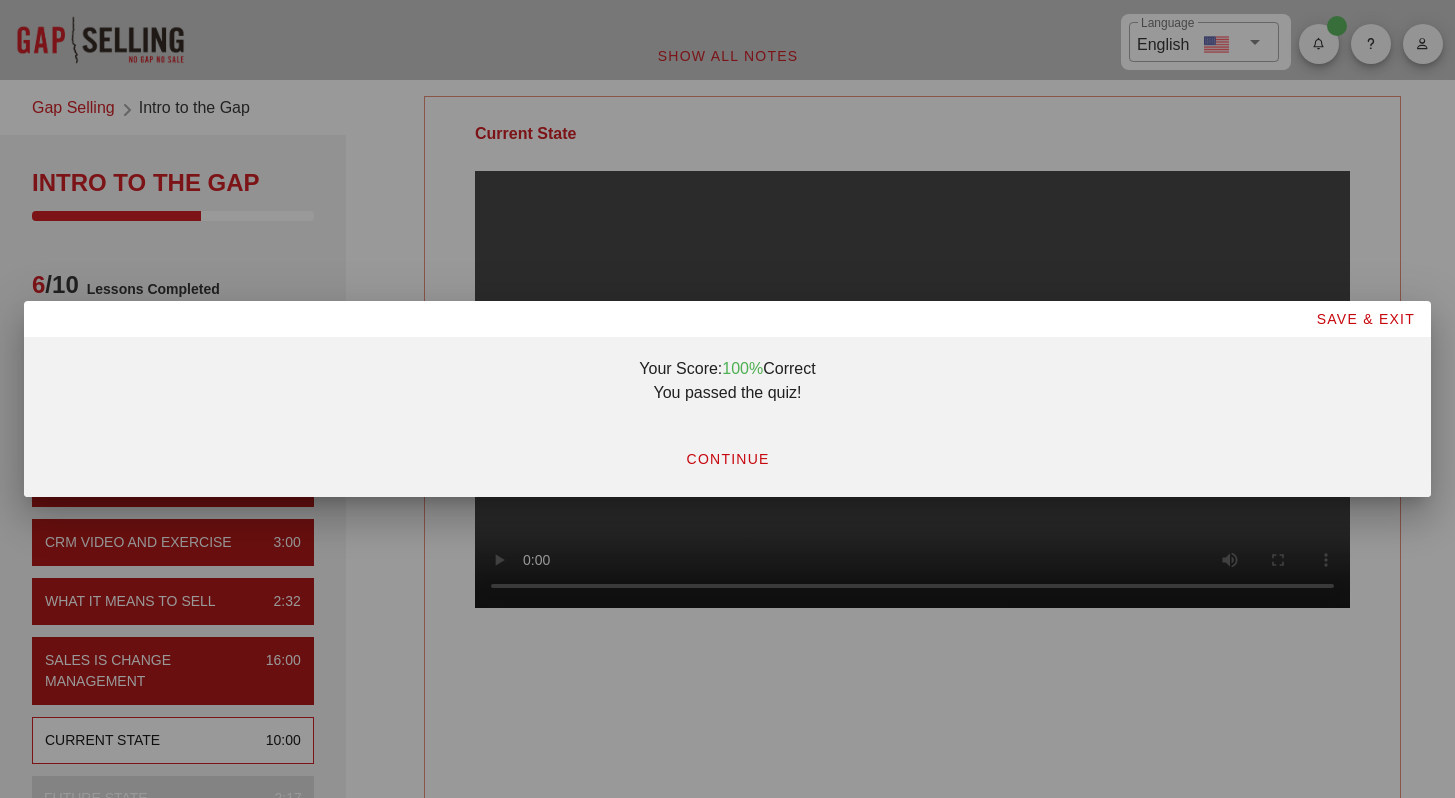 click on "CONTINUE" at bounding box center (727, 459) 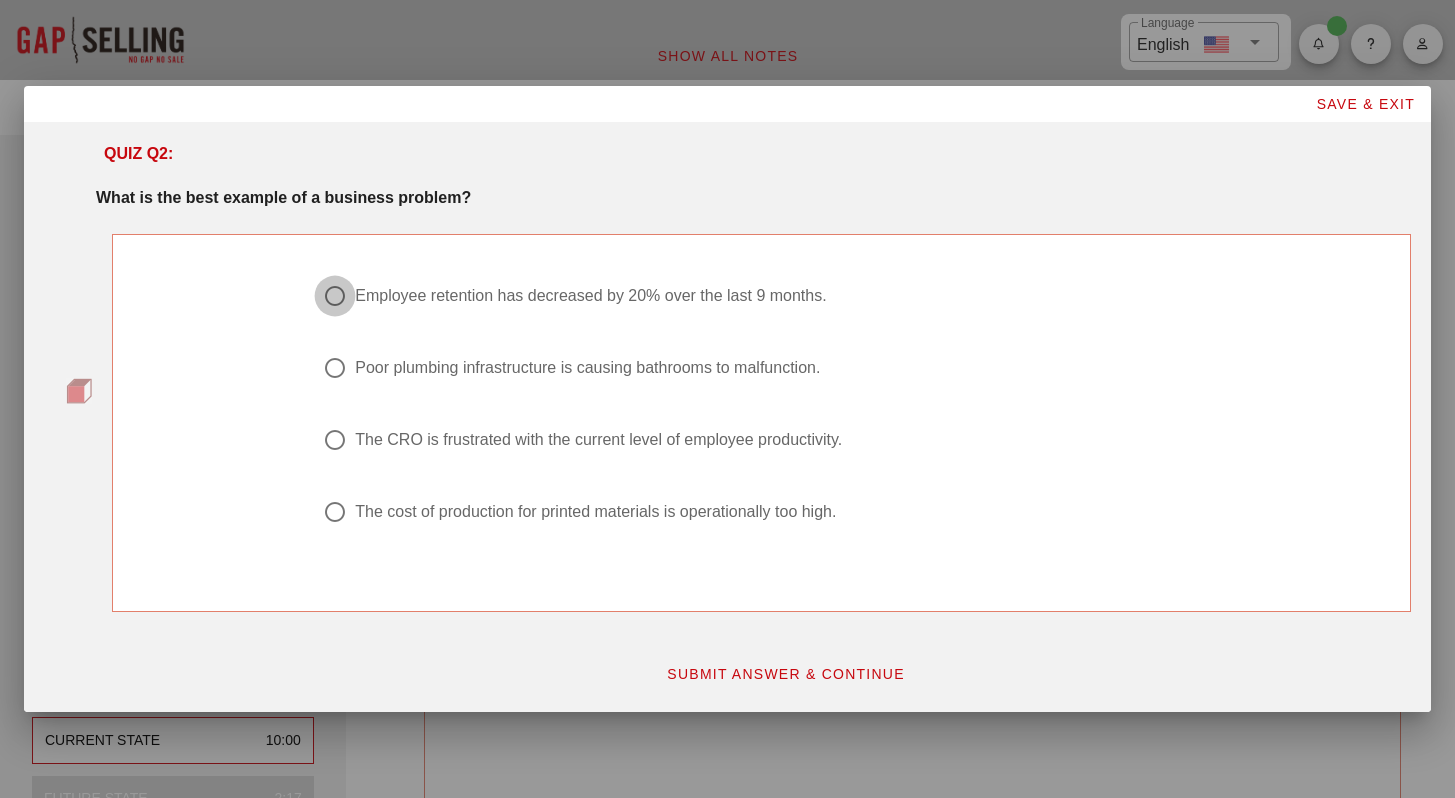 click at bounding box center [335, 296] 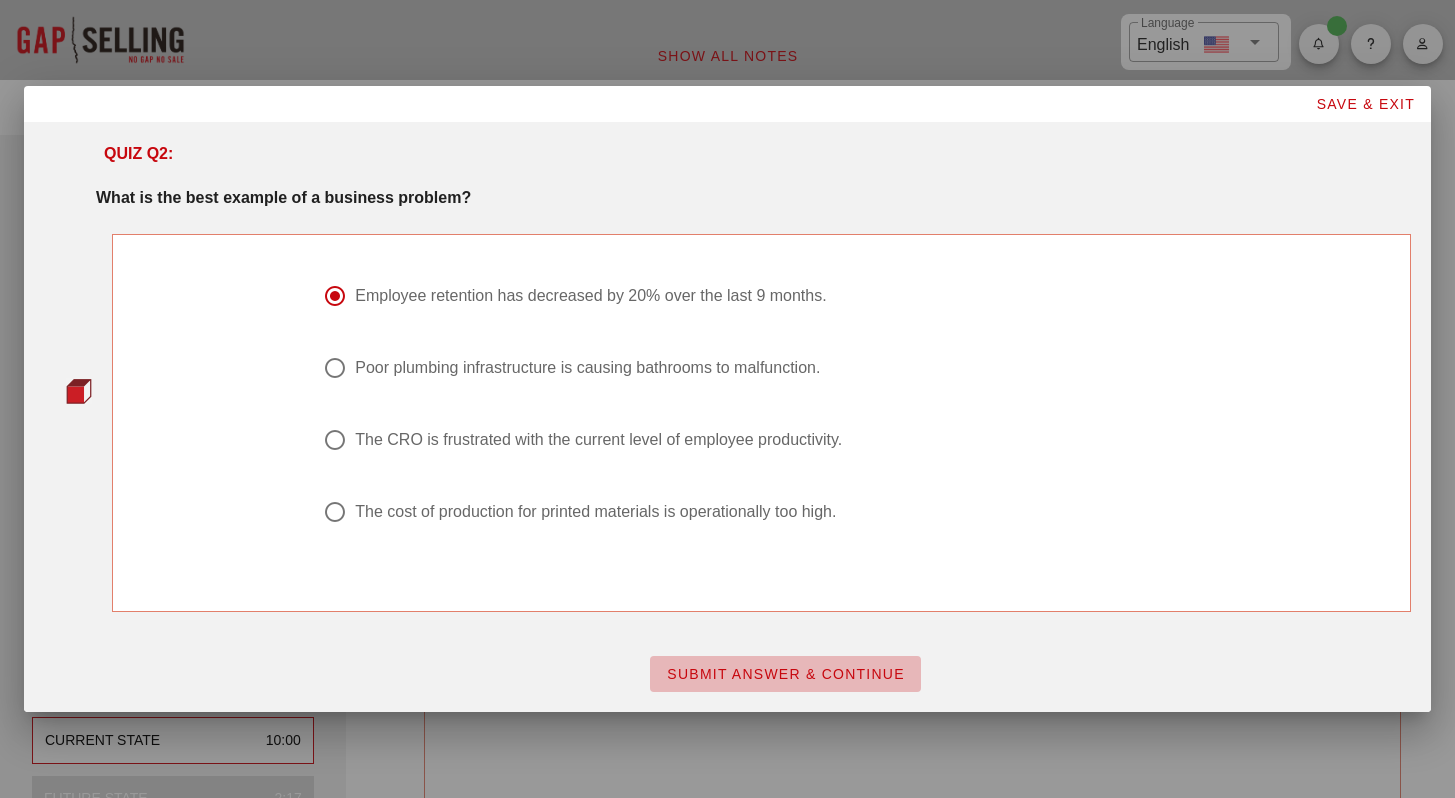 click on "SUBMIT ANSWER & CONTINUE" at bounding box center [785, 674] 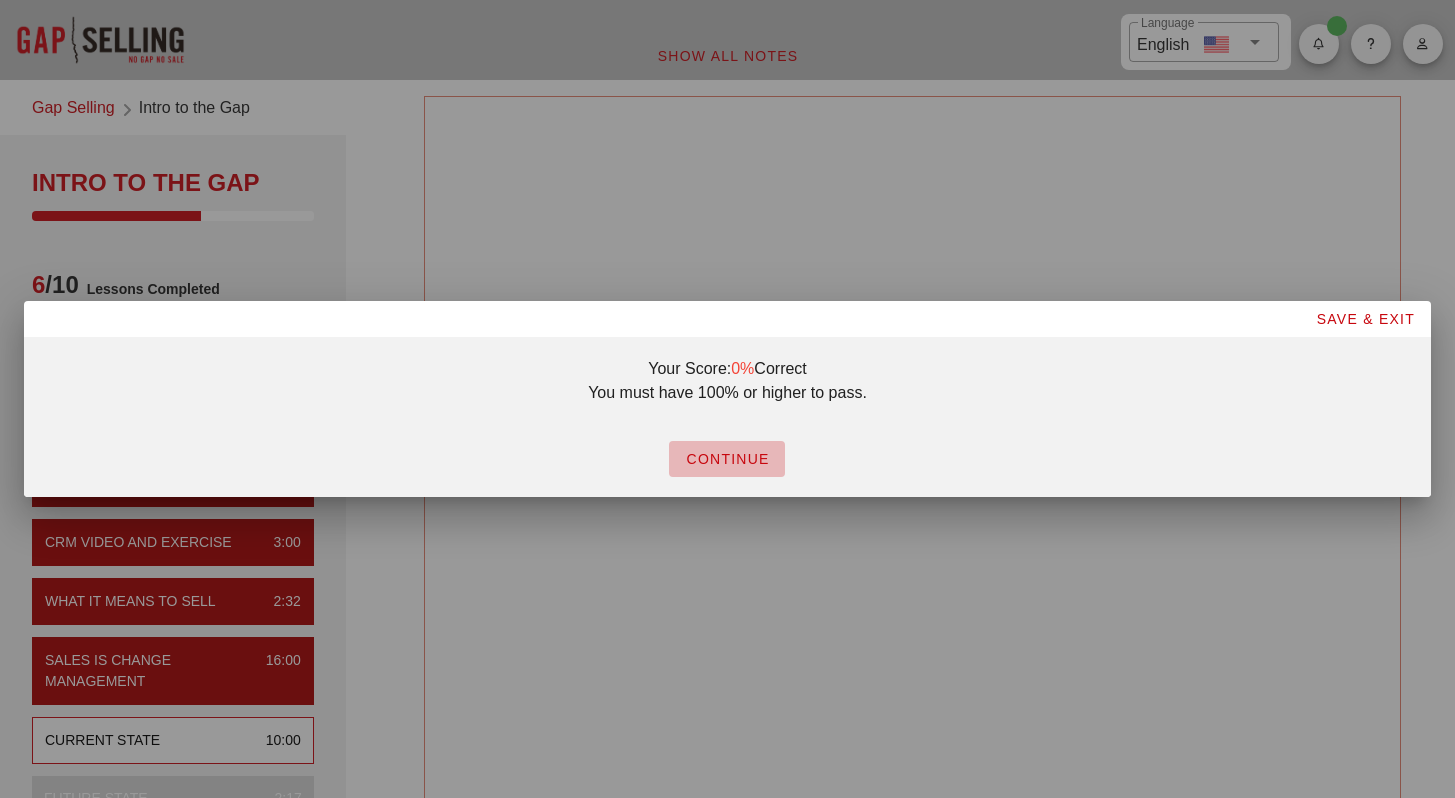 click on "CONTINUE" at bounding box center [727, 459] 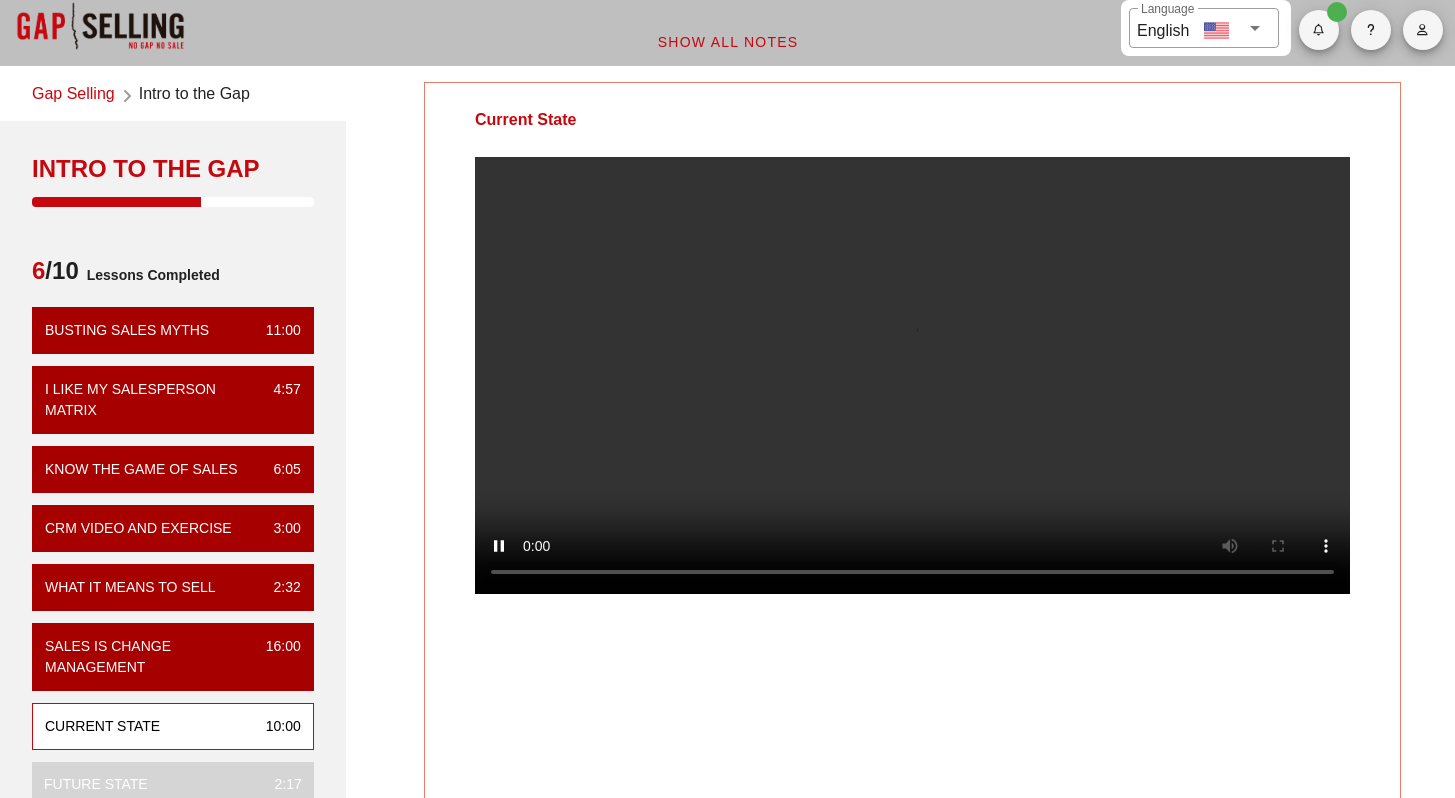 scroll, scrollTop: 7, scrollLeft: 0, axis: vertical 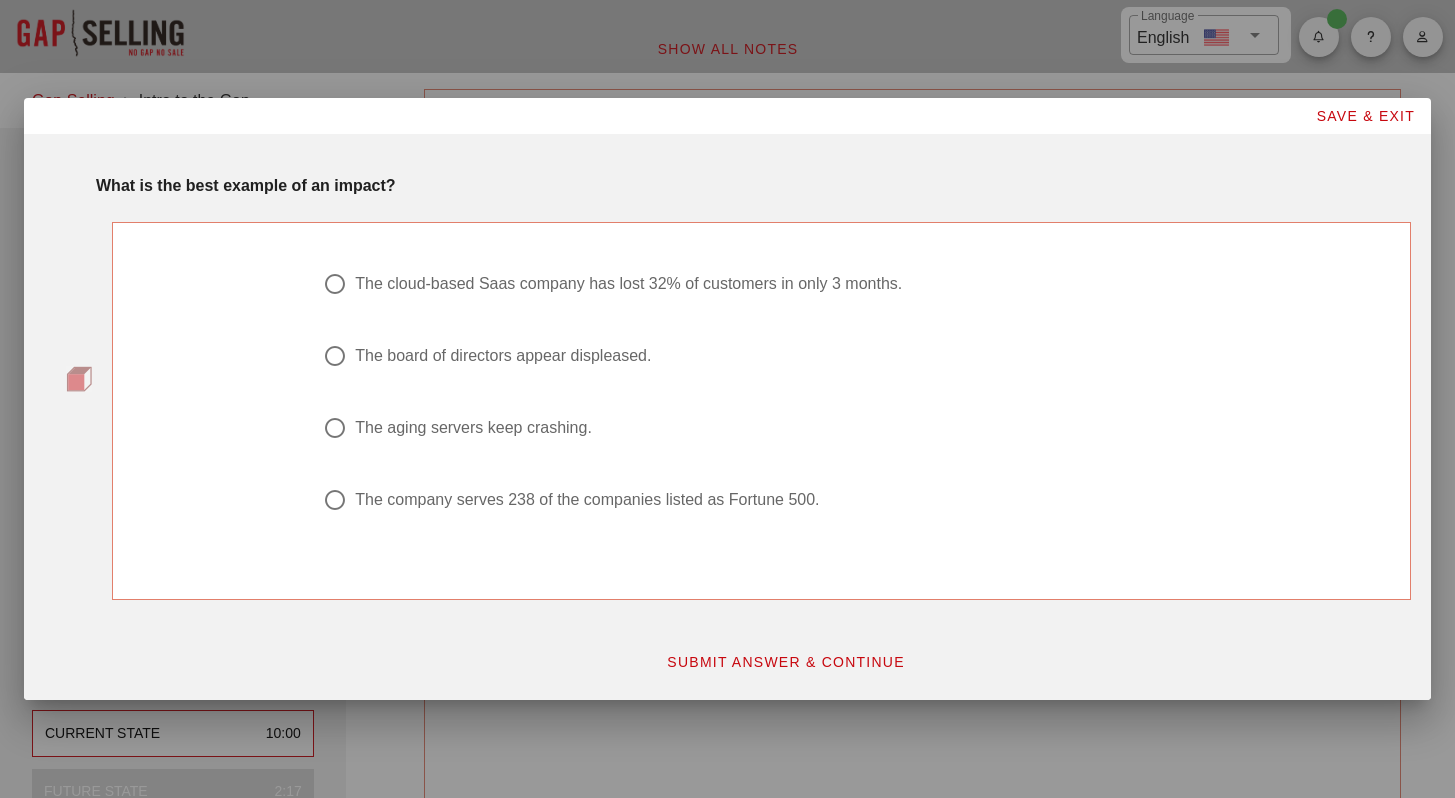 click at bounding box center [335, 284] 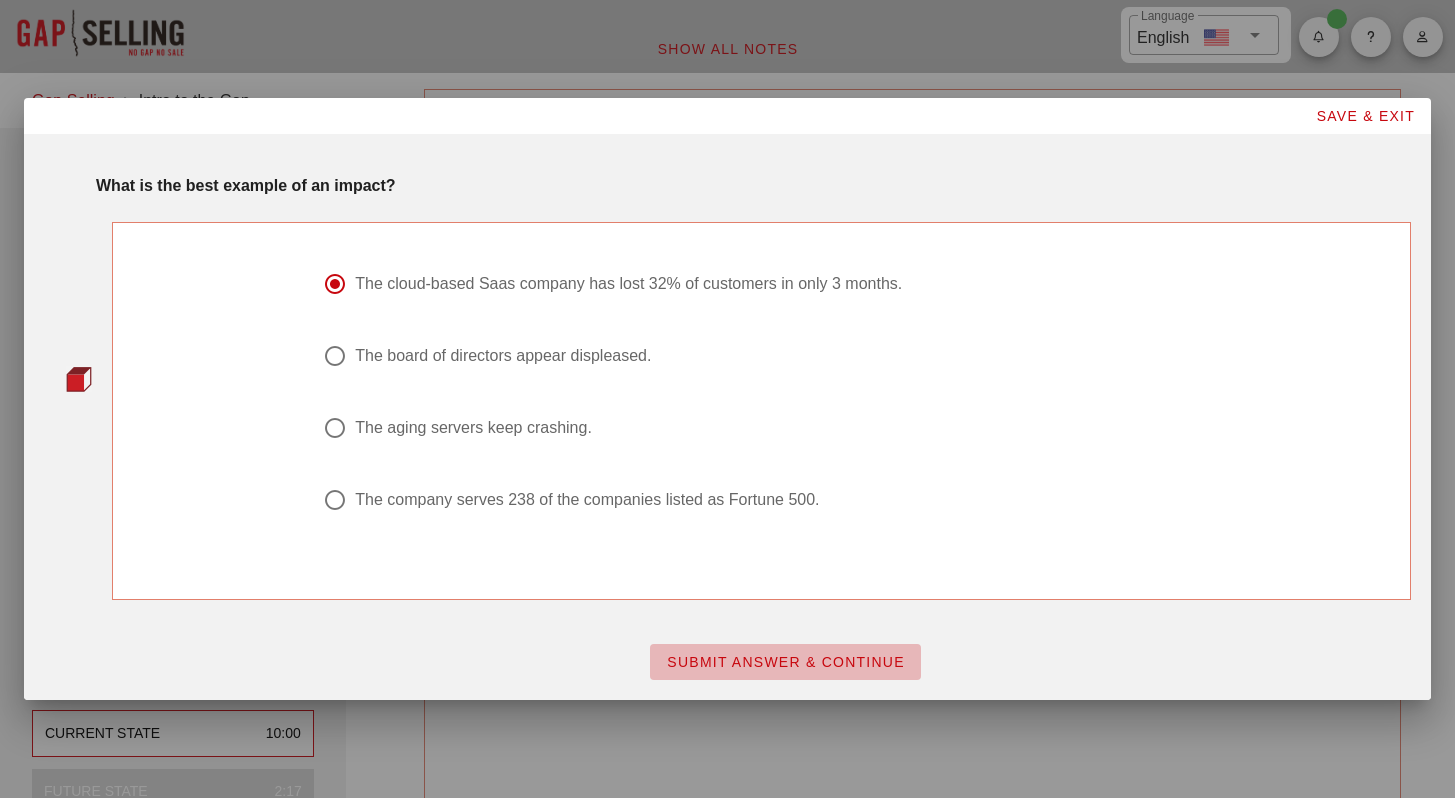 click on "SUBMIT ANSWER & CONTINUE" at bounding box center (785, 662) 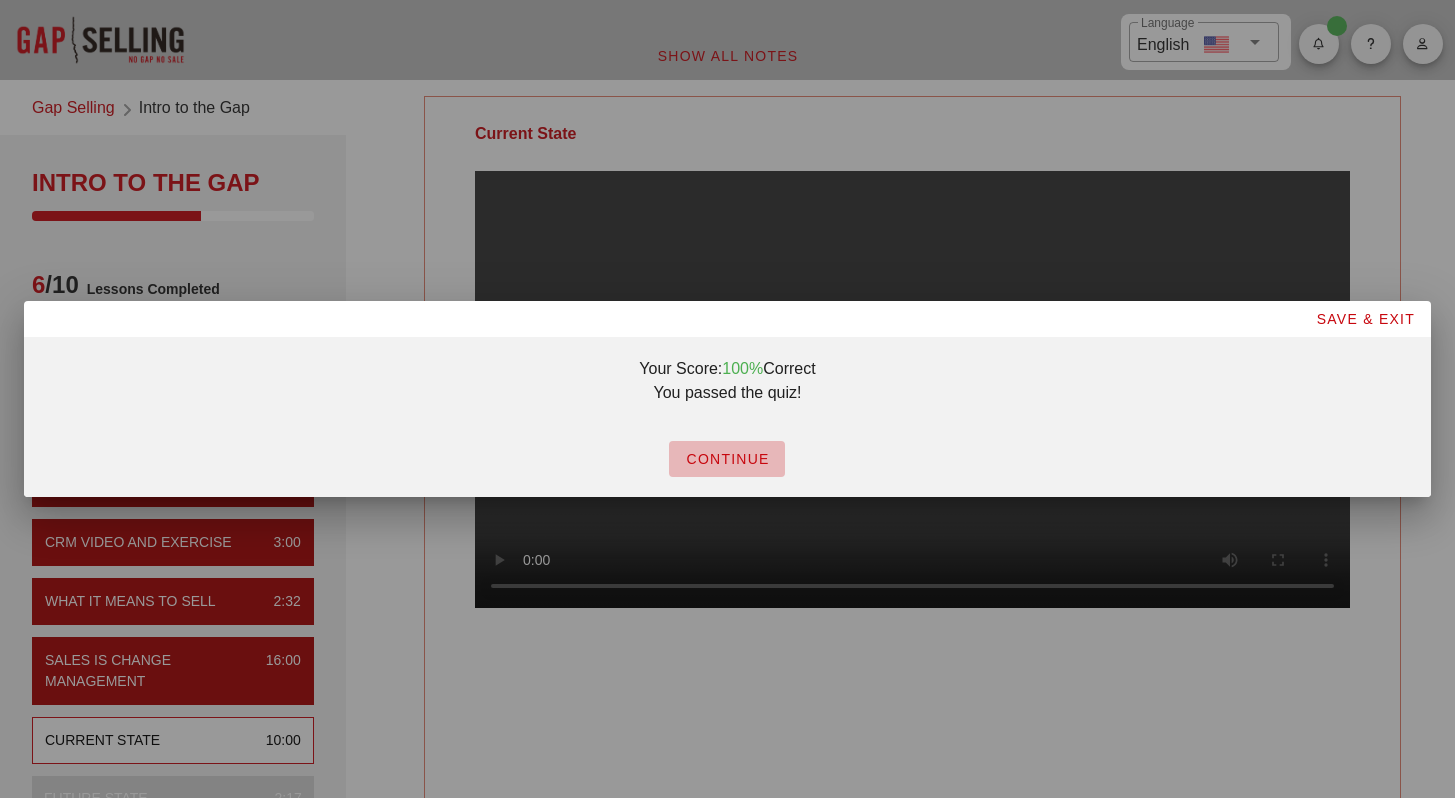 click on "CONTINUE" at bounding box center [727, 459] 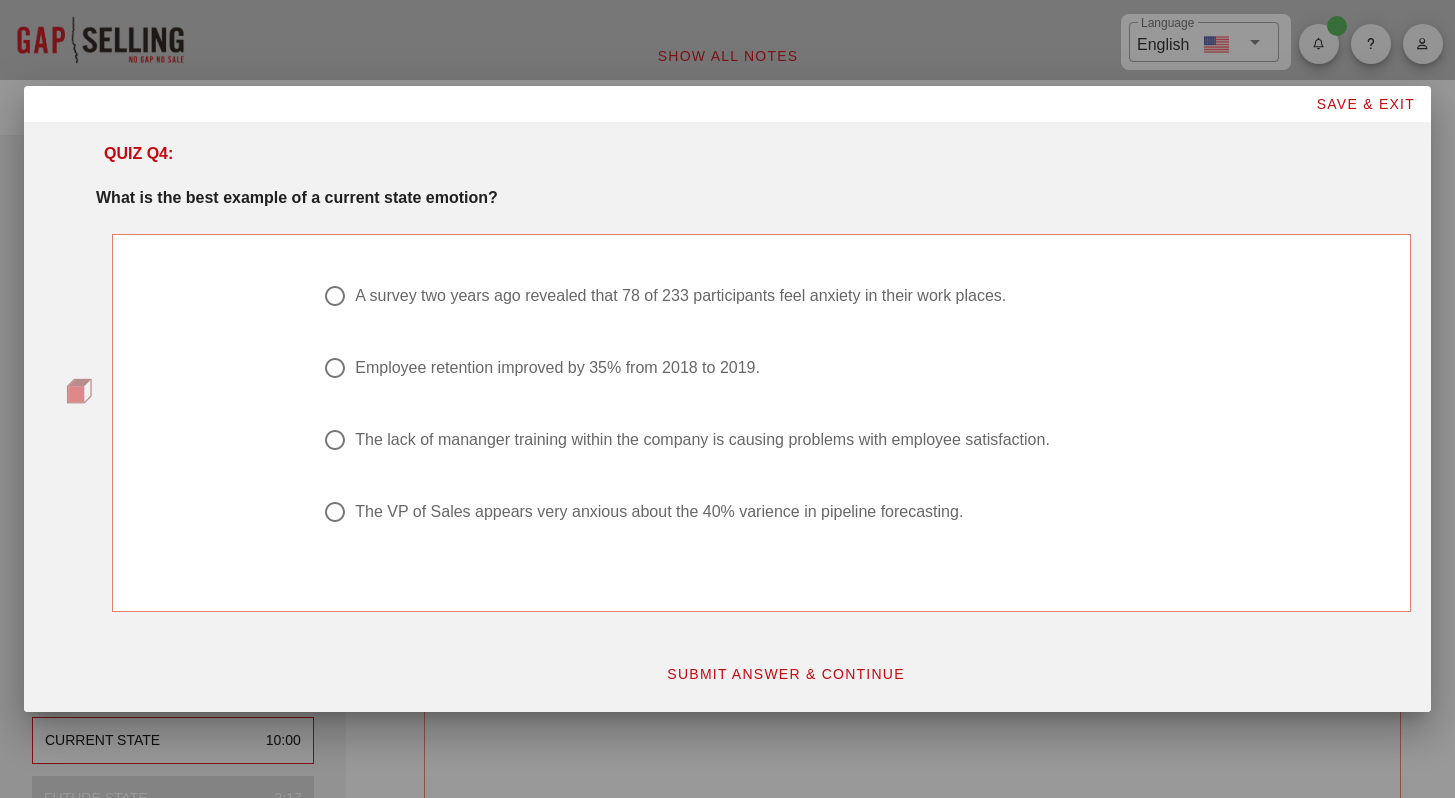click on "The lack of mananger training within the company is causing problems with employee satisfaction." at bounding box center (753, 296) 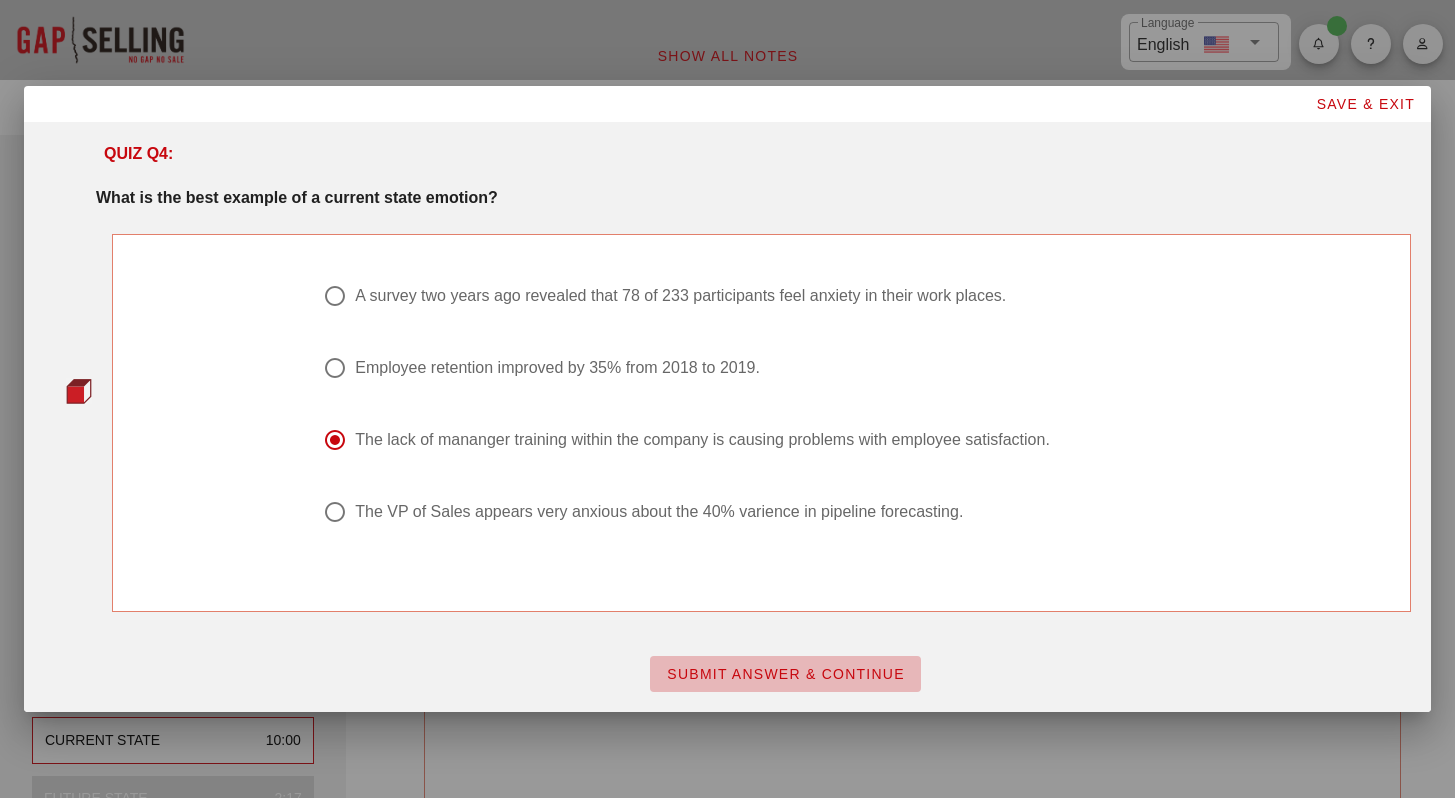 click on "SUBMIT ANSWER & CONTINUE" at bounding box center (785, 674) 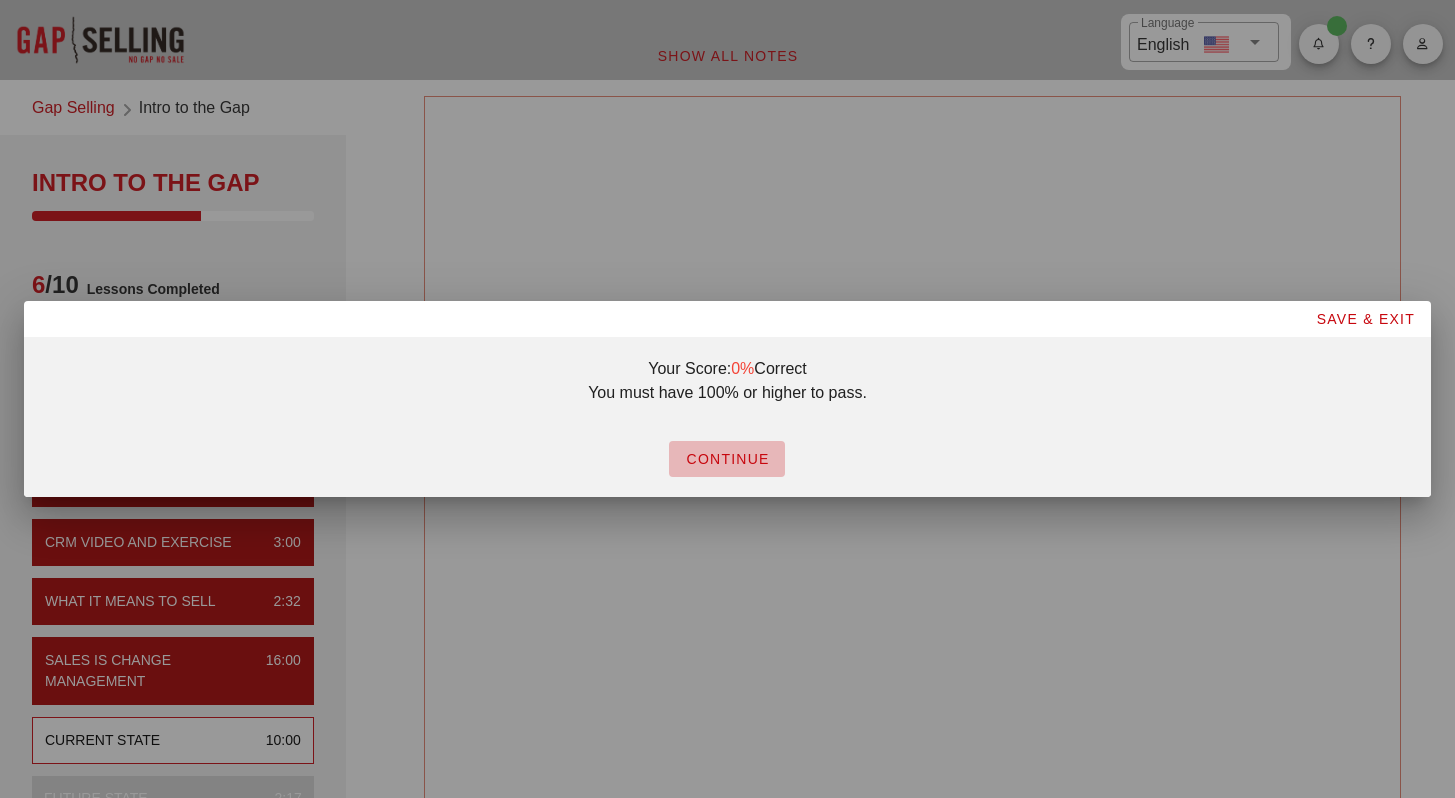 click on "CONTINUE" at bounding box center [727, 459] 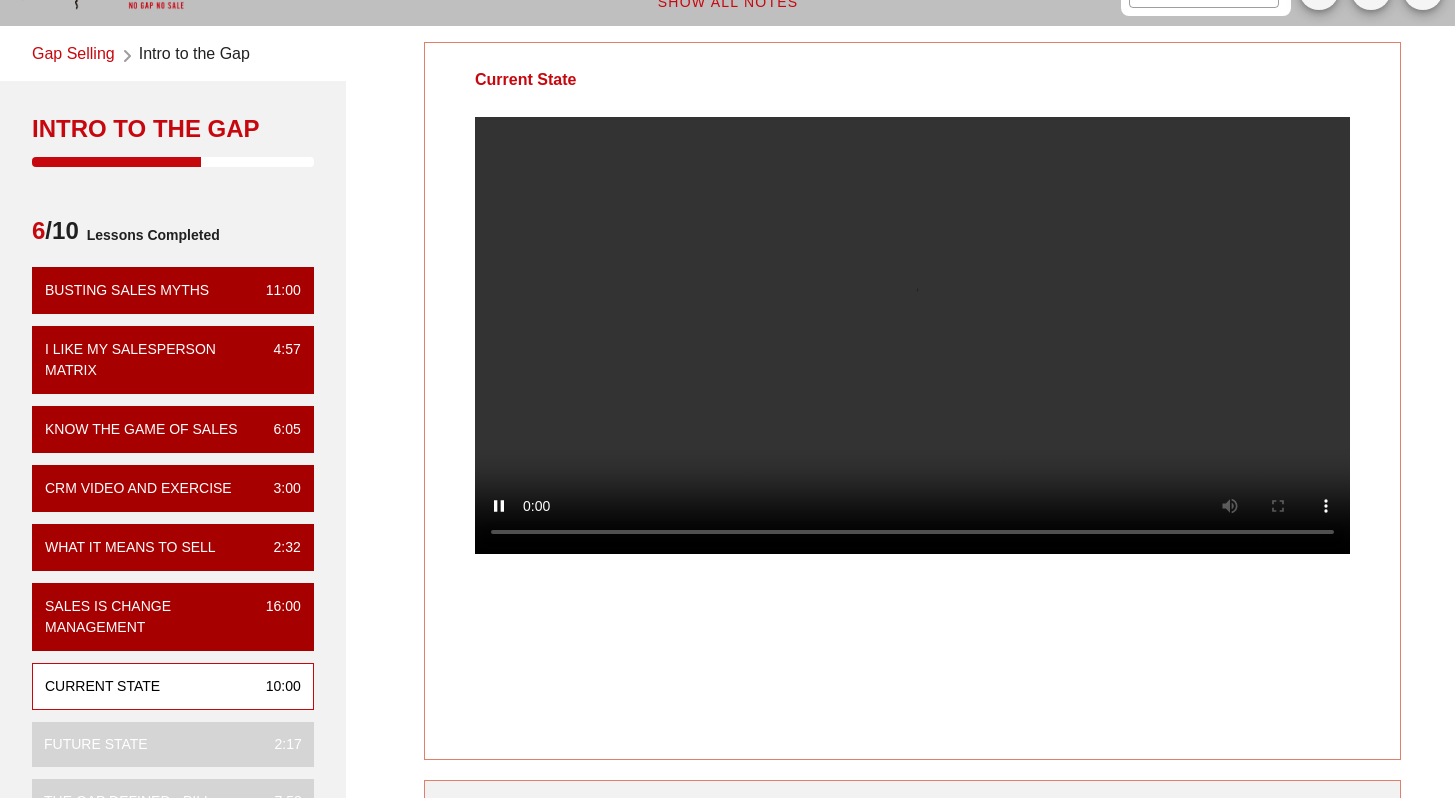 scroll, scrollTop: 45, scrollLeft: 0, axis: vertical 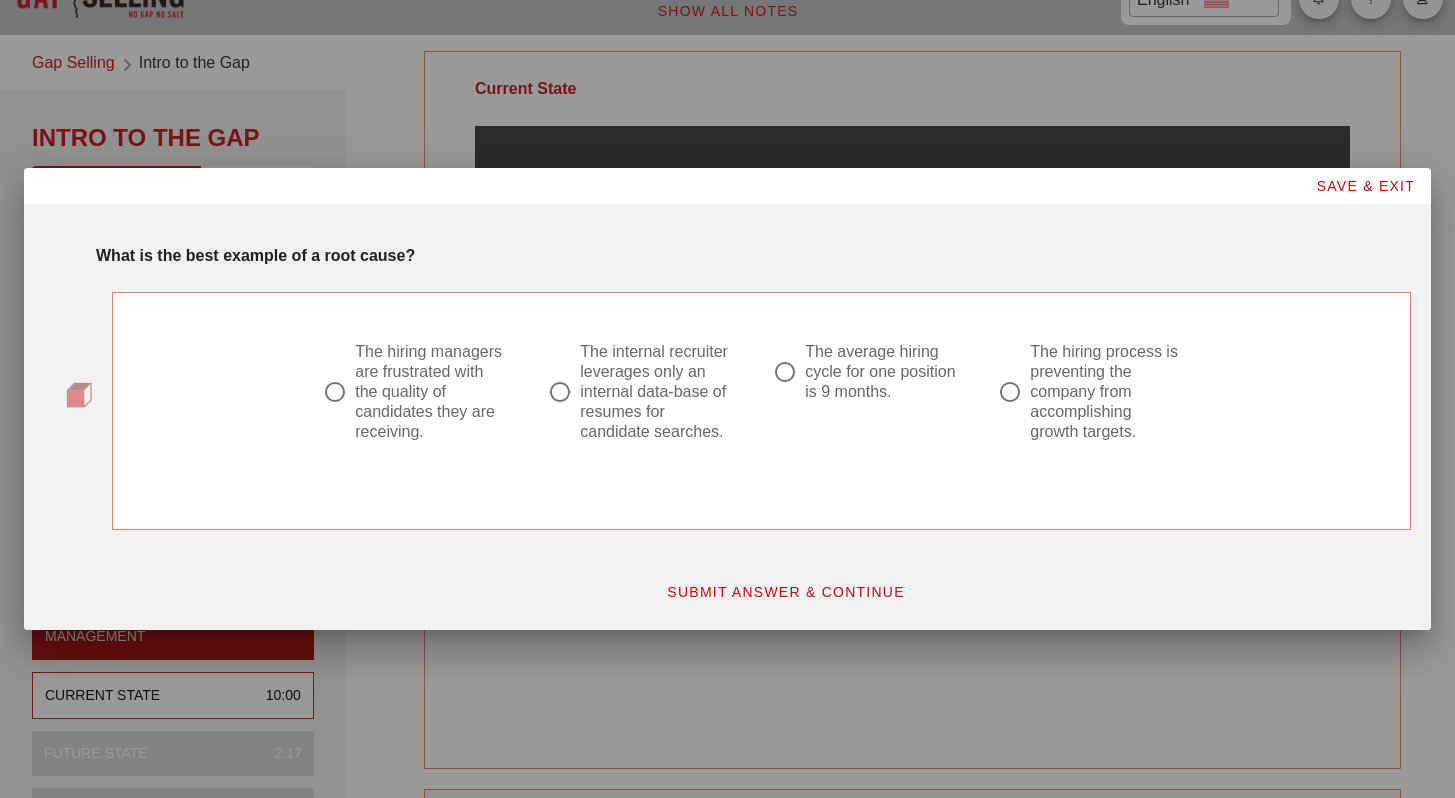 click at bounding box center [335, 392] 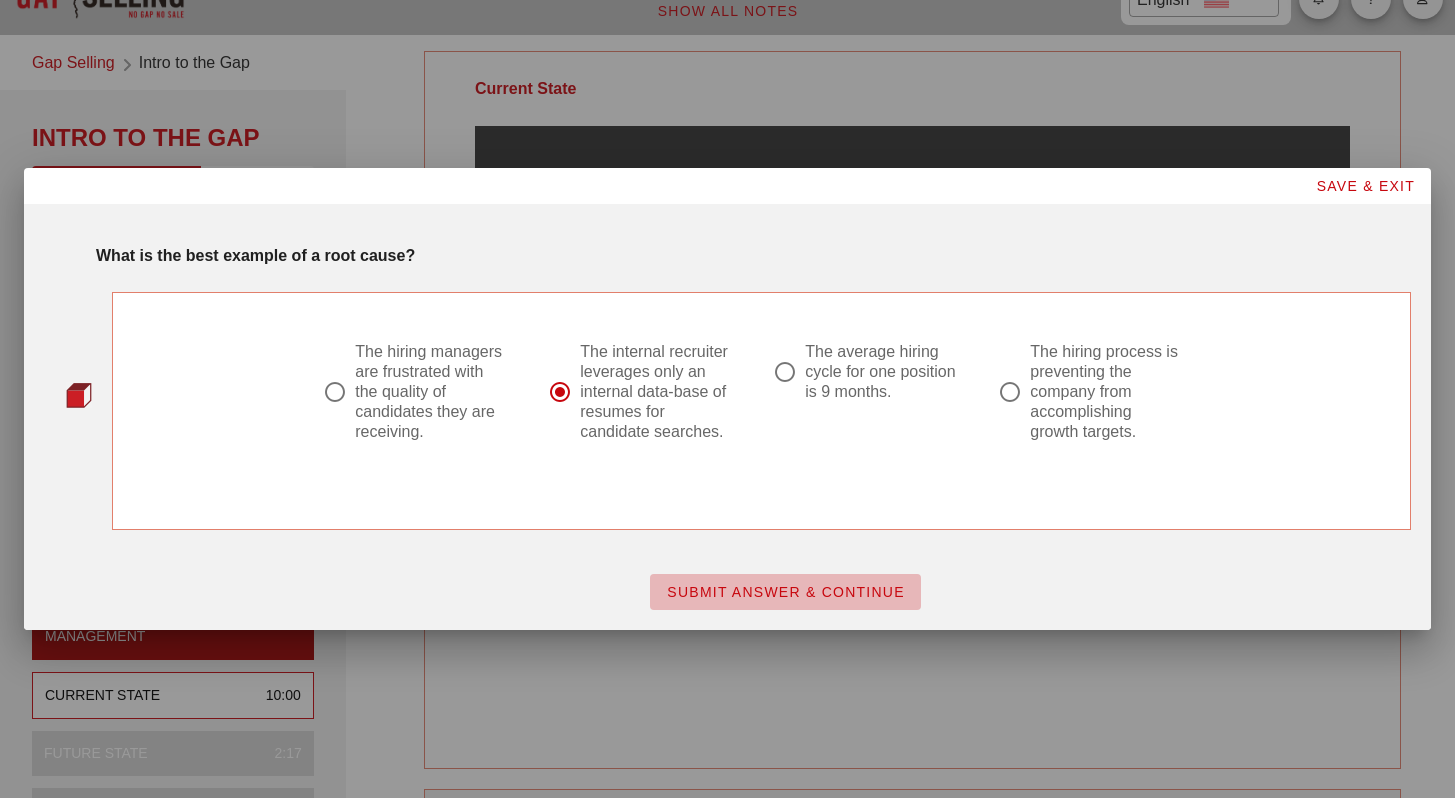 click on "SUBMIT ANSWER & CONTINUE" at bounding box center [785, 592] 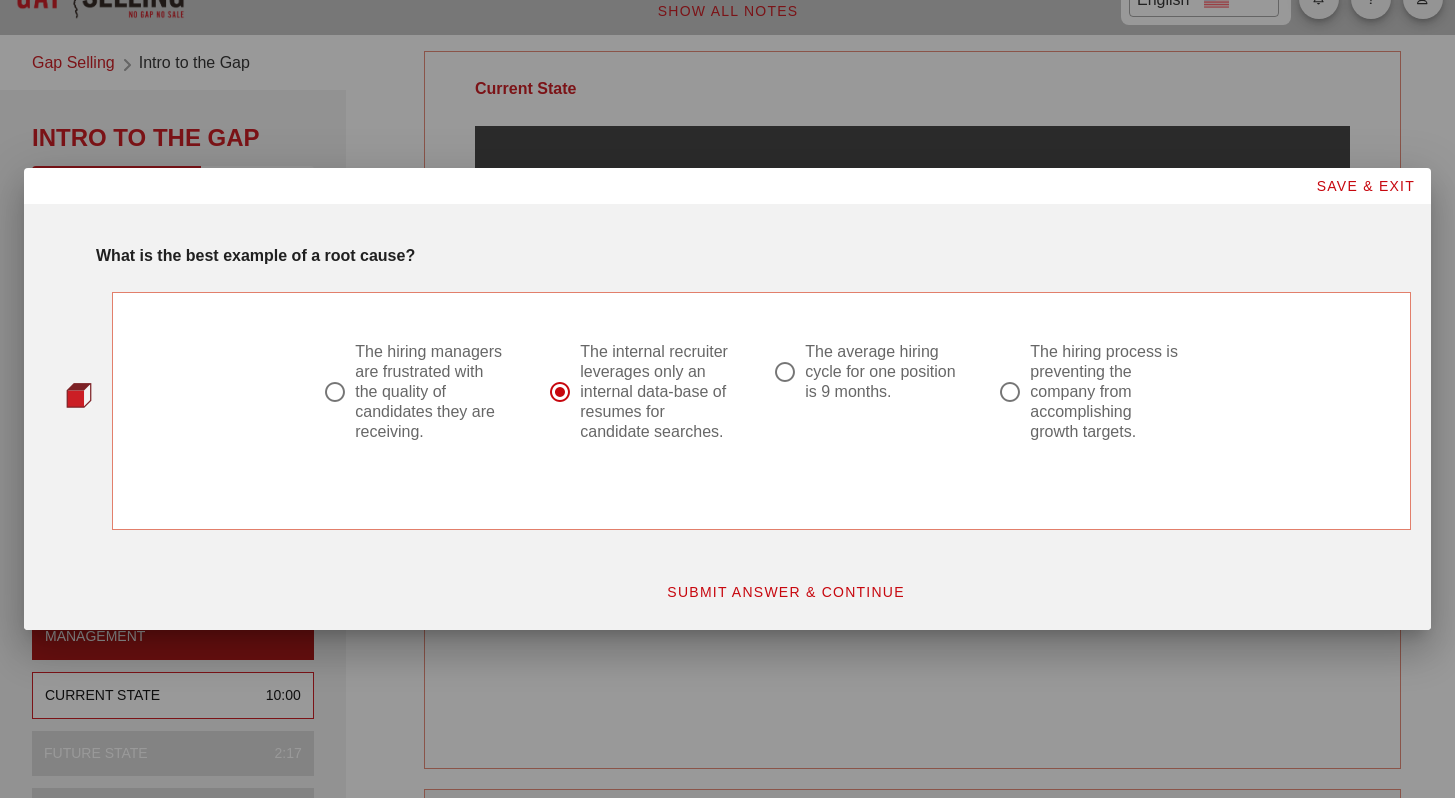 scroll, scrollTop: 0, scrollLeft: 0, axis: both 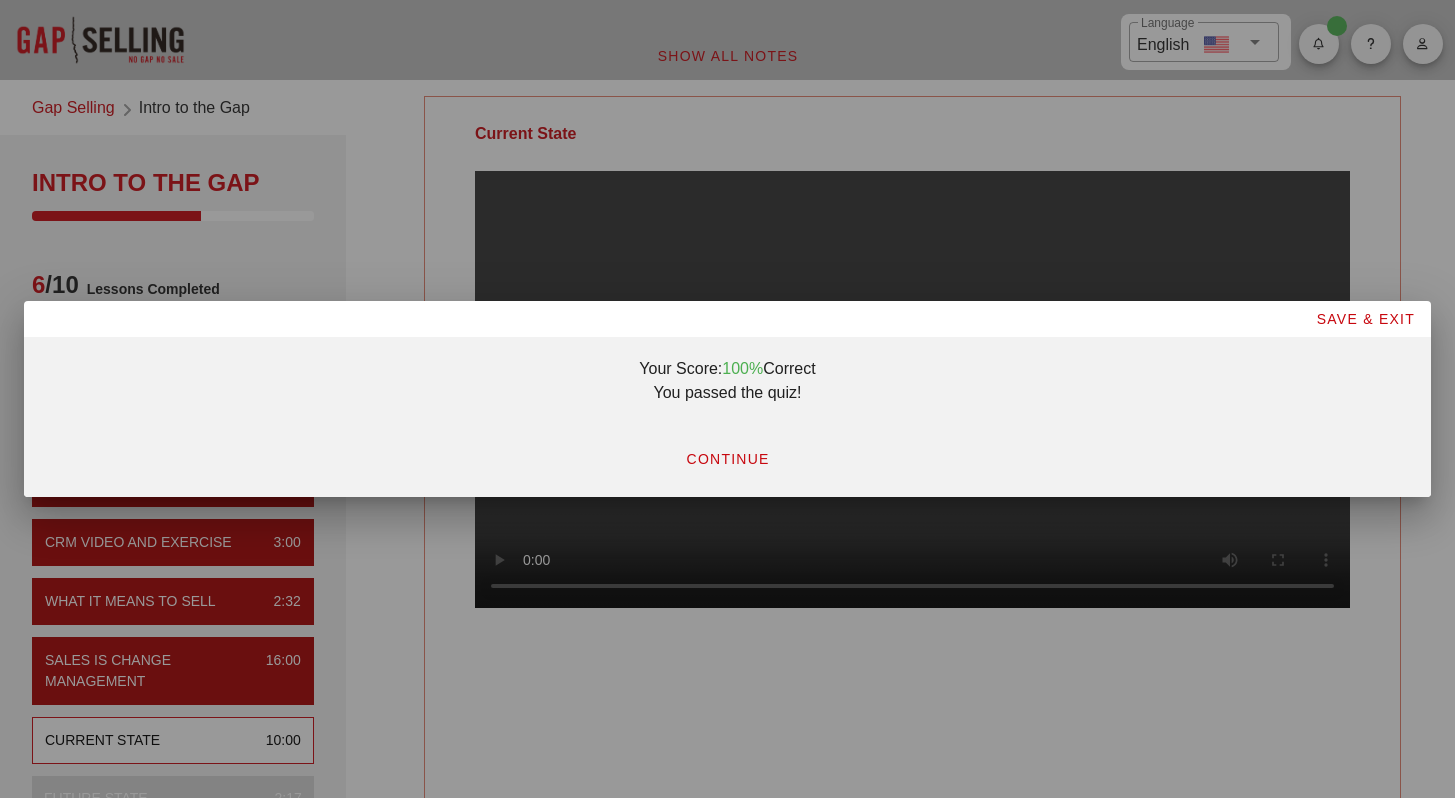 click on "CONTINUE" at bounding box center [727, 459] 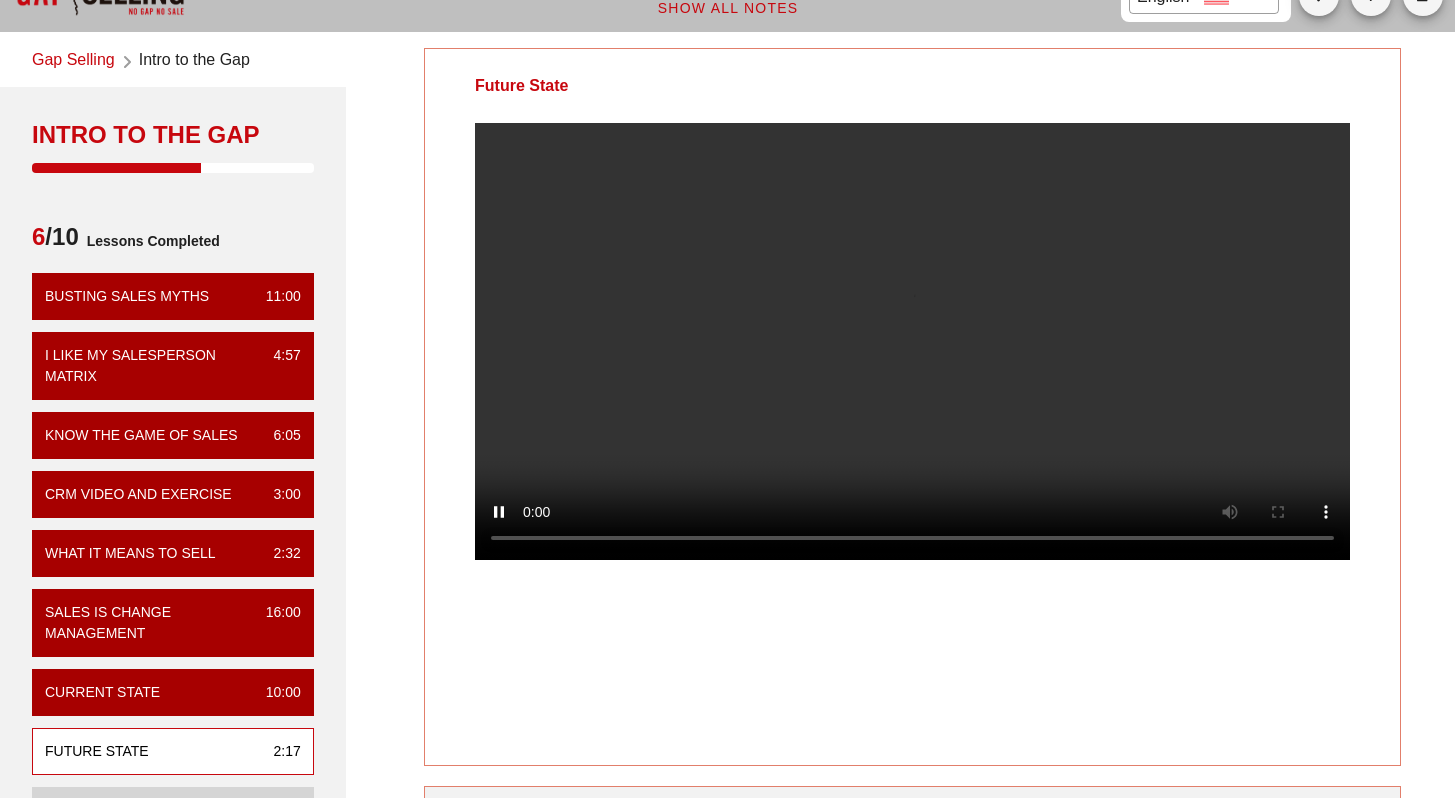 scroll, scrollTop: 37, scrollLeft: 0, axis: vertical 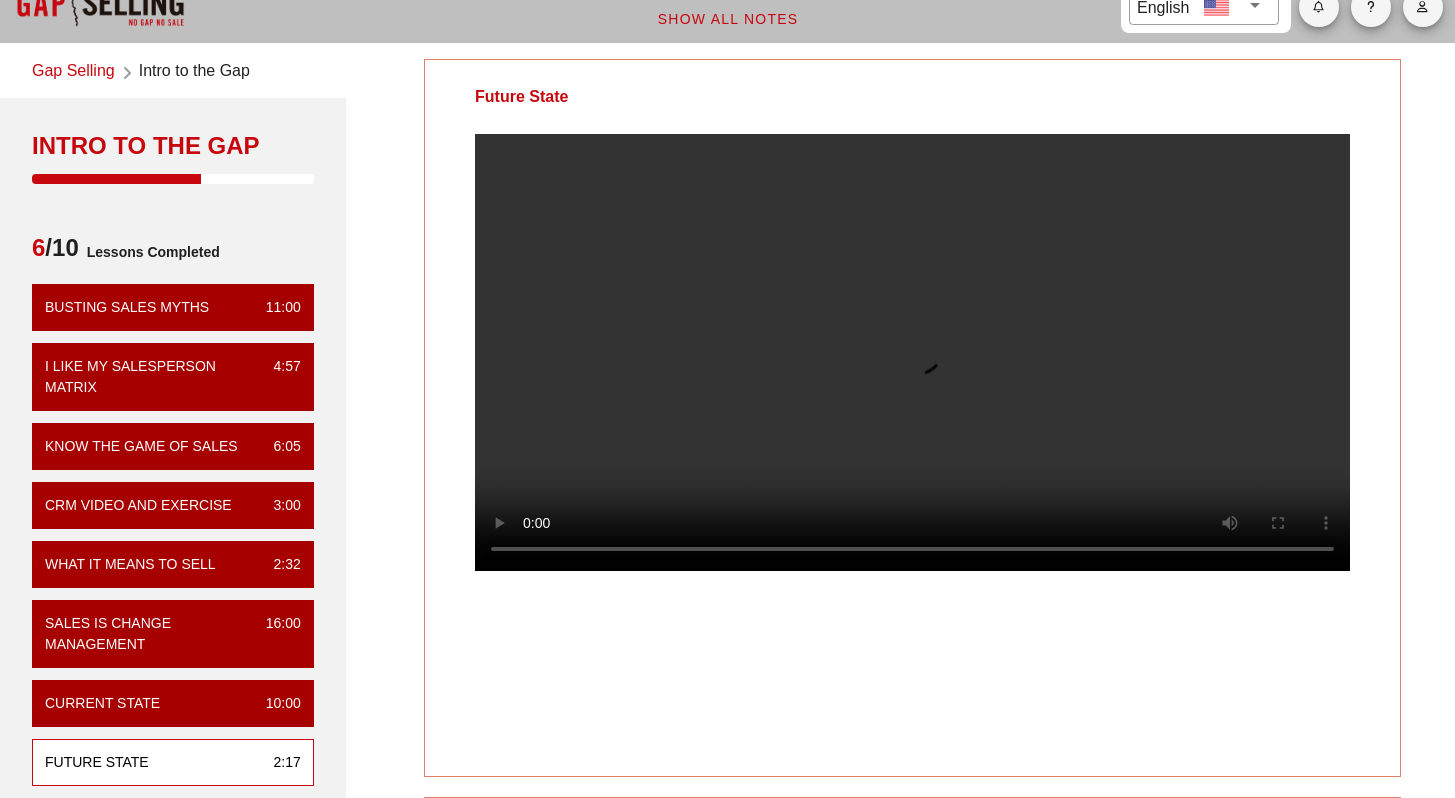 click at bounding box center (912, 352) 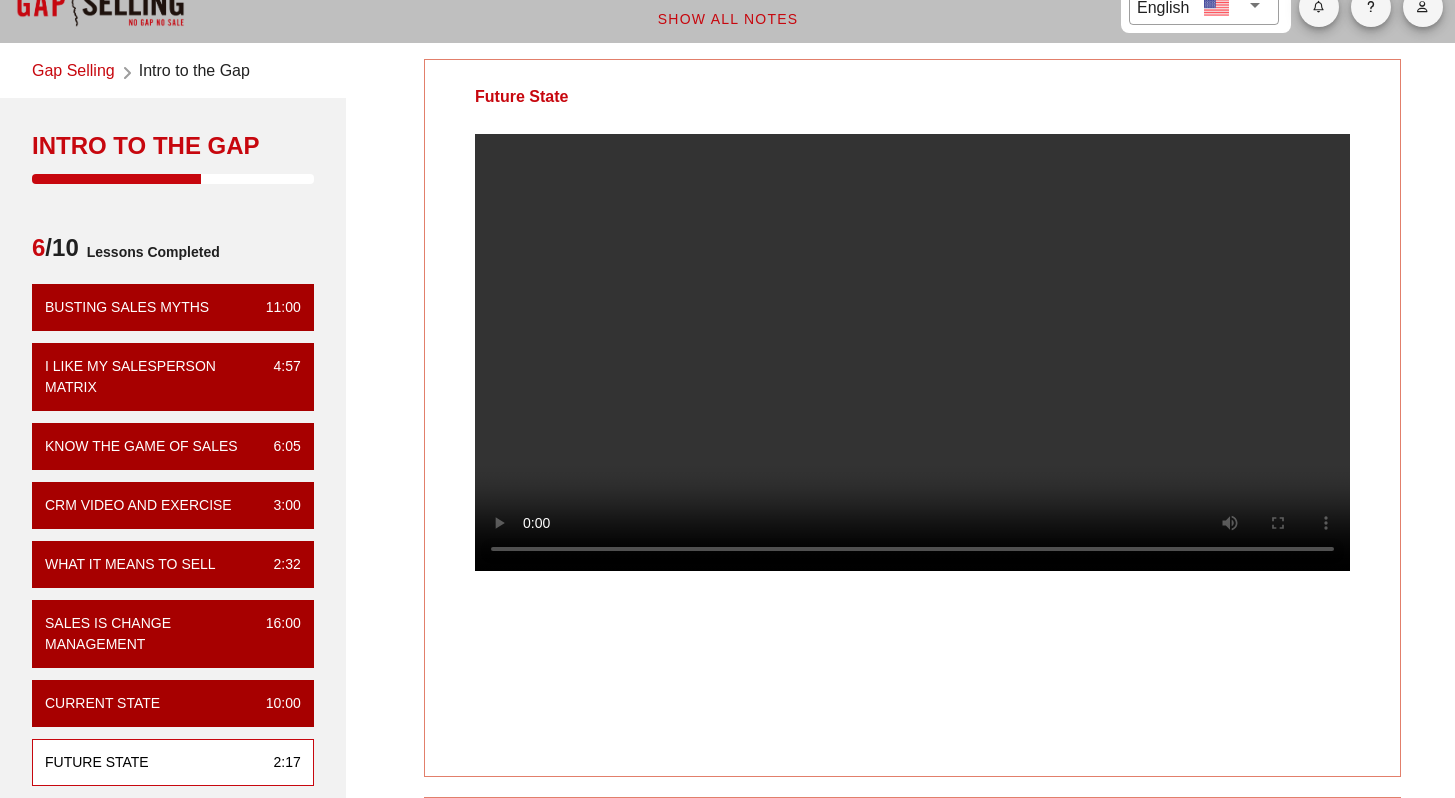 click at bounding box center [912, 352] 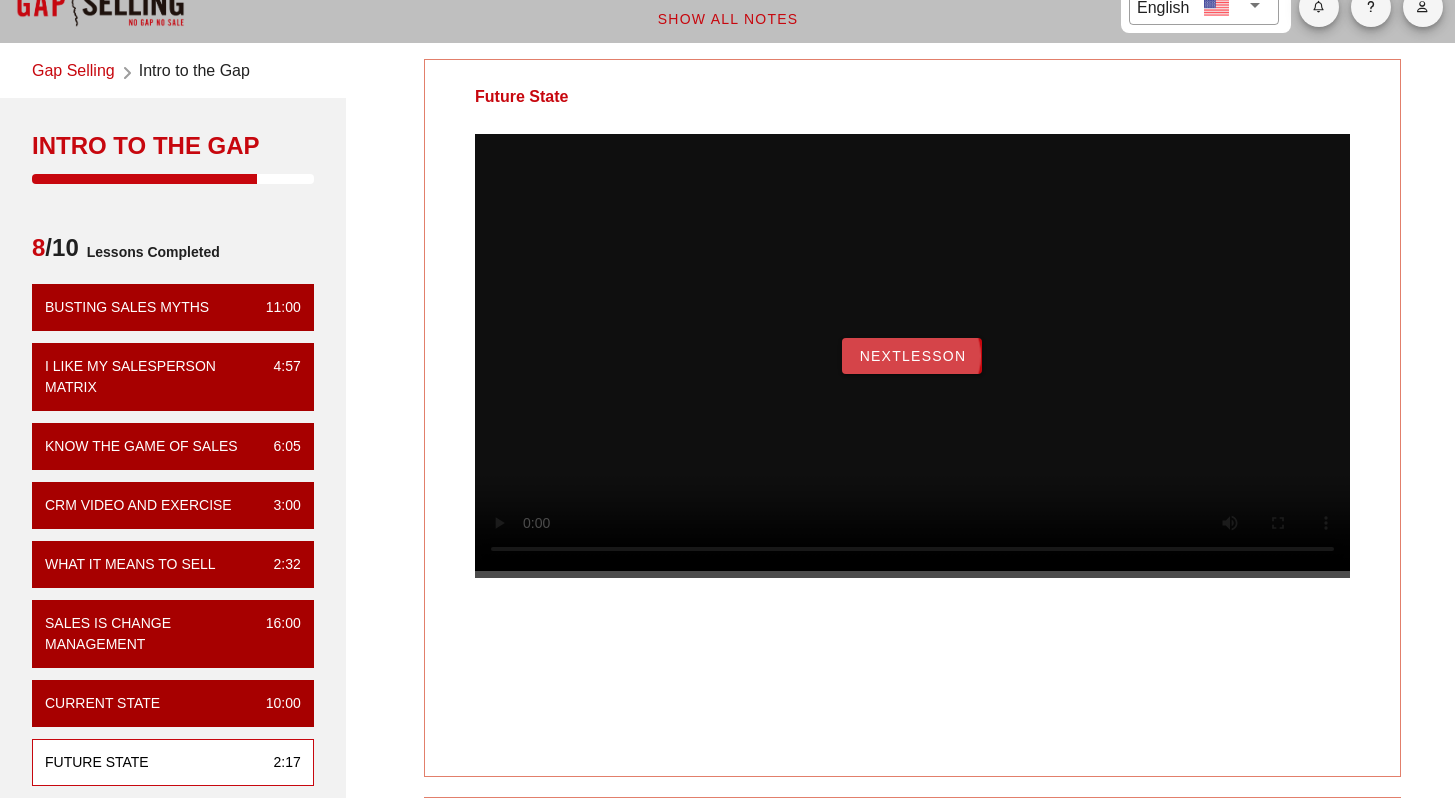 click on "NextLesson" at bounding box center (912, 356) 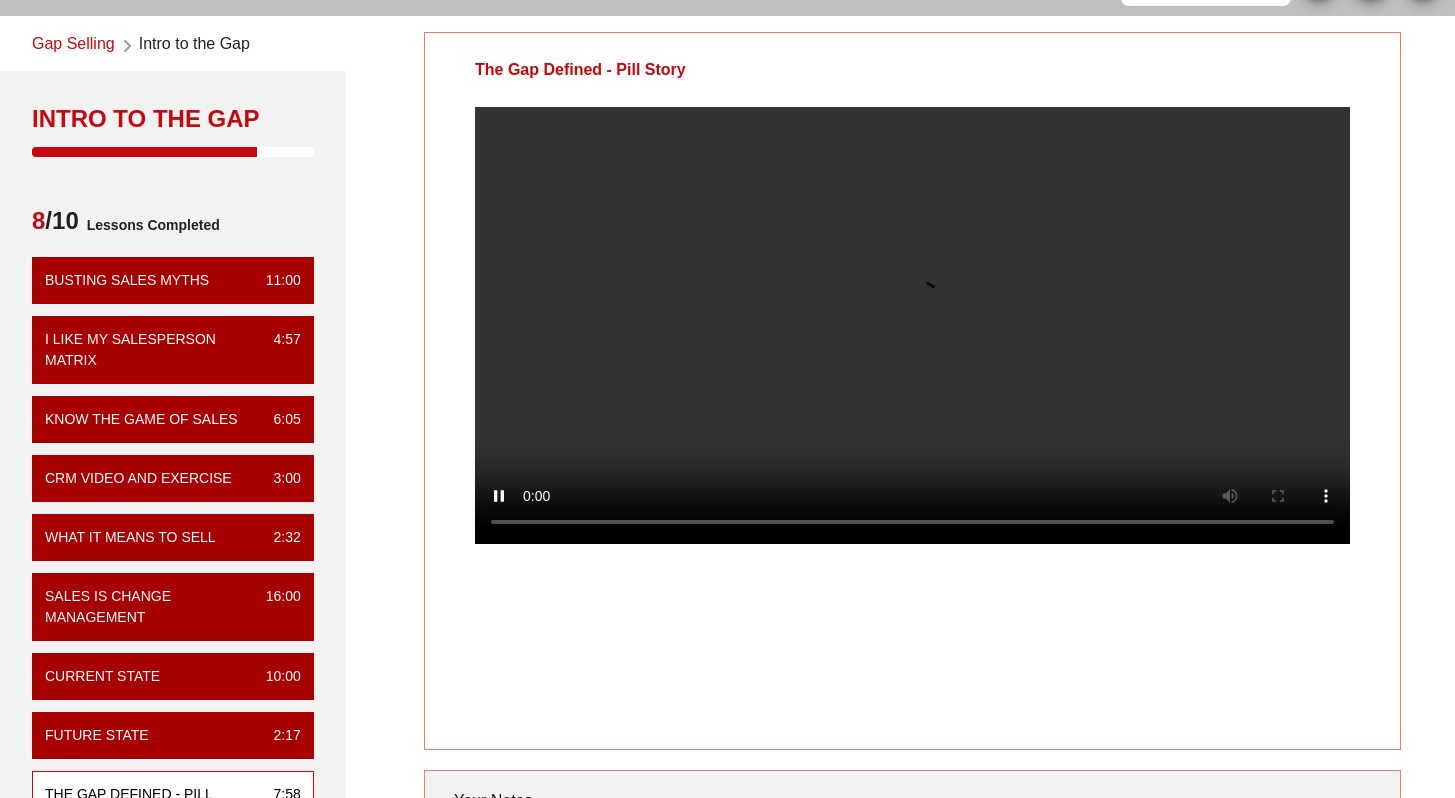 scroll, scrollTop: 68, scrollLeft: 0, axis: vertical 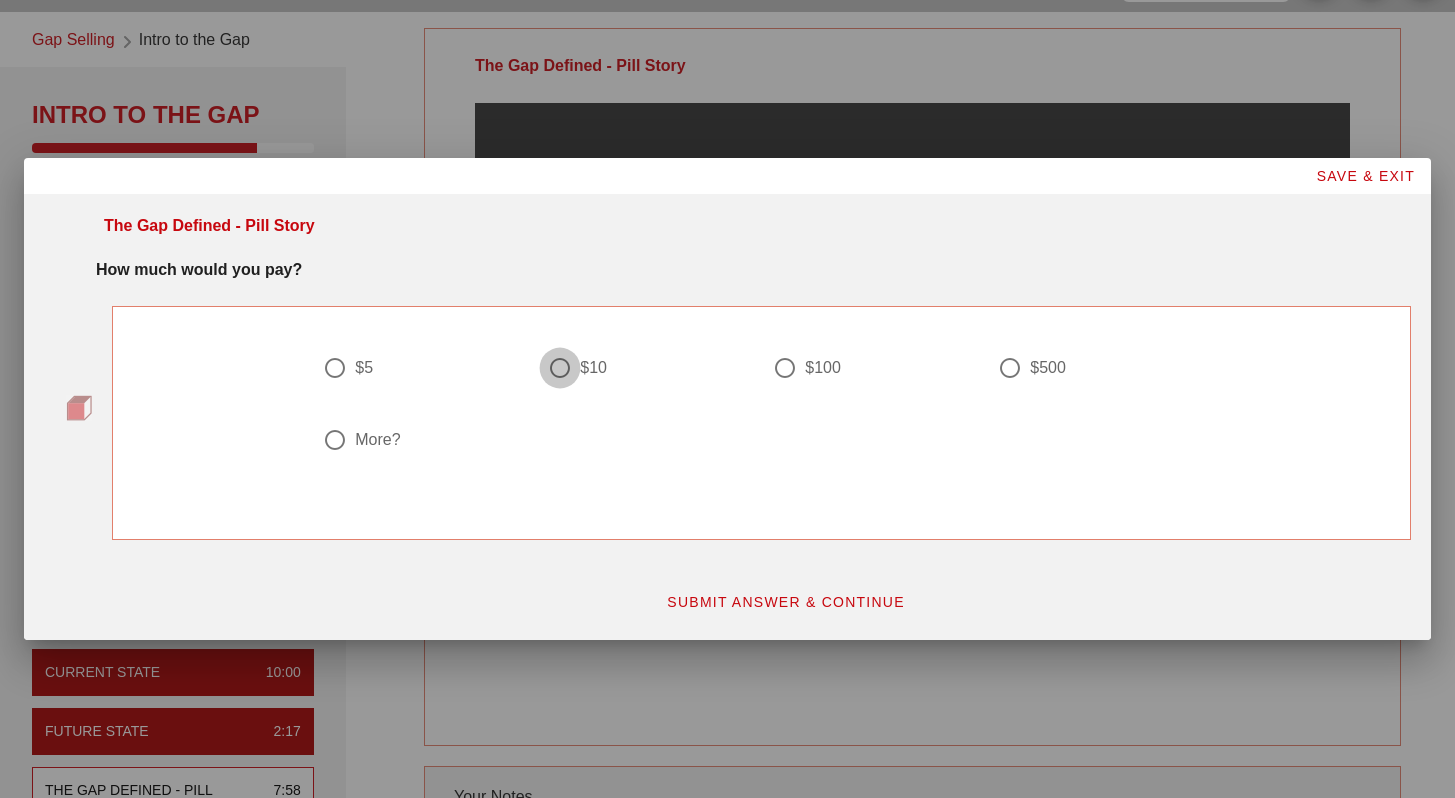 click at bounding box center [335, 368] 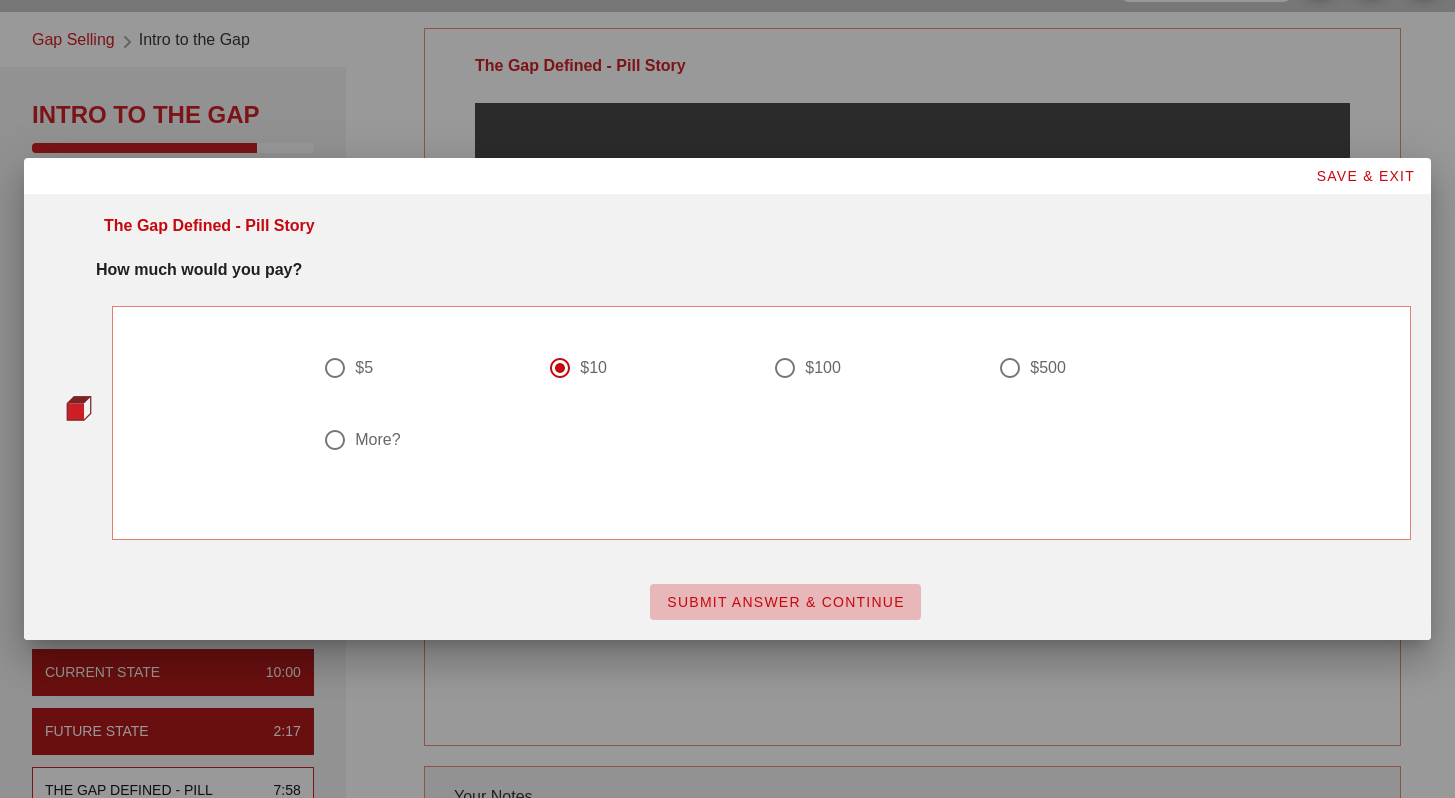 click on "SUBMIT ANSWER & CONTINUE" at bounding box center (785, 602) 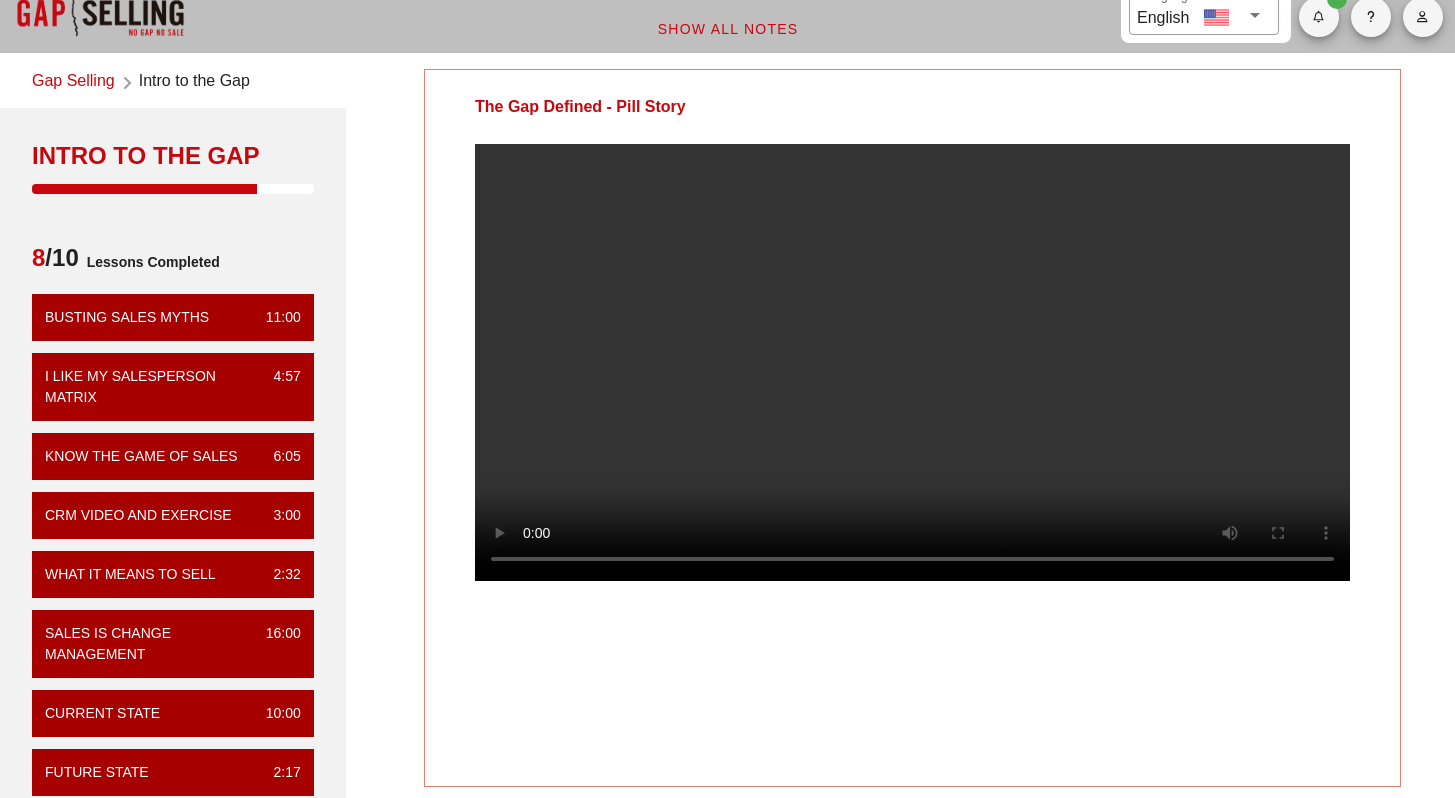 scroll, scrollTop: 28, scrollLeft: 0, axis: vertical 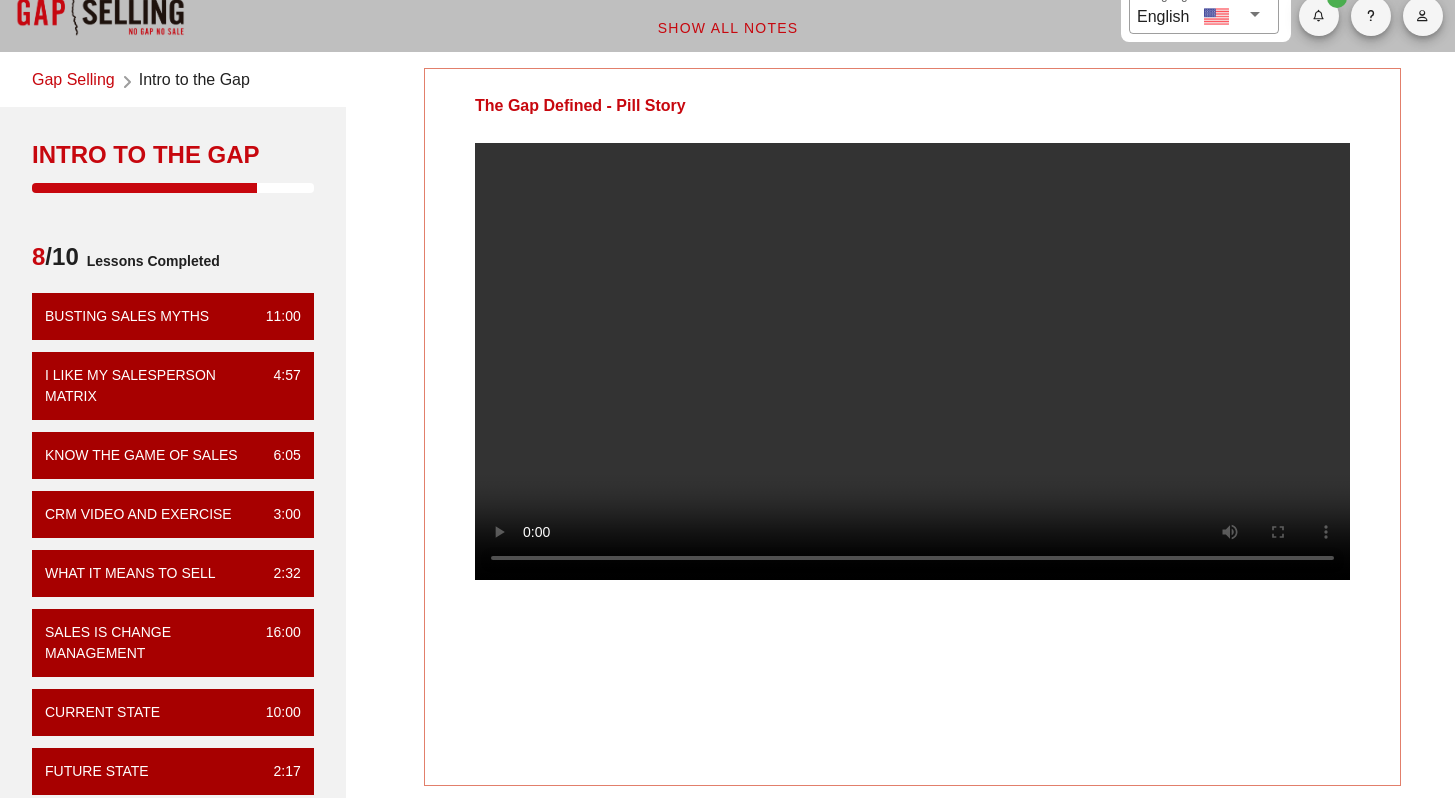 click at bounding box center (912, 361) 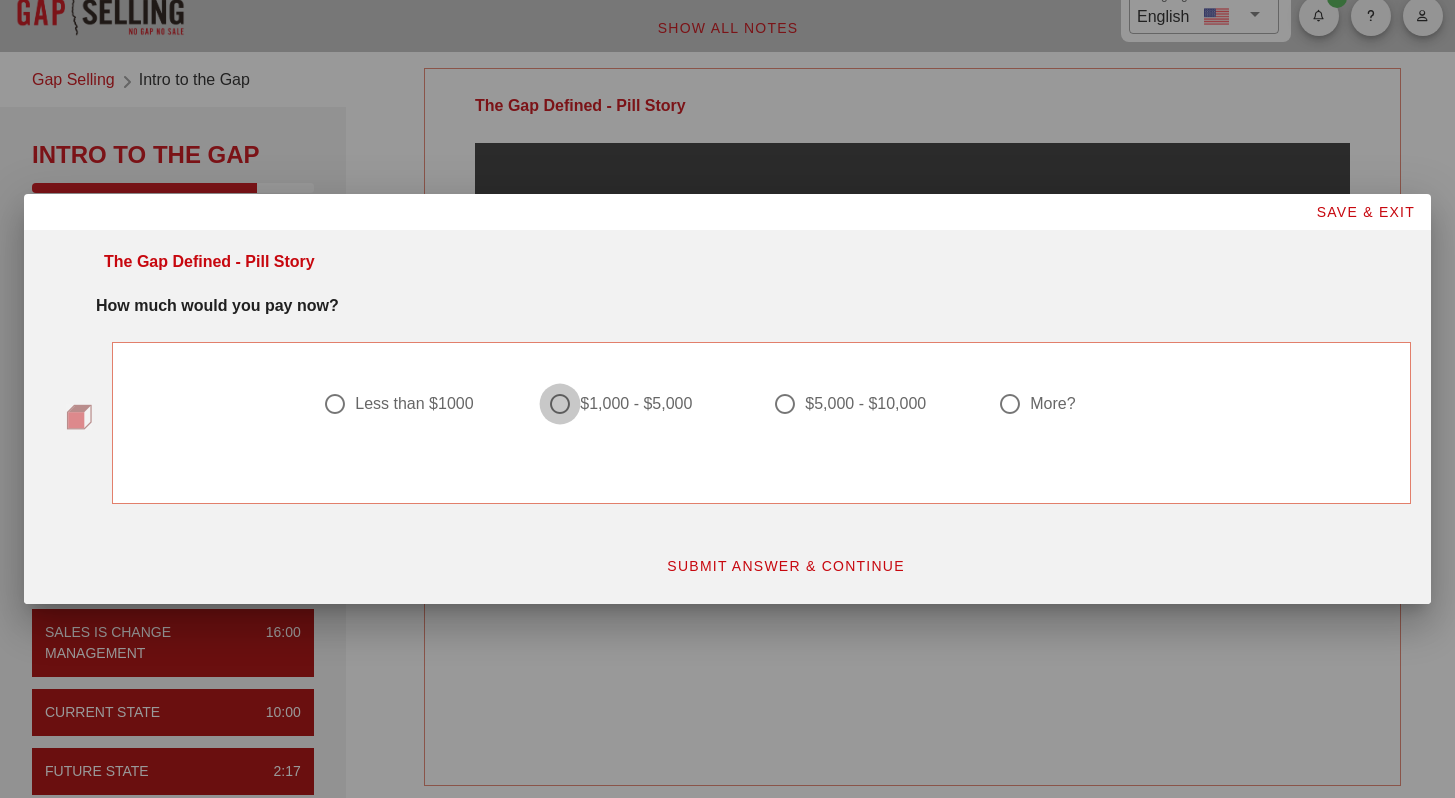 click at bounding box center [335, 404] 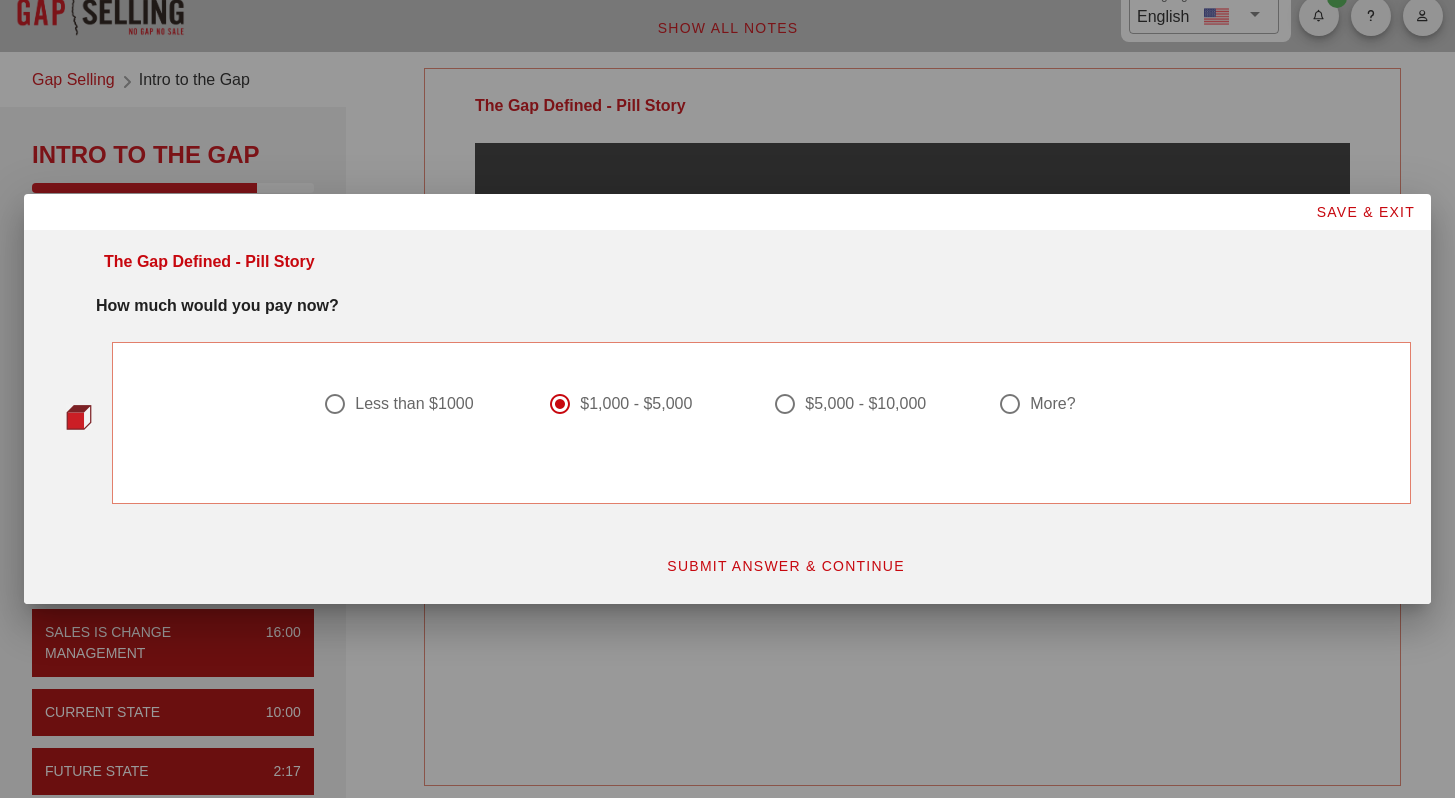 click on "SUBMIT ANSWER & CONTINUE" at bounding box center (785, 566) 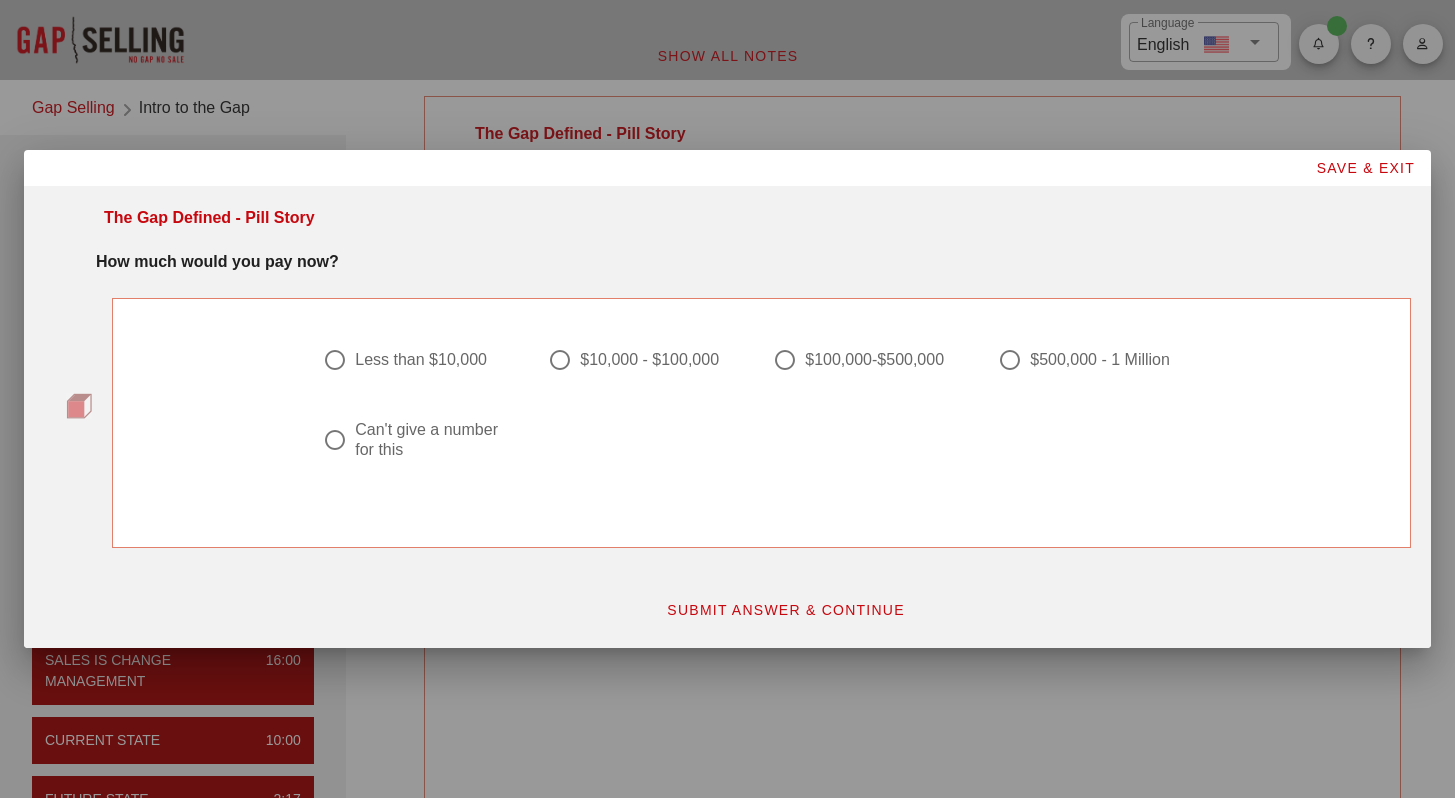 click on "Can't give a number for this" at bounding box center (415, 360) 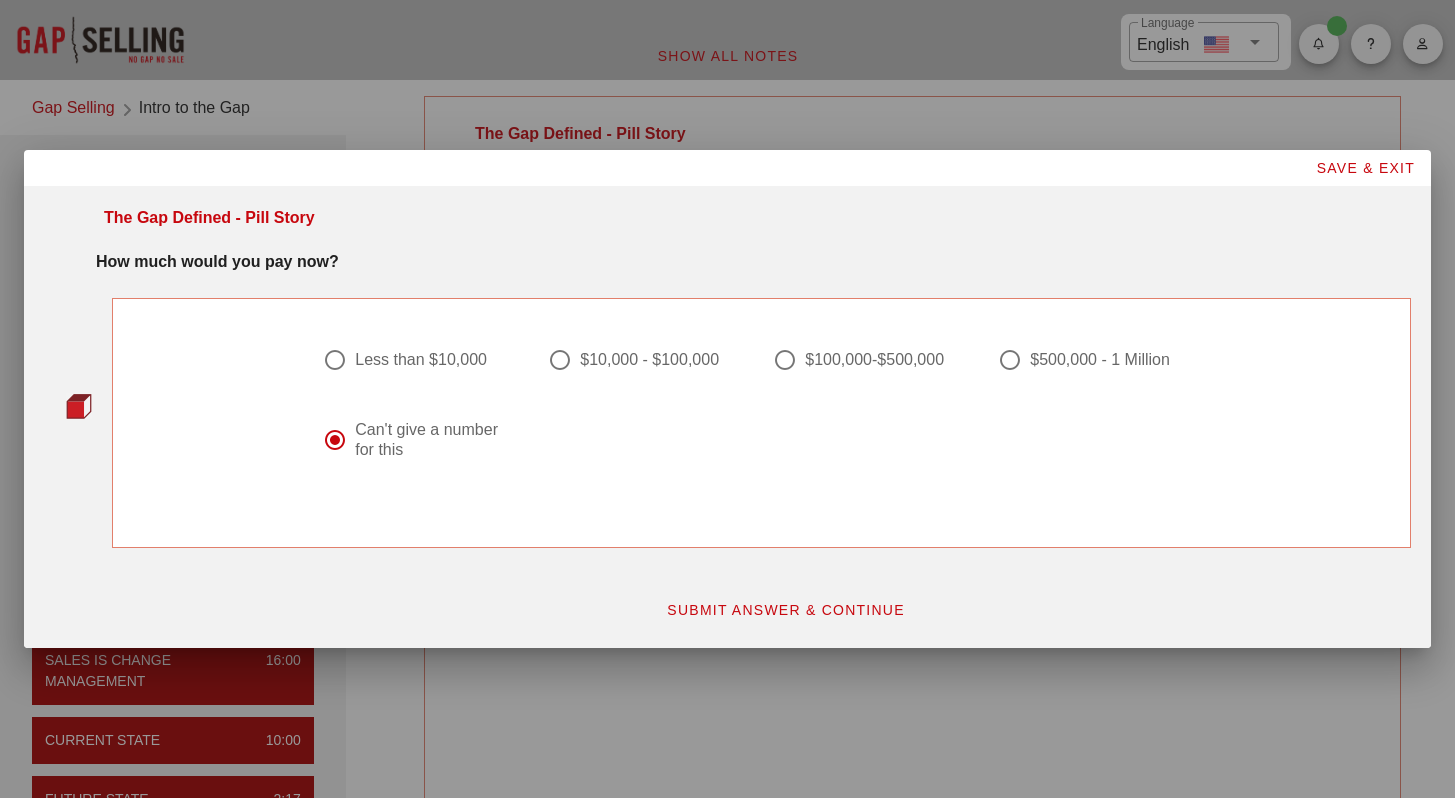 click on "SUBMIT ANSWER & CONTINUE" at bounding box center [785, 610] 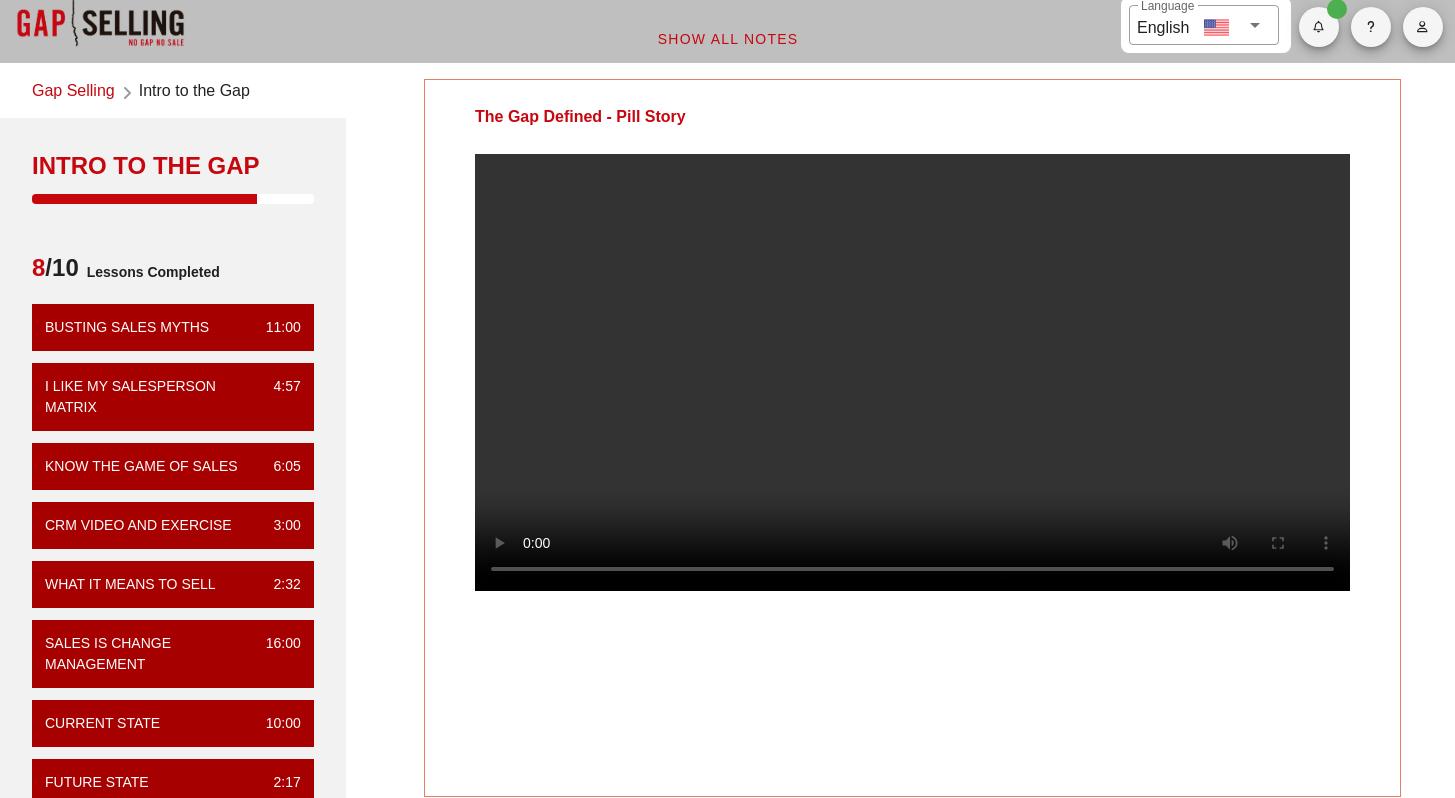 scroll, scrollTop: 14, scrollLeft: 0, axis: vertical 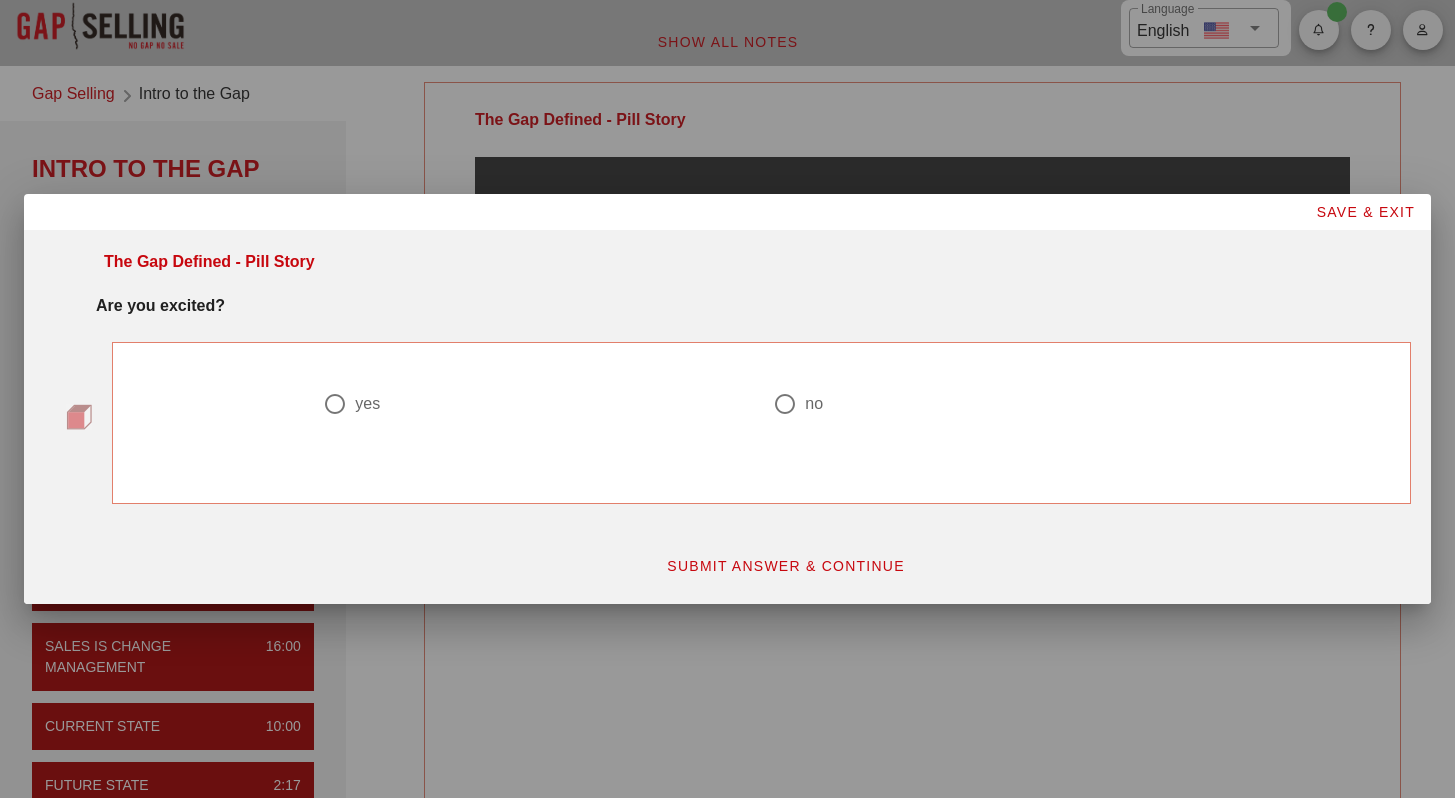 click at bounding box center (335, 404) 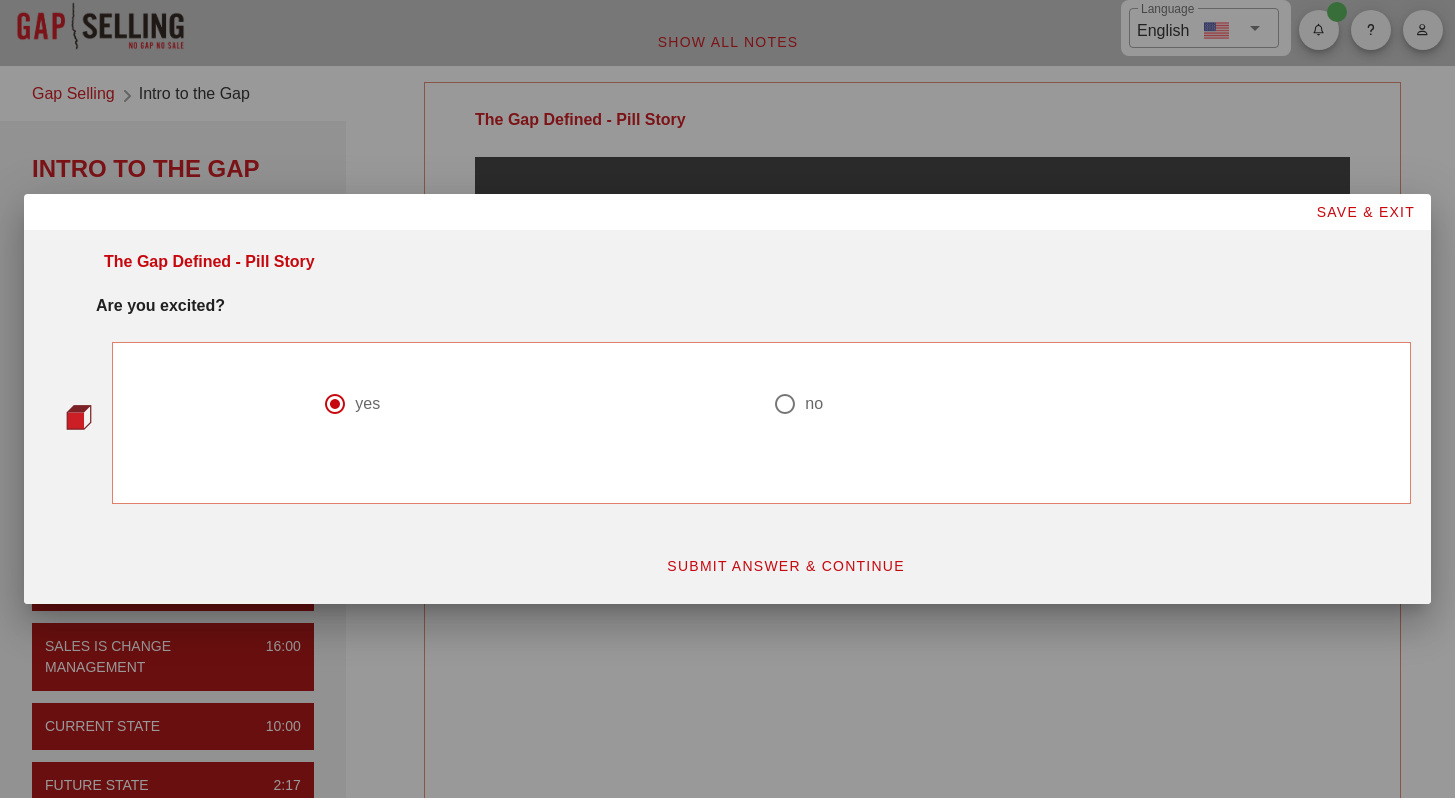 click on "SUBMIT ANSWER & CONTINUE" at bounding box center [785, 566] 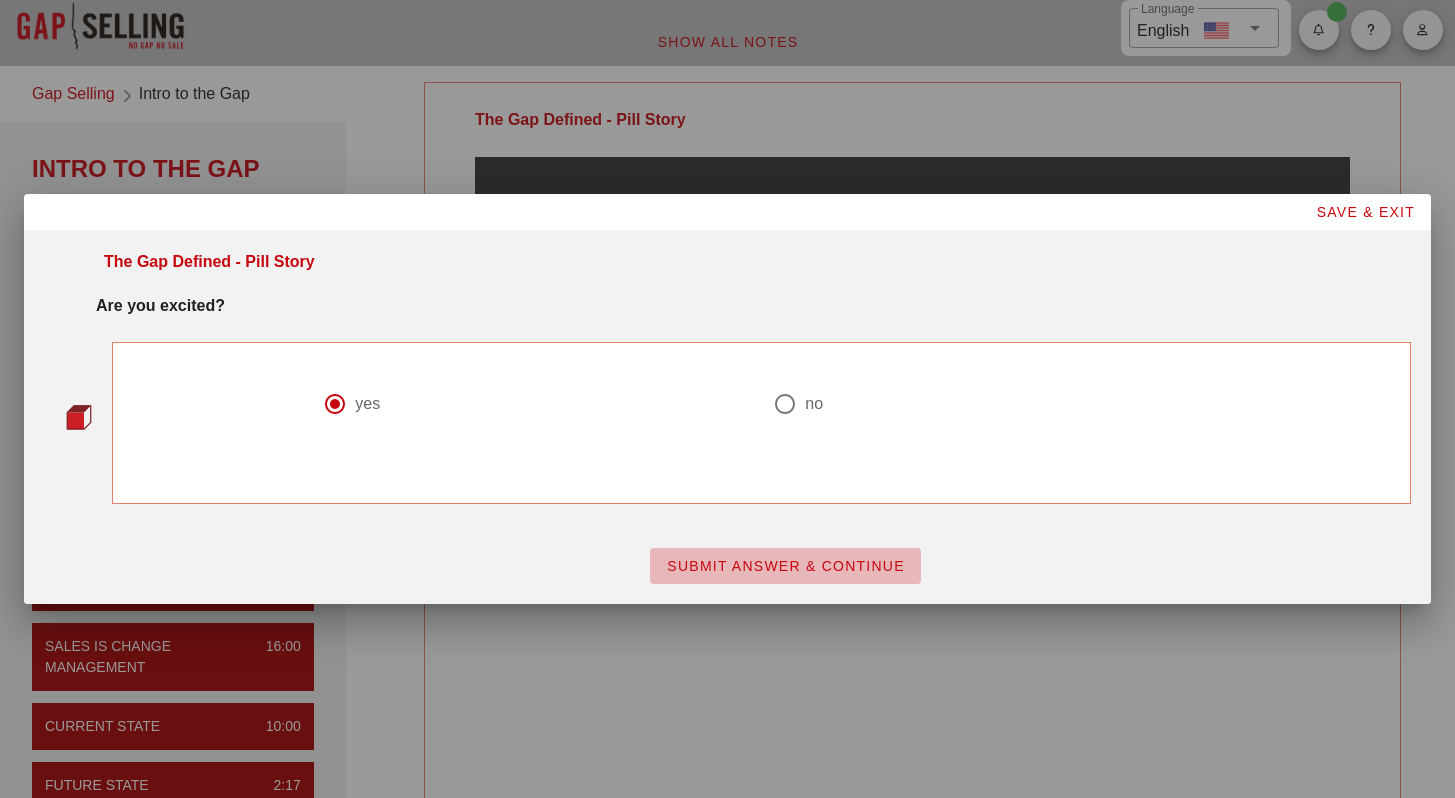 scroll, scrollTop: 0, scrollLeft: 0, axis: both 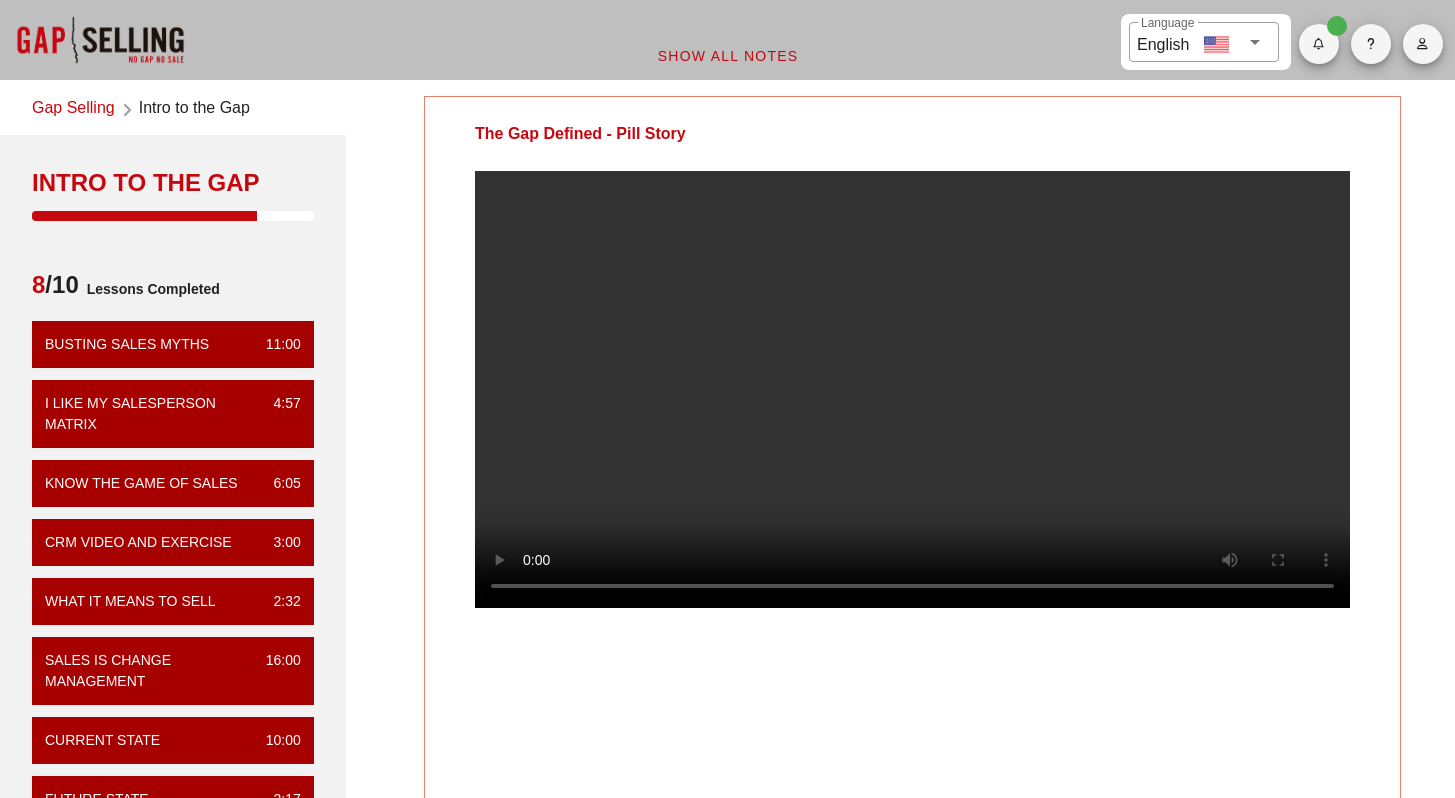 click at bounding box center (912, 389) 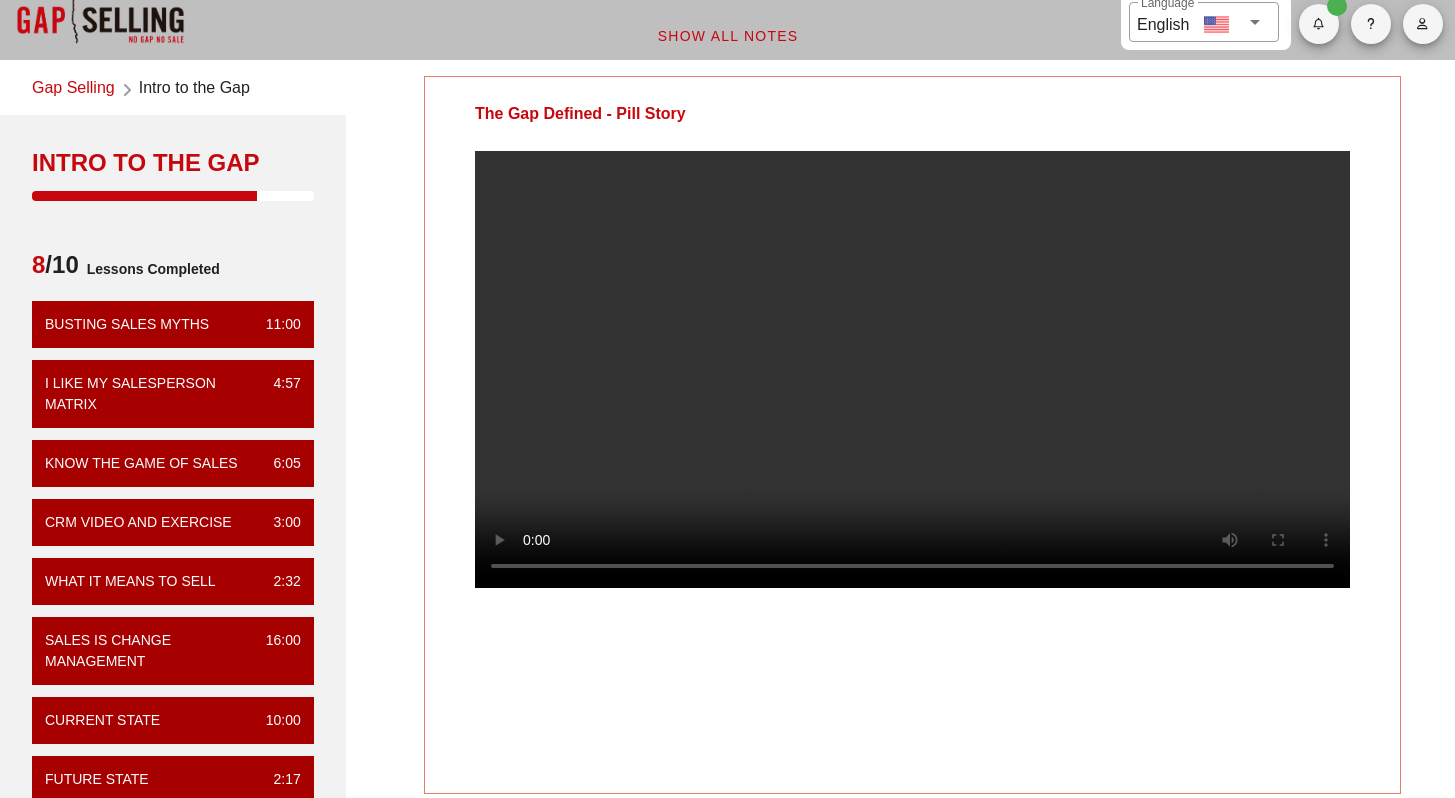 scroll, scrollTop: 17, scrollLeft: 0, axis: vertical 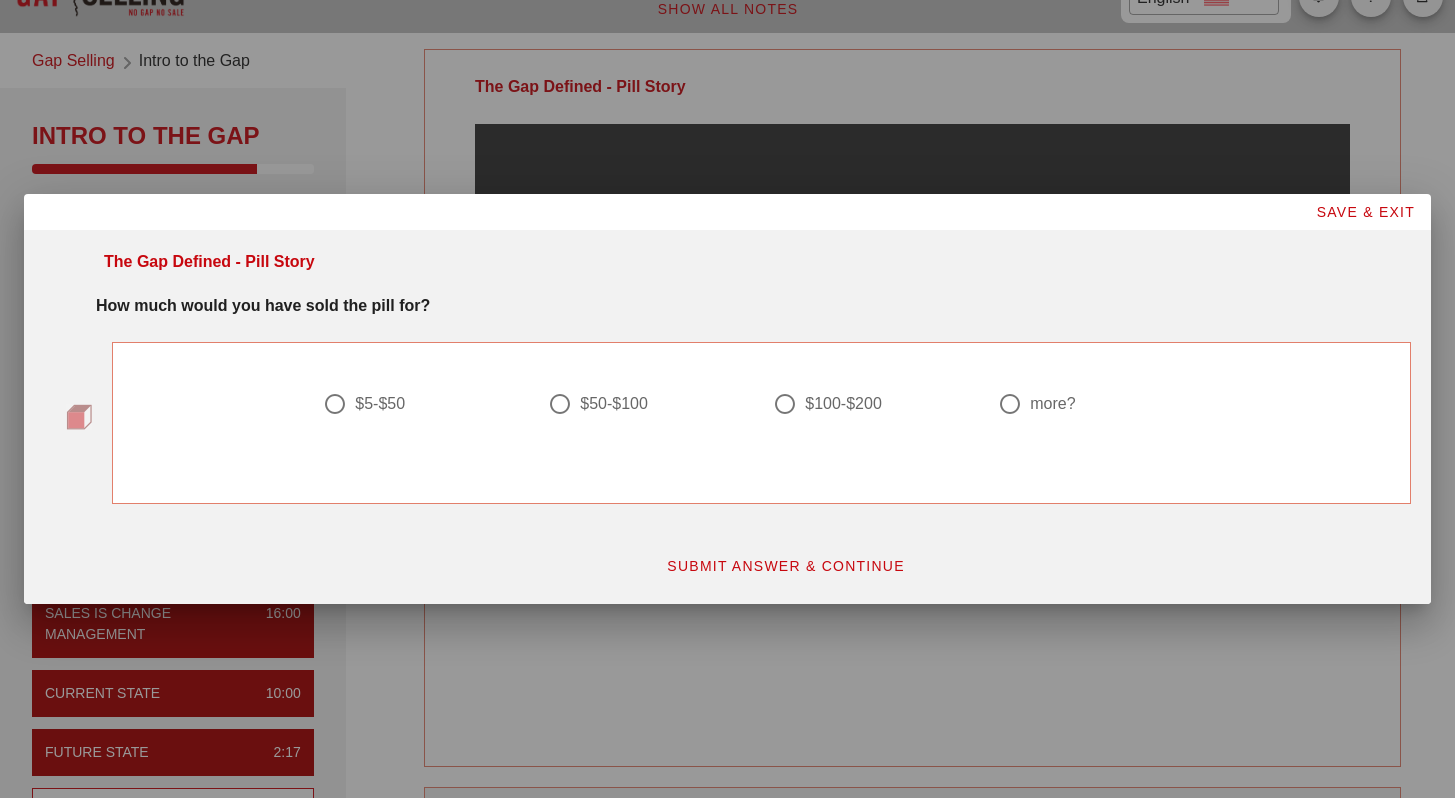 click at bounding box center (335, 404) 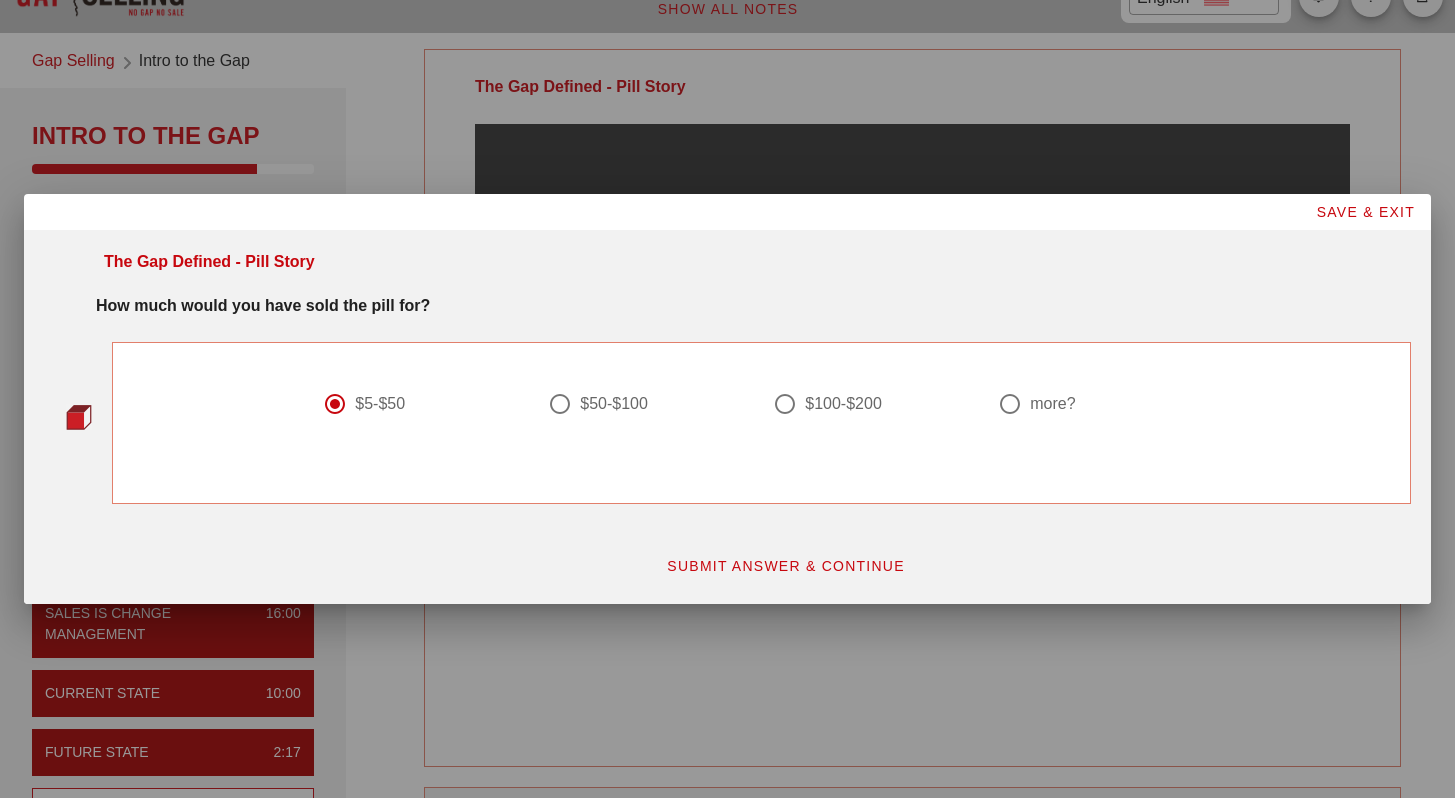 click on "SUBMIT ANSWER & CONTINUE" at bounding box center (785, 566) 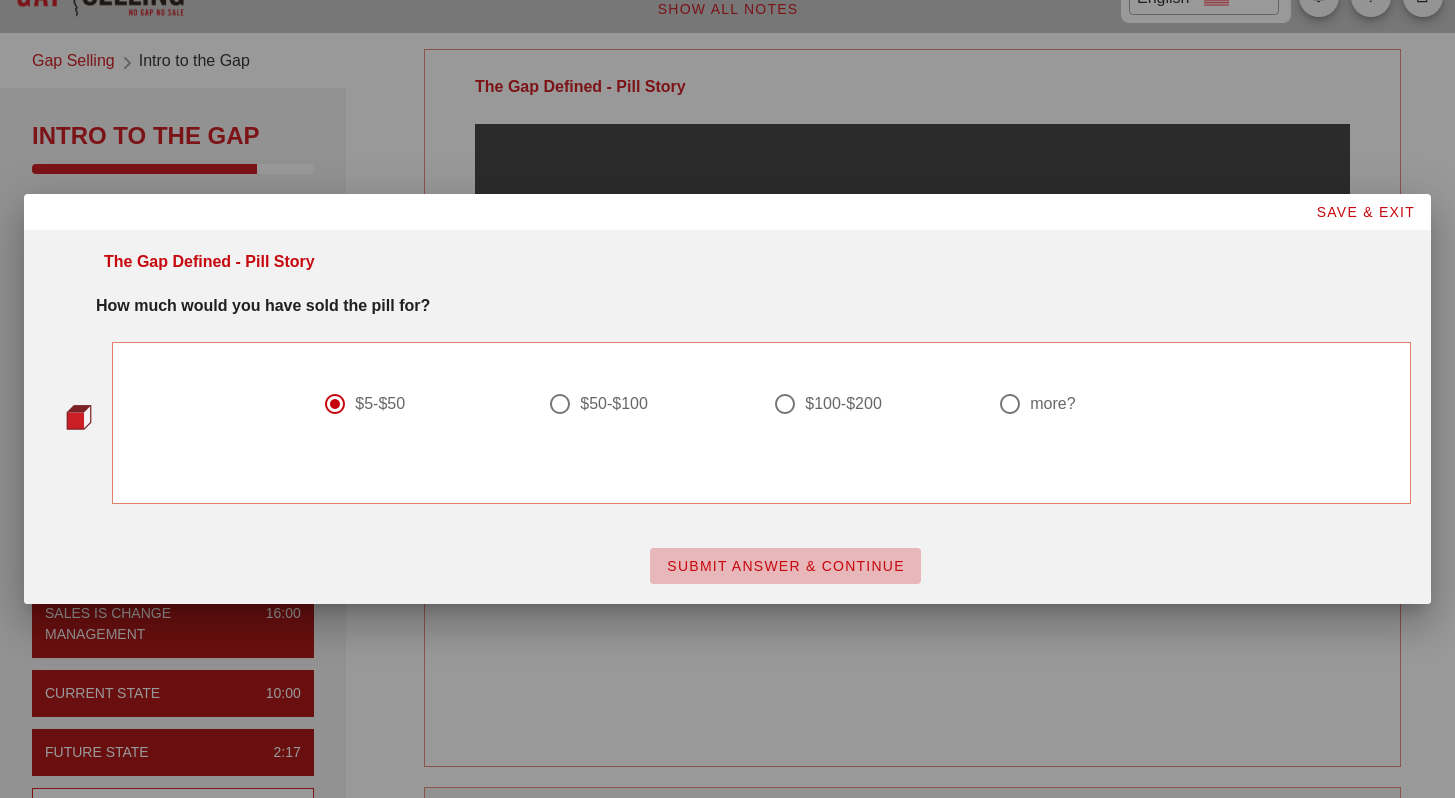 scroll, scrollTop: 0, scrollLeft: 0, axis: both 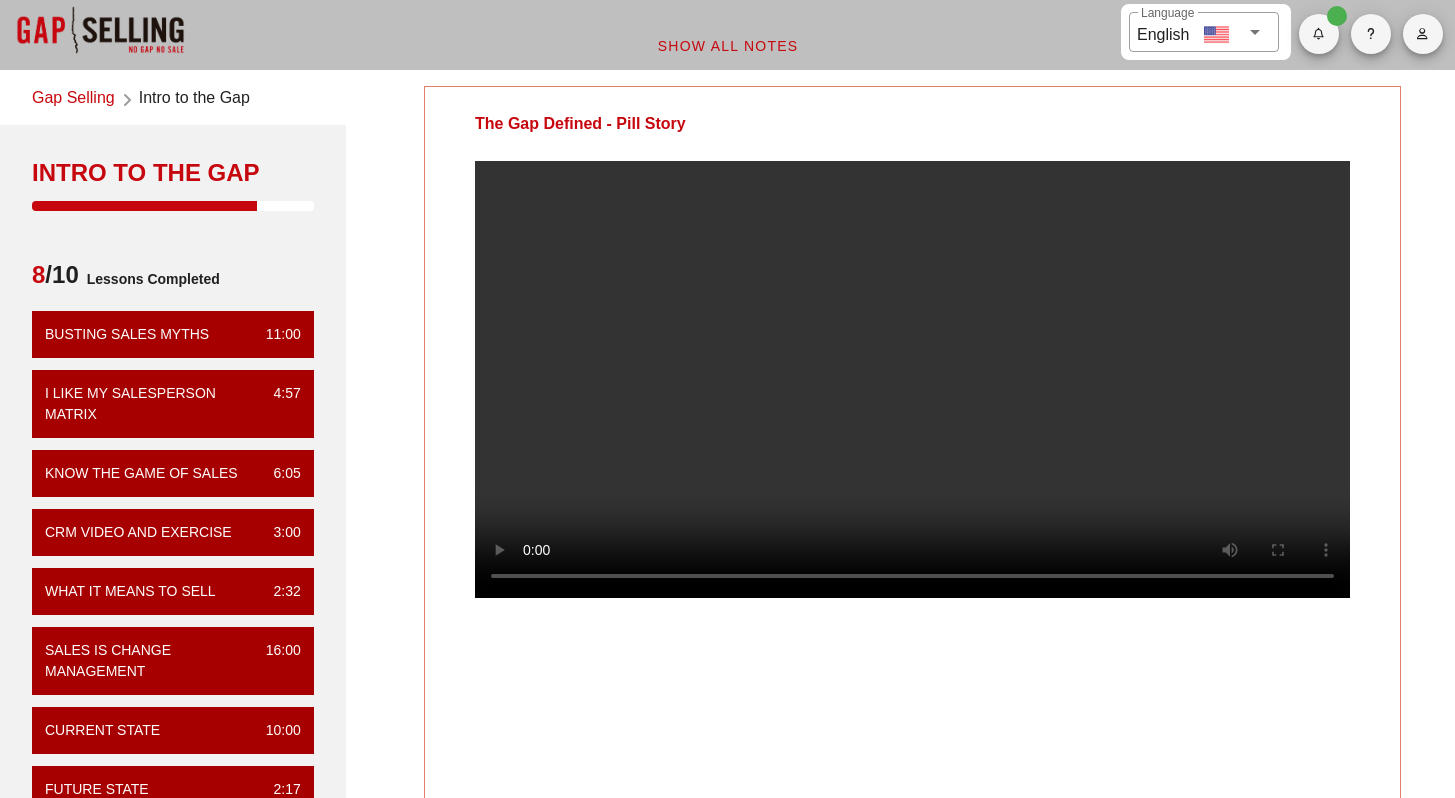 click at bounding box center (912, 379) 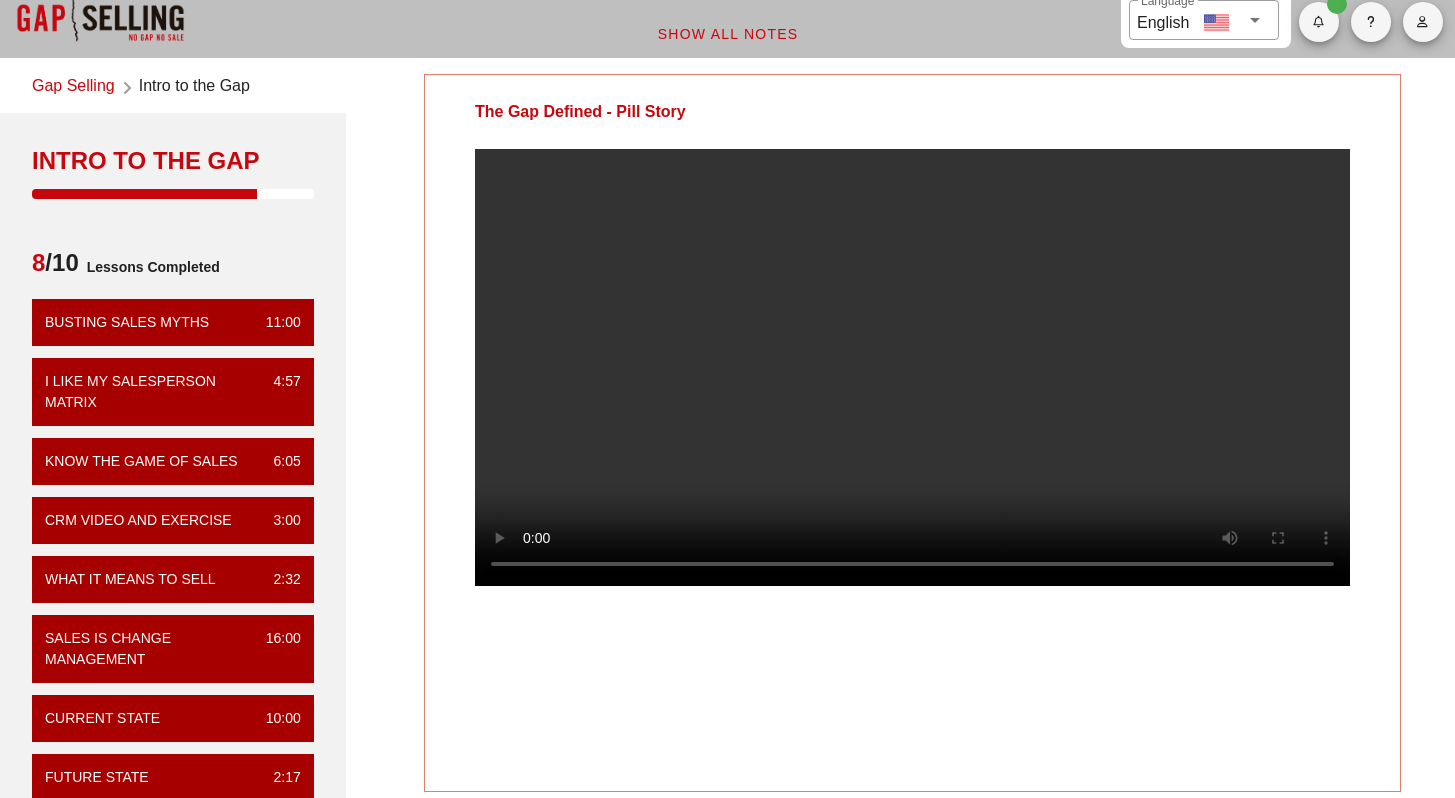 scroll, scrollTop: 14, scrollLeft: 0, axis: vertical 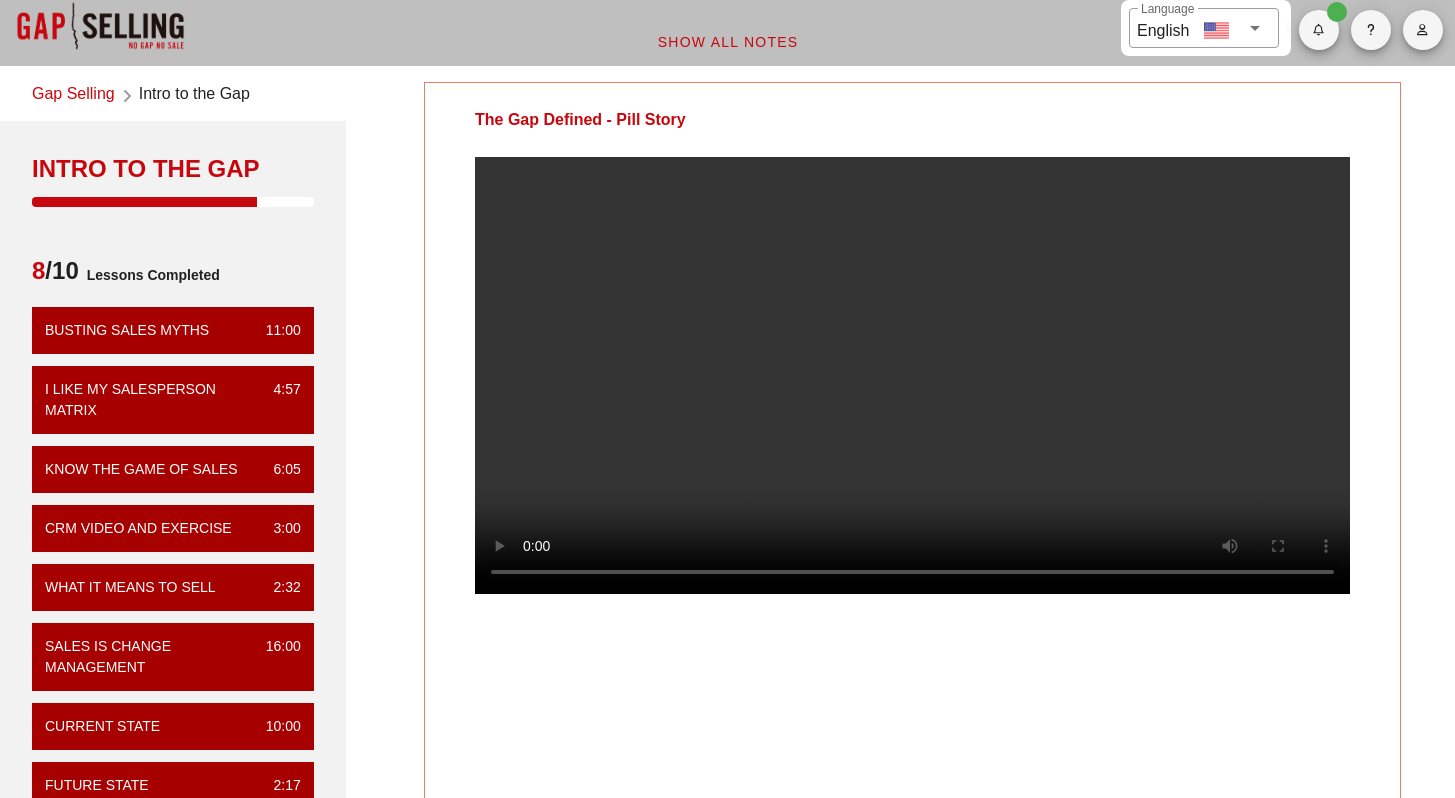 click at bounding box center (912, 375) 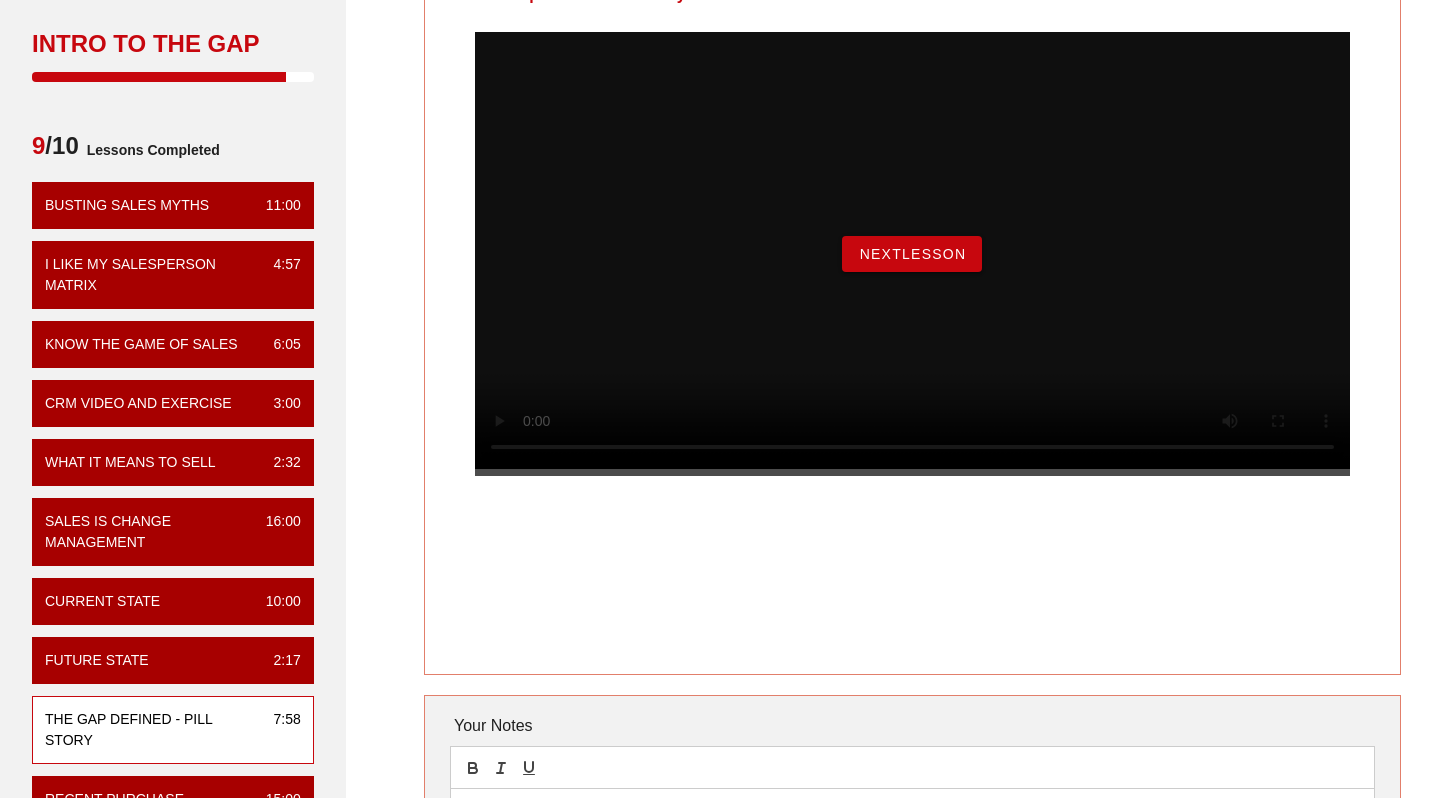scroll, scrollTop: 143, scrollLeft: 0, axis: vertical 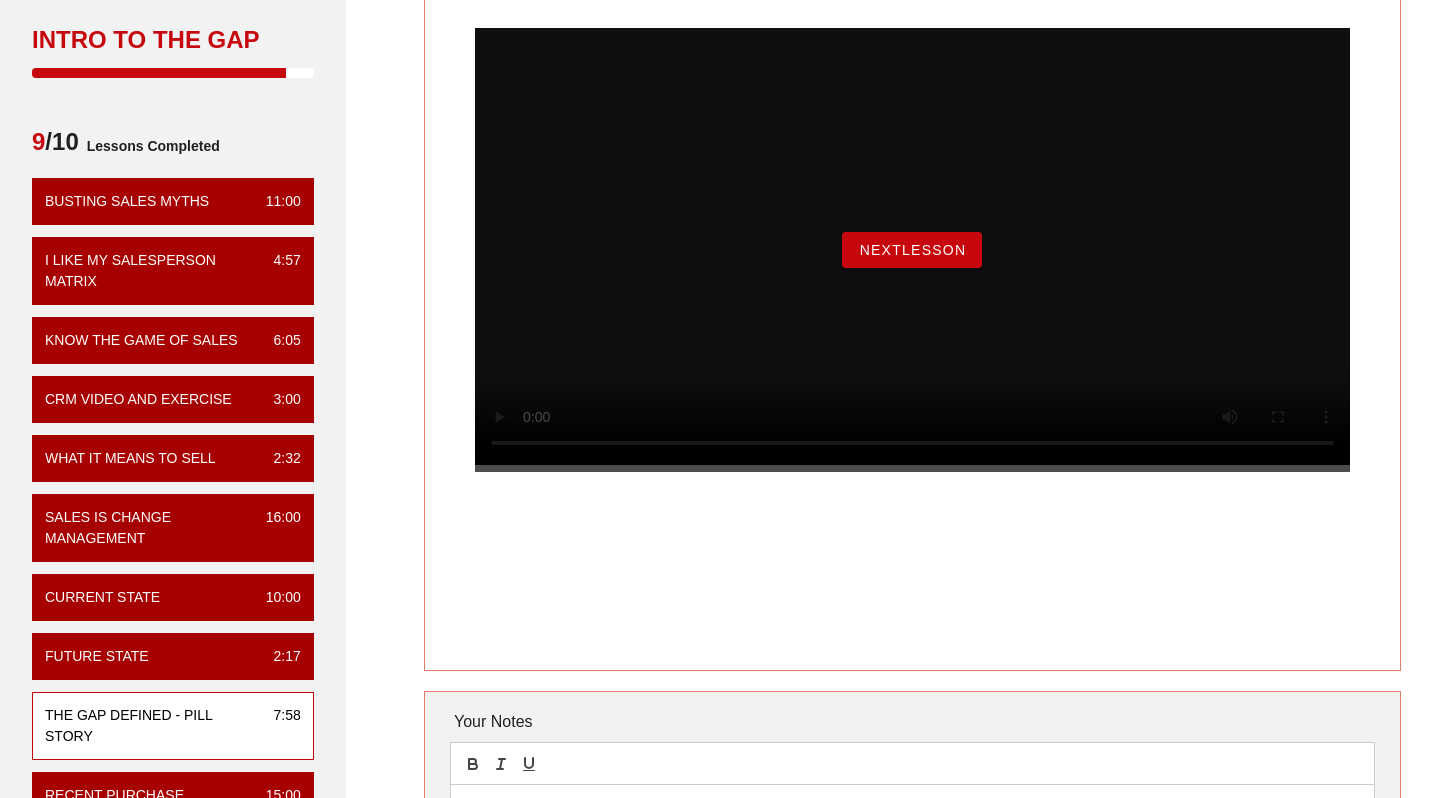 click on "NextLesson" at bounding box center [912, 250] 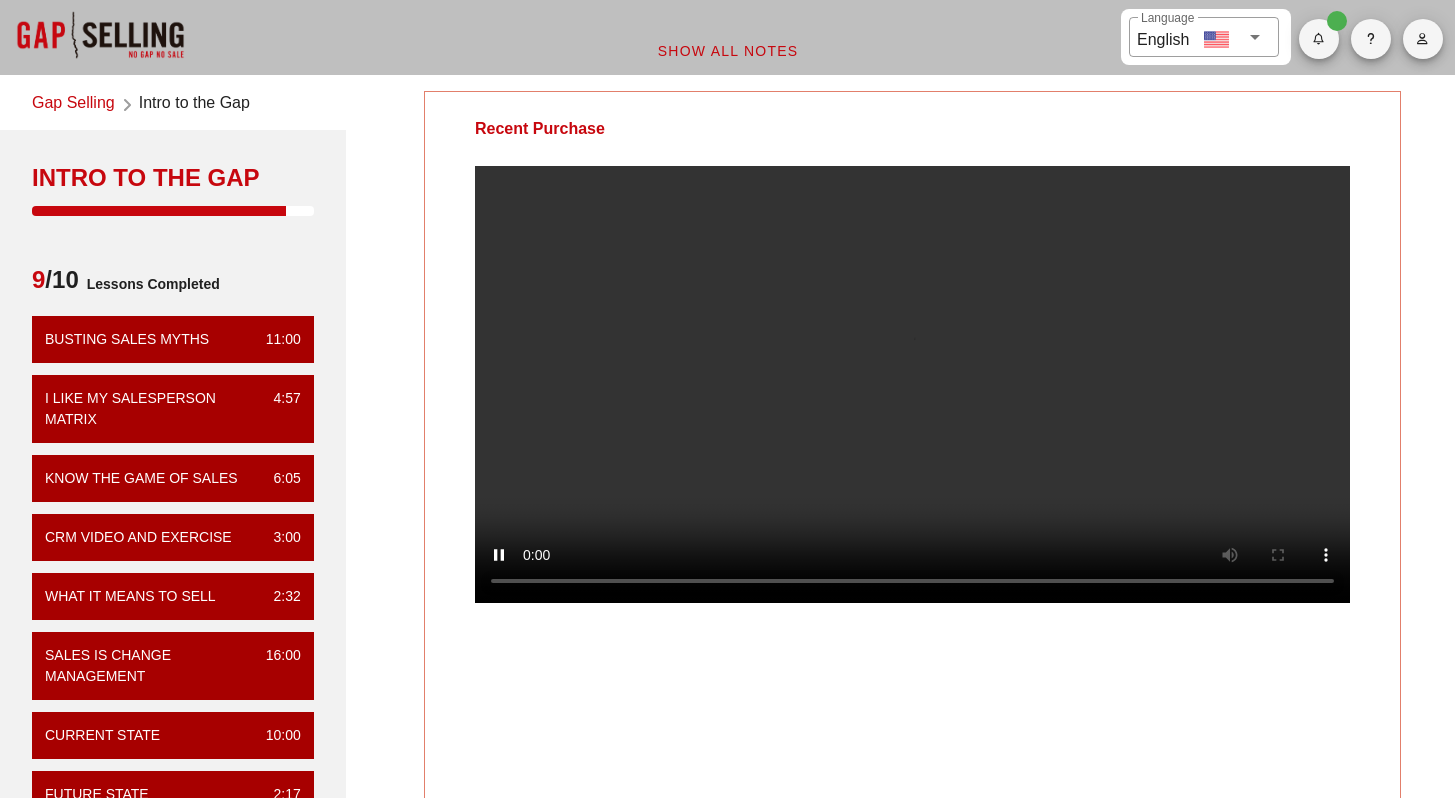 scroll, scrollTop: 75, scrollLeft: 0, axis: vertical 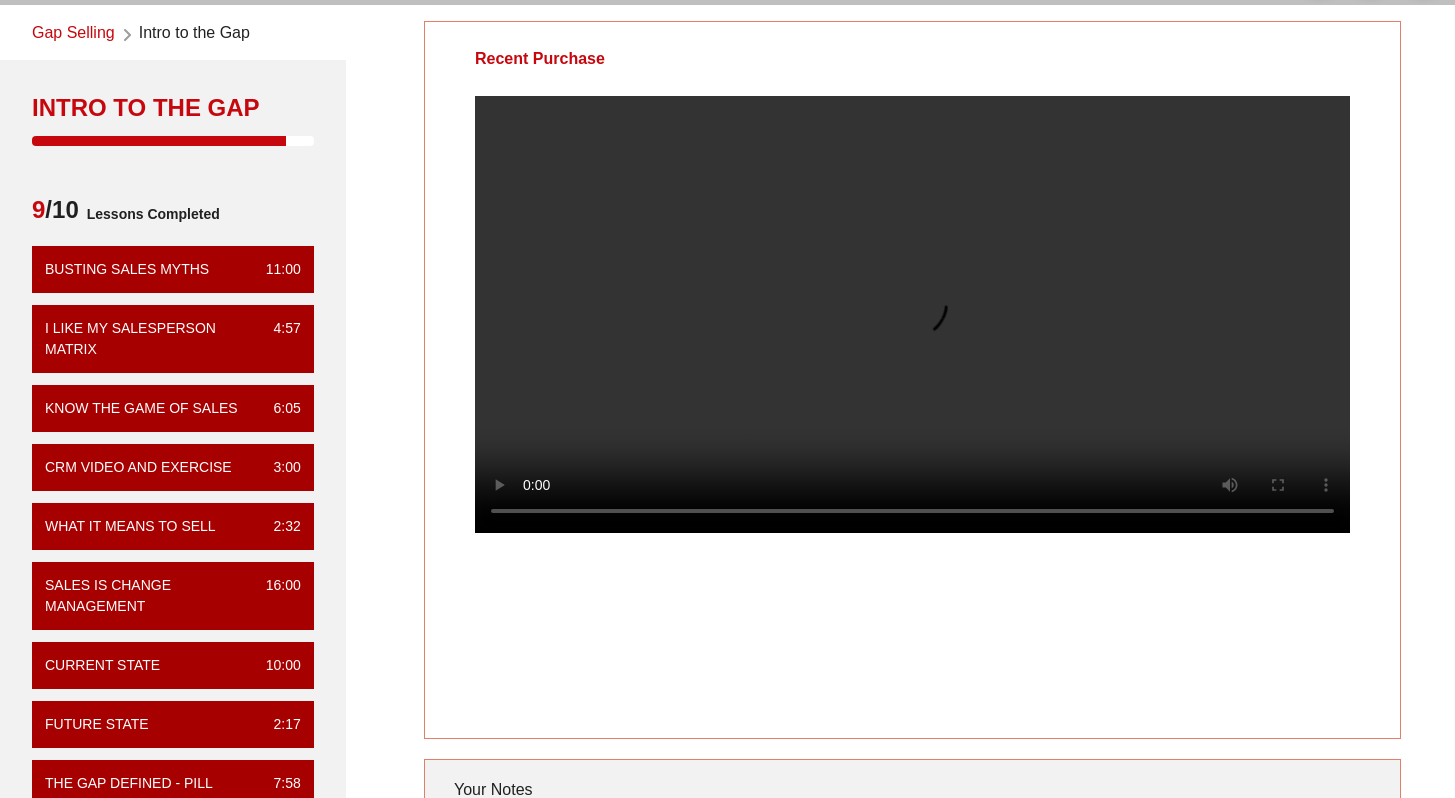 click at bounding box center (912, 314) 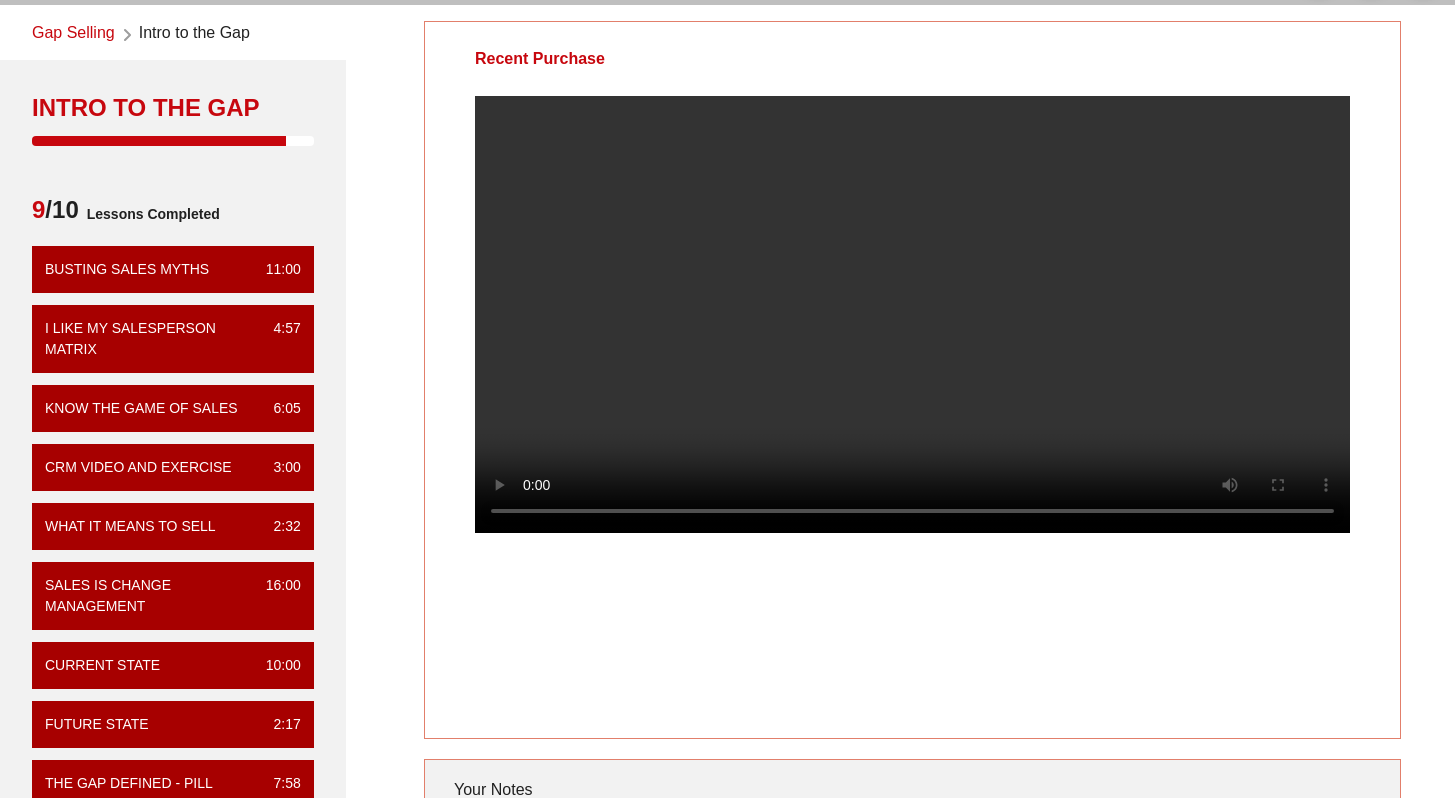 click at bounding box center (912, 314) 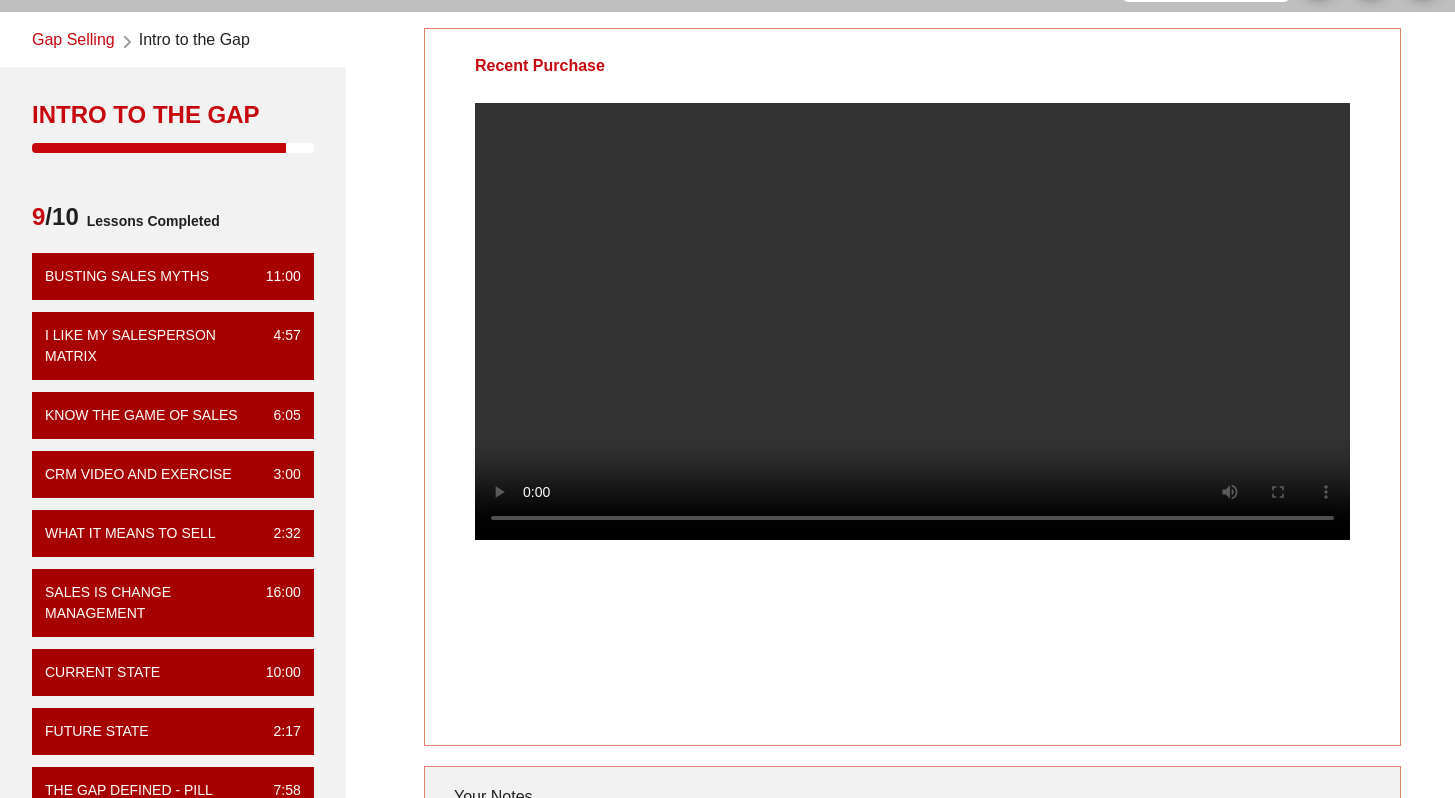 scroll, scrollTop: 51, scrollLeft: 0, axis: vertical 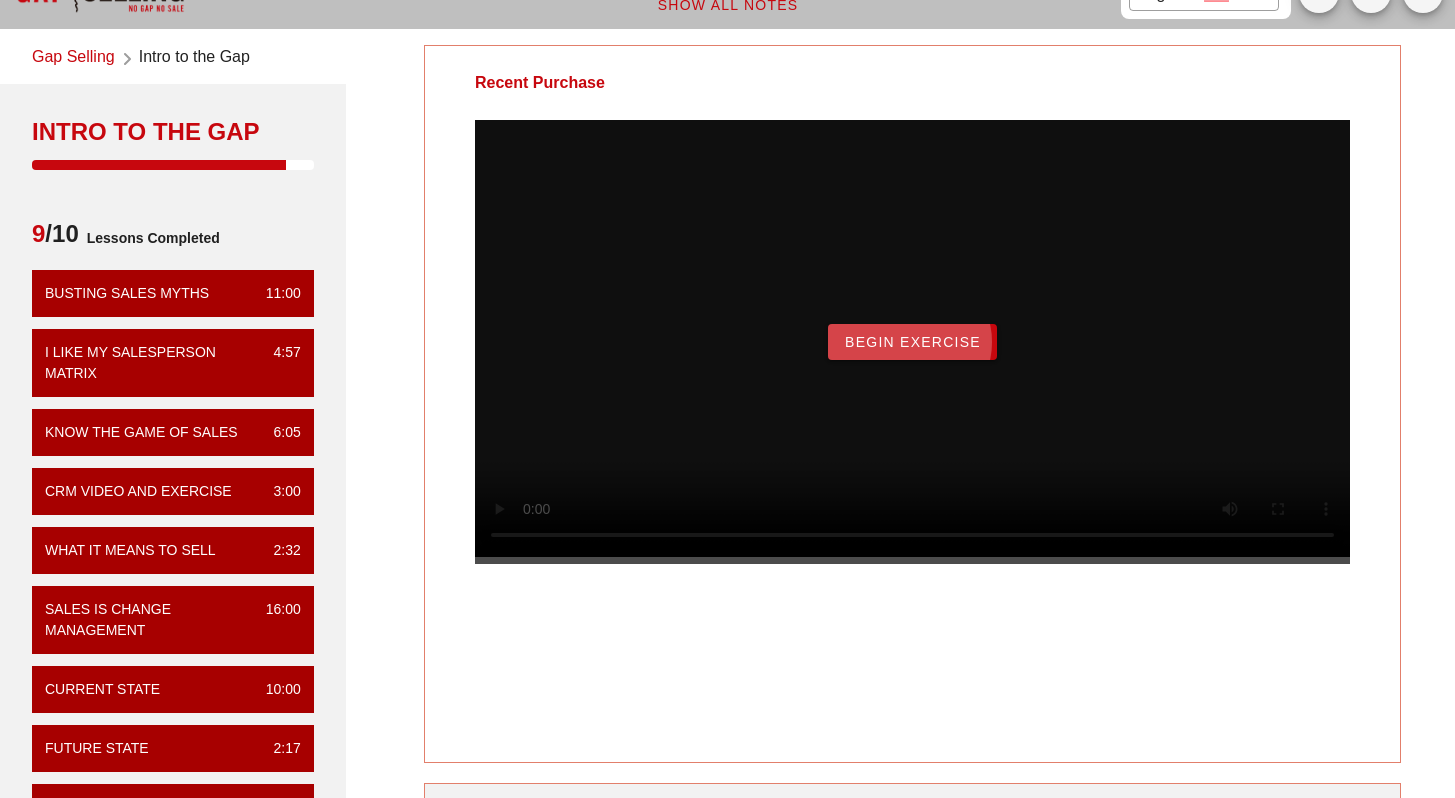 click on "Begin Exercise" at bounding box center (912, 342) 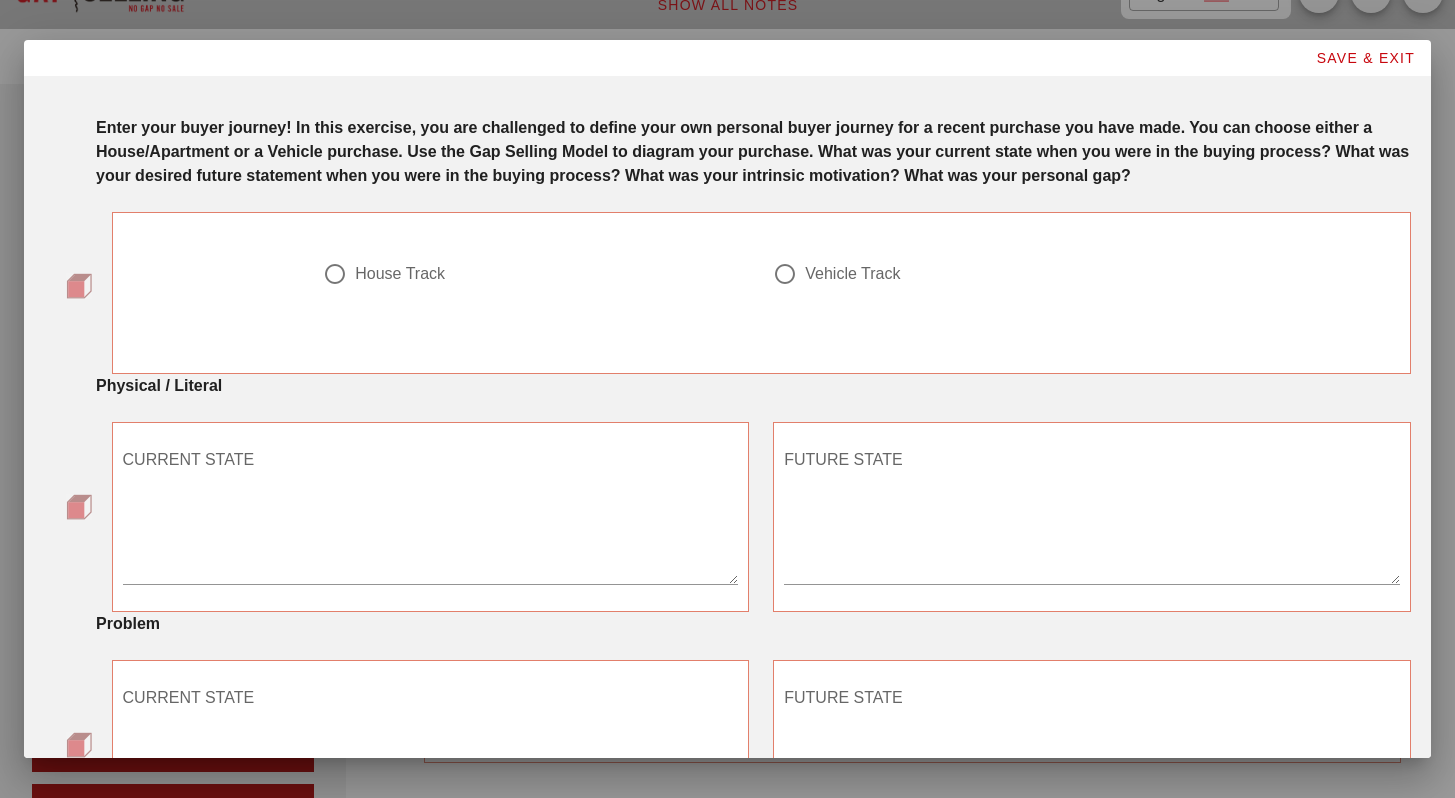scroll, scrollTop: 0, scrollLeft: 0, axis: both 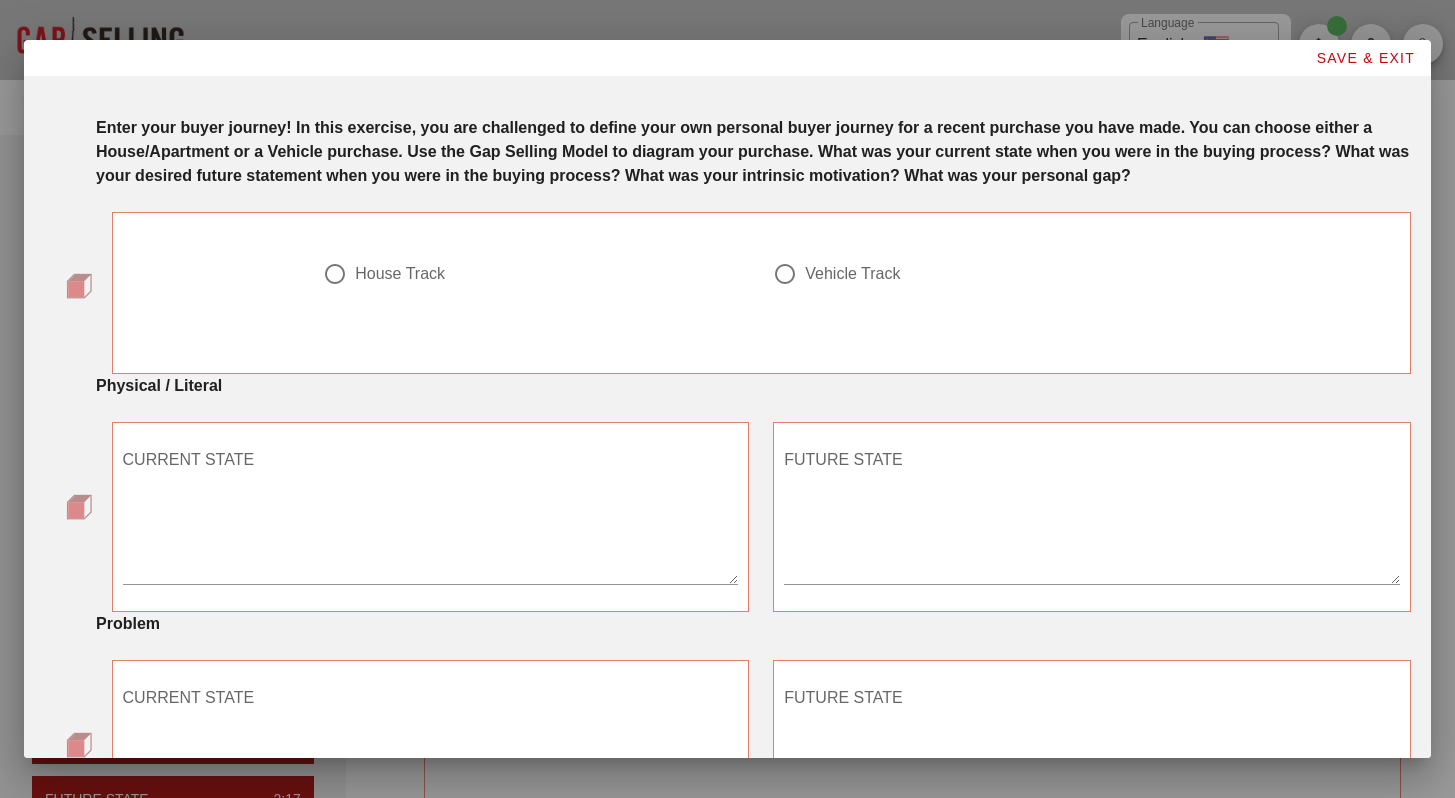 click on "Vehicle Track" at bounding box center [852, 274] 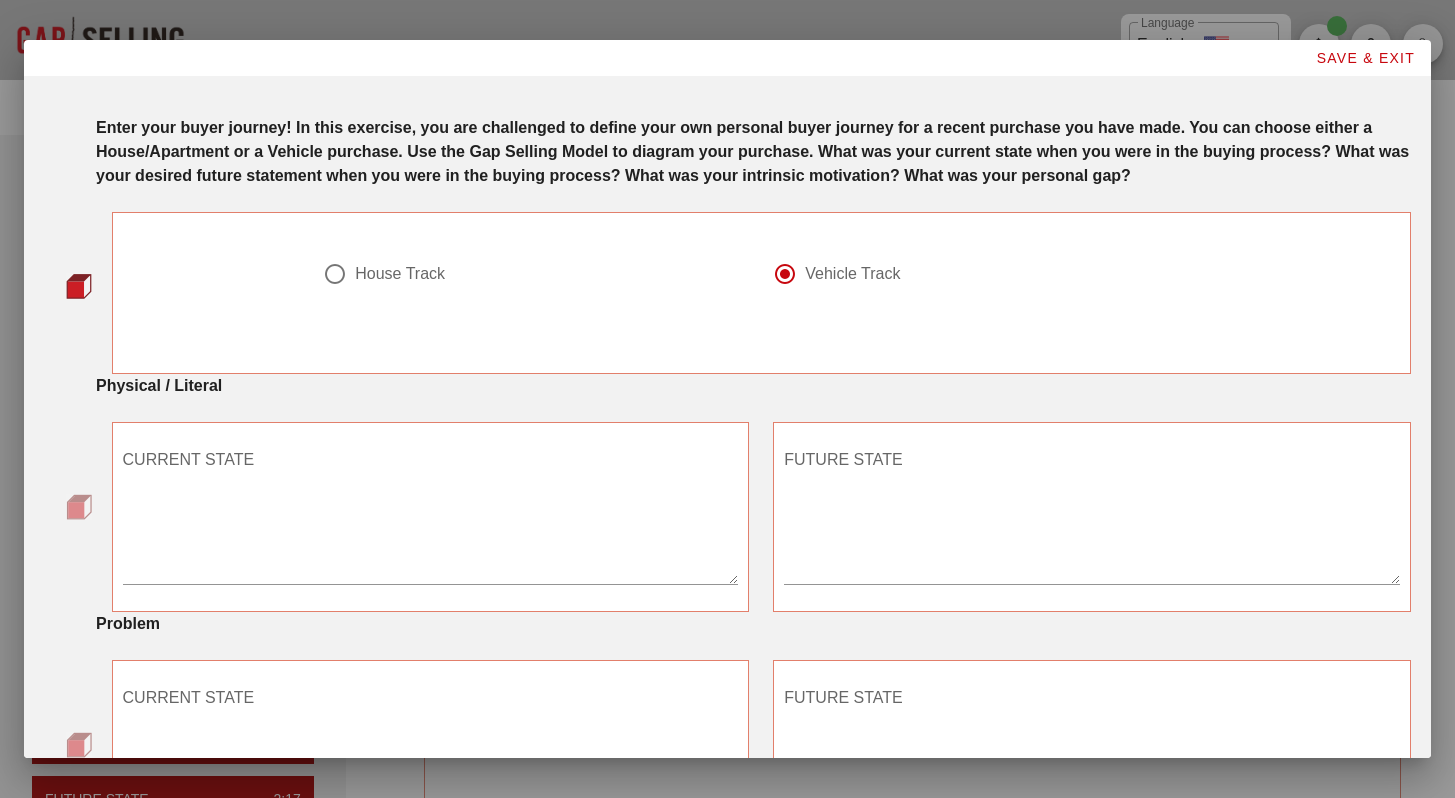 scroll, scrollTop: 95, scrollLeft: 0, axis: vertical 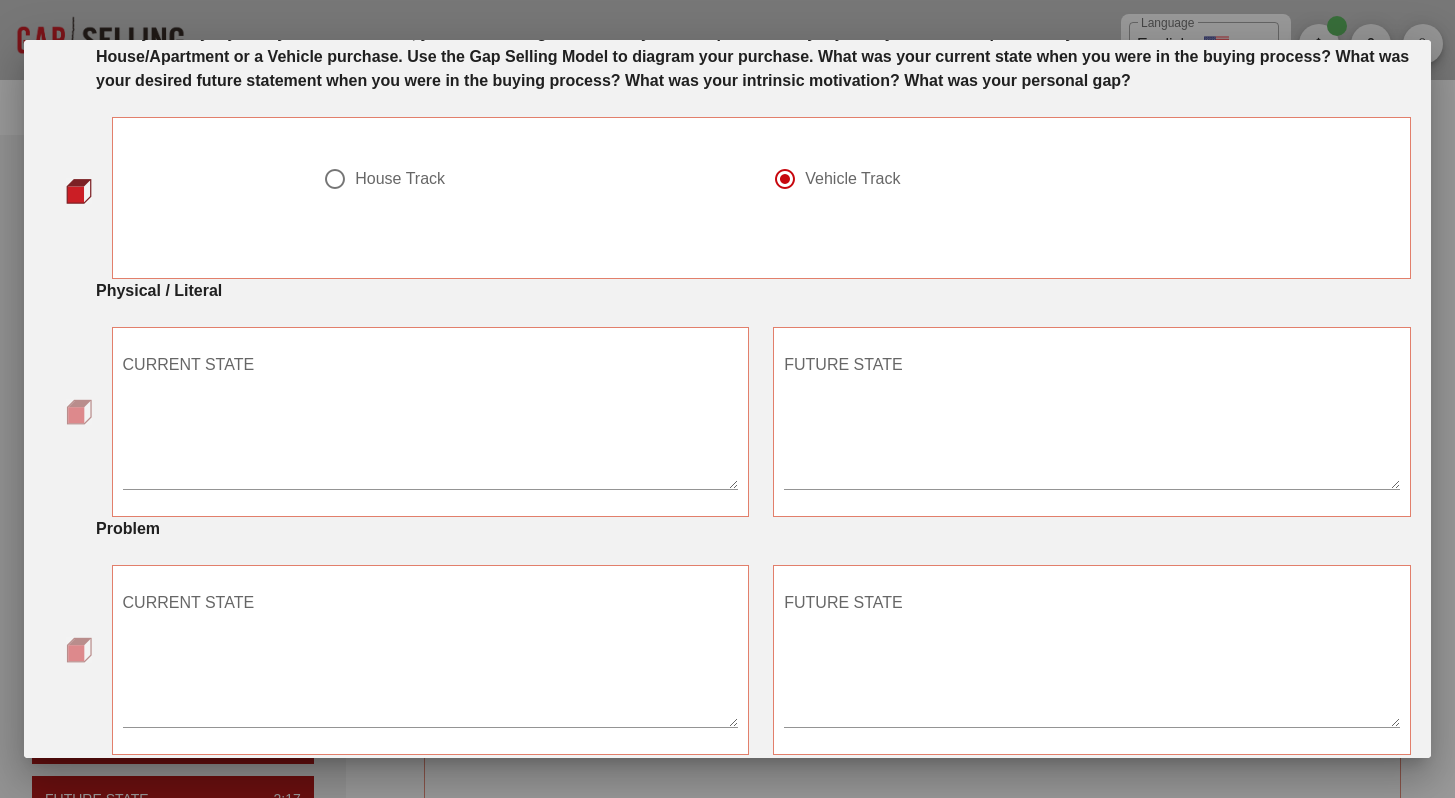 click on "CURRENT STATE" at bounding box center (431, 419) 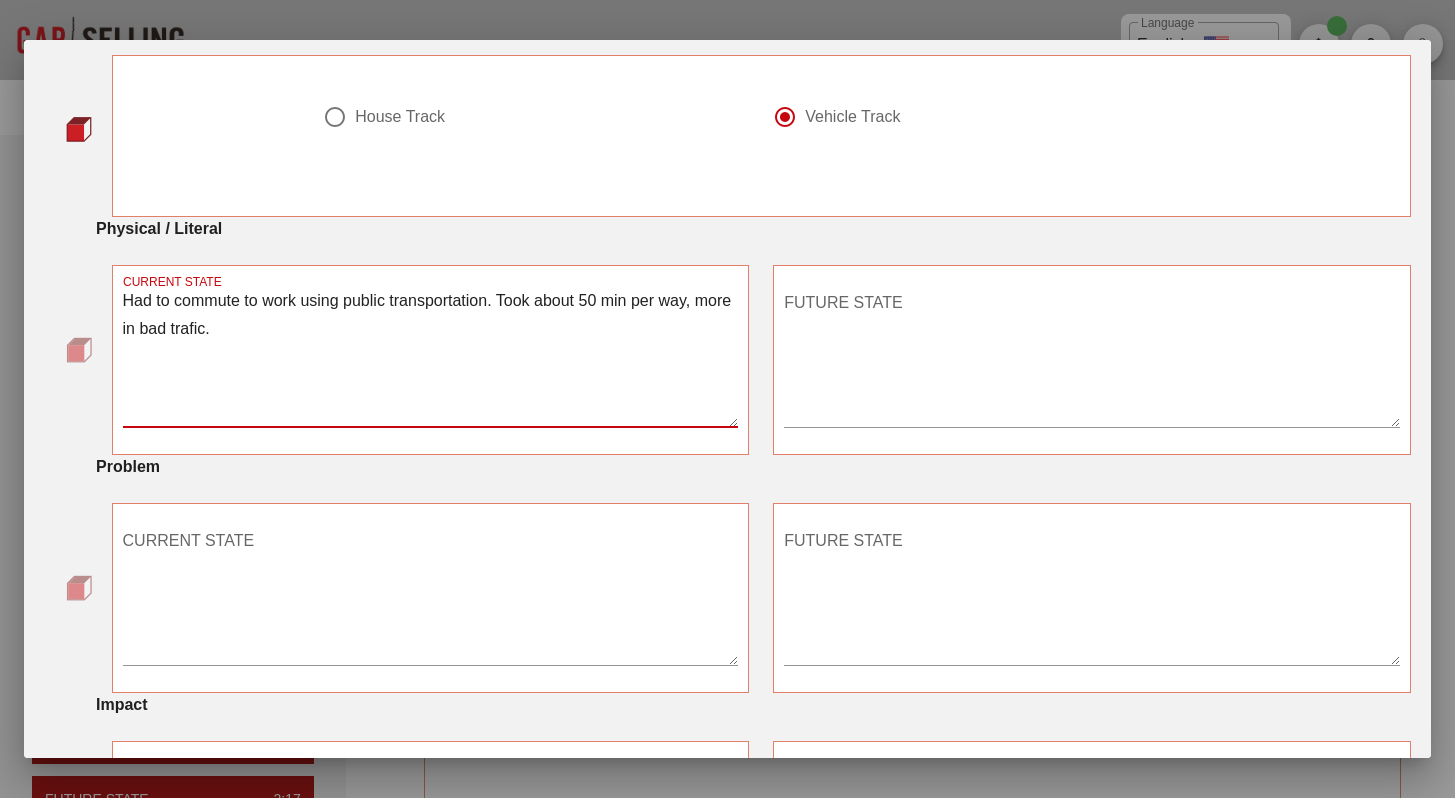 scroll, scrollTop: 173, scrollLeft: 0, axis: vertical 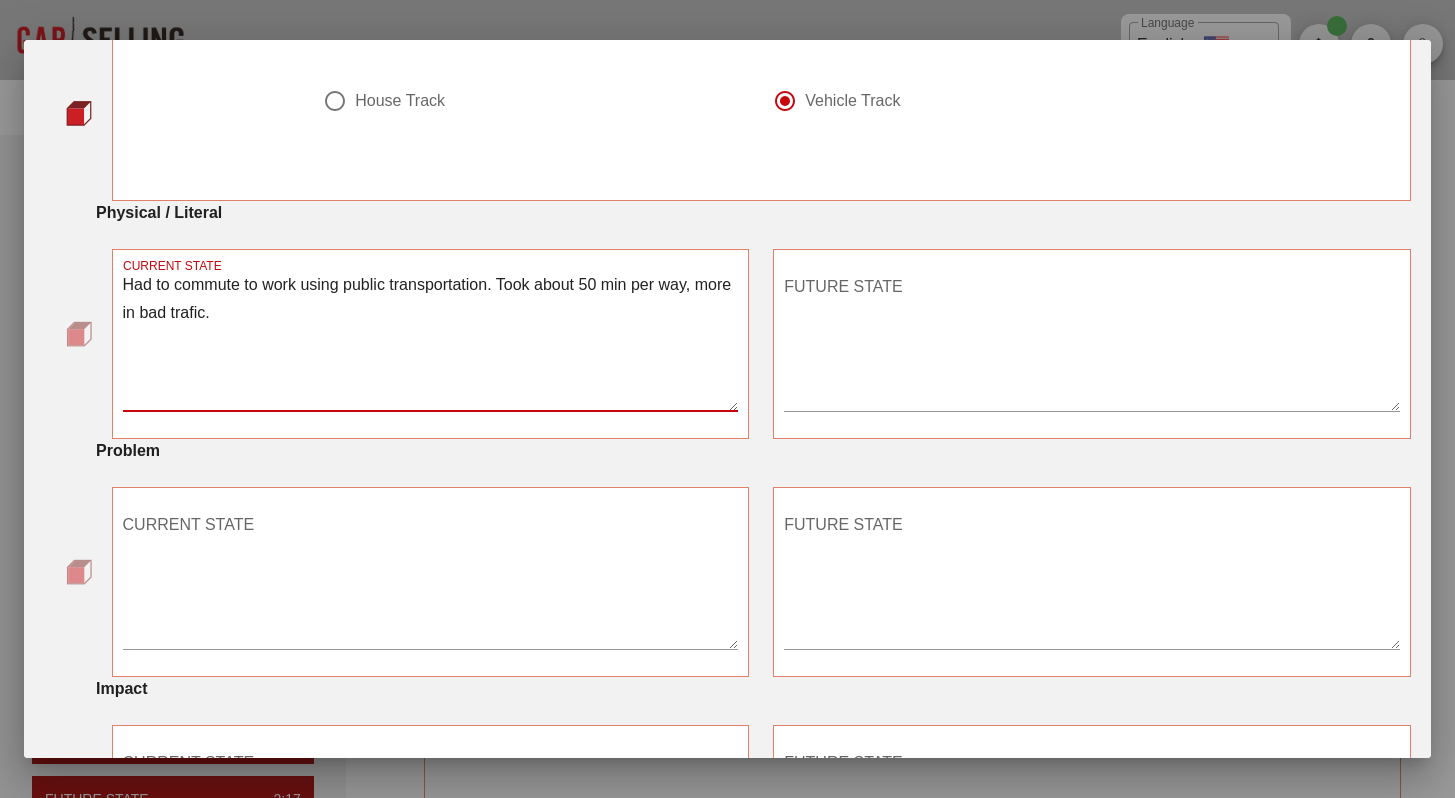 click on "Had to commute to work using public transportation. Took about 50 min per way, more in bad trafic." at bounding box center [431, 341] 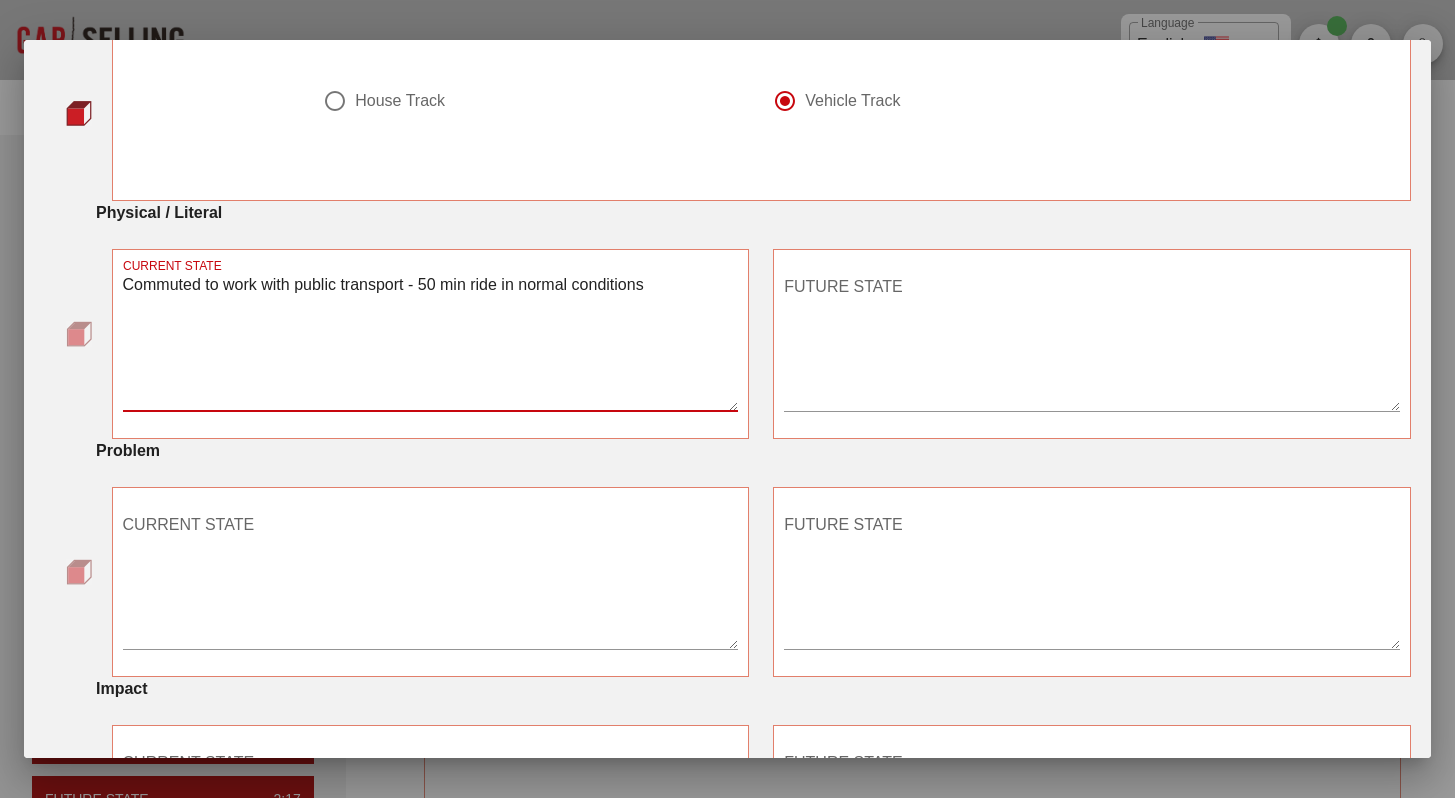 type on "Commuted to work with public transport - 50 min ride in normal conditions" 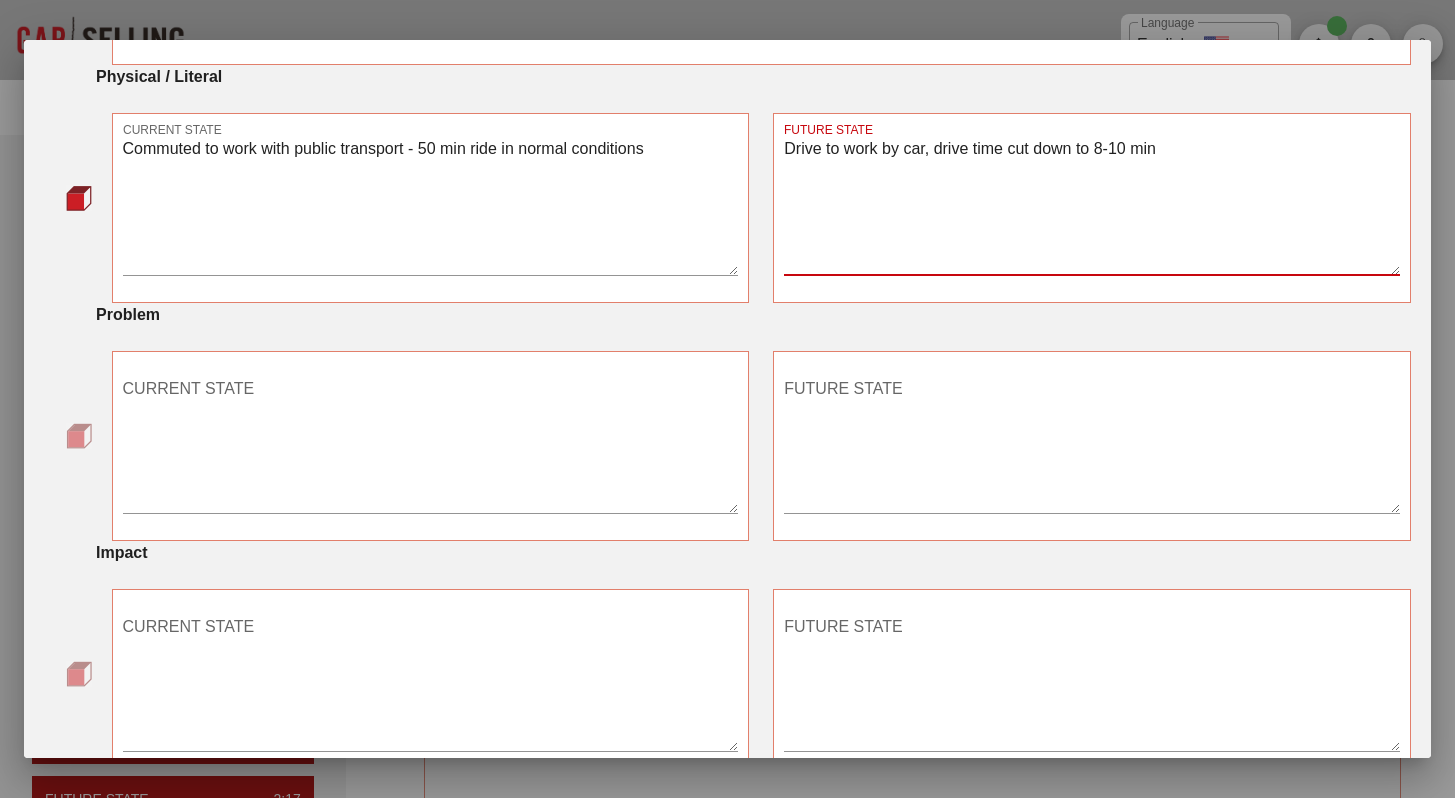 scroll, scrollTop: 312, scrollLeft: 0, axis: vertical 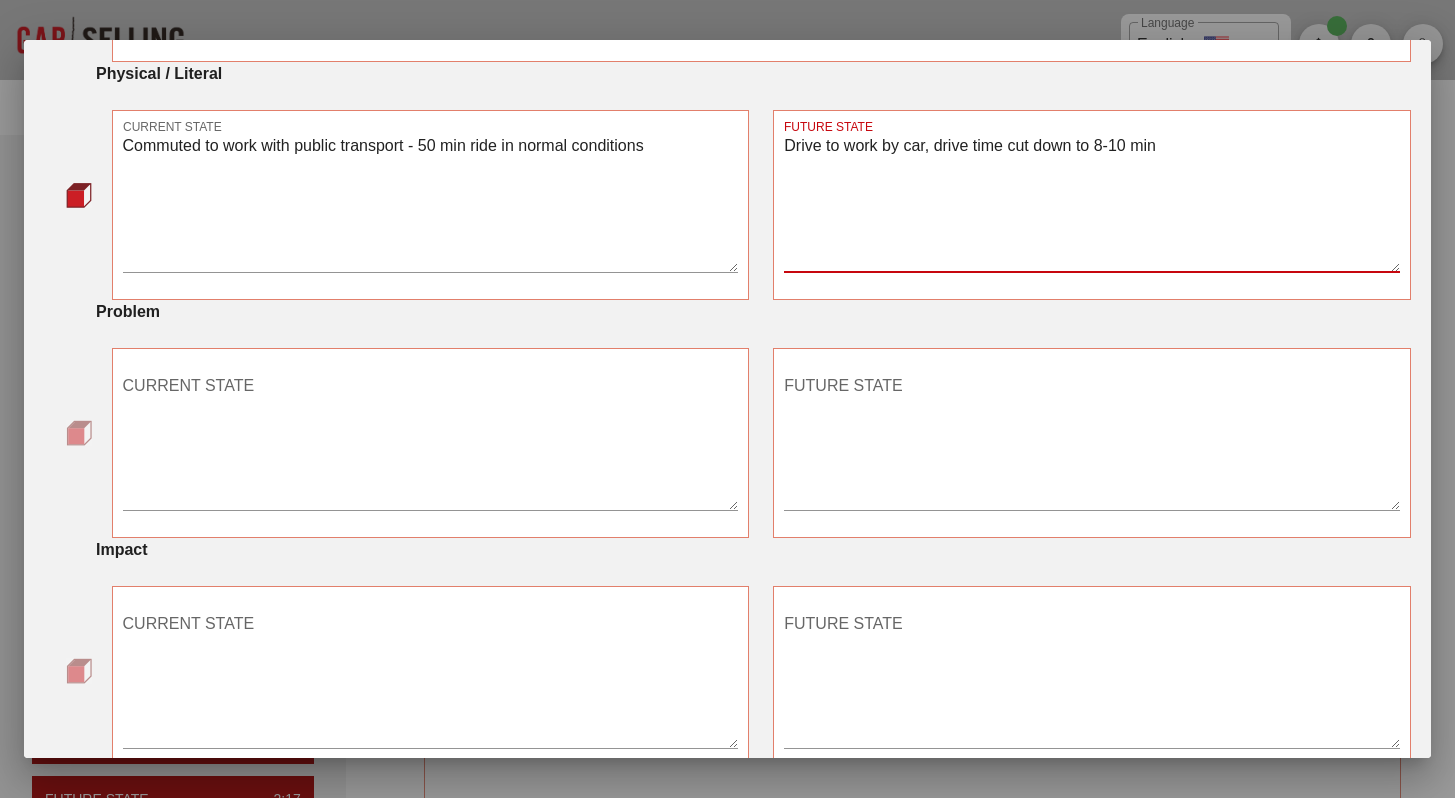 type on "Drive to work by car, drive time cut down to 8-10 min" 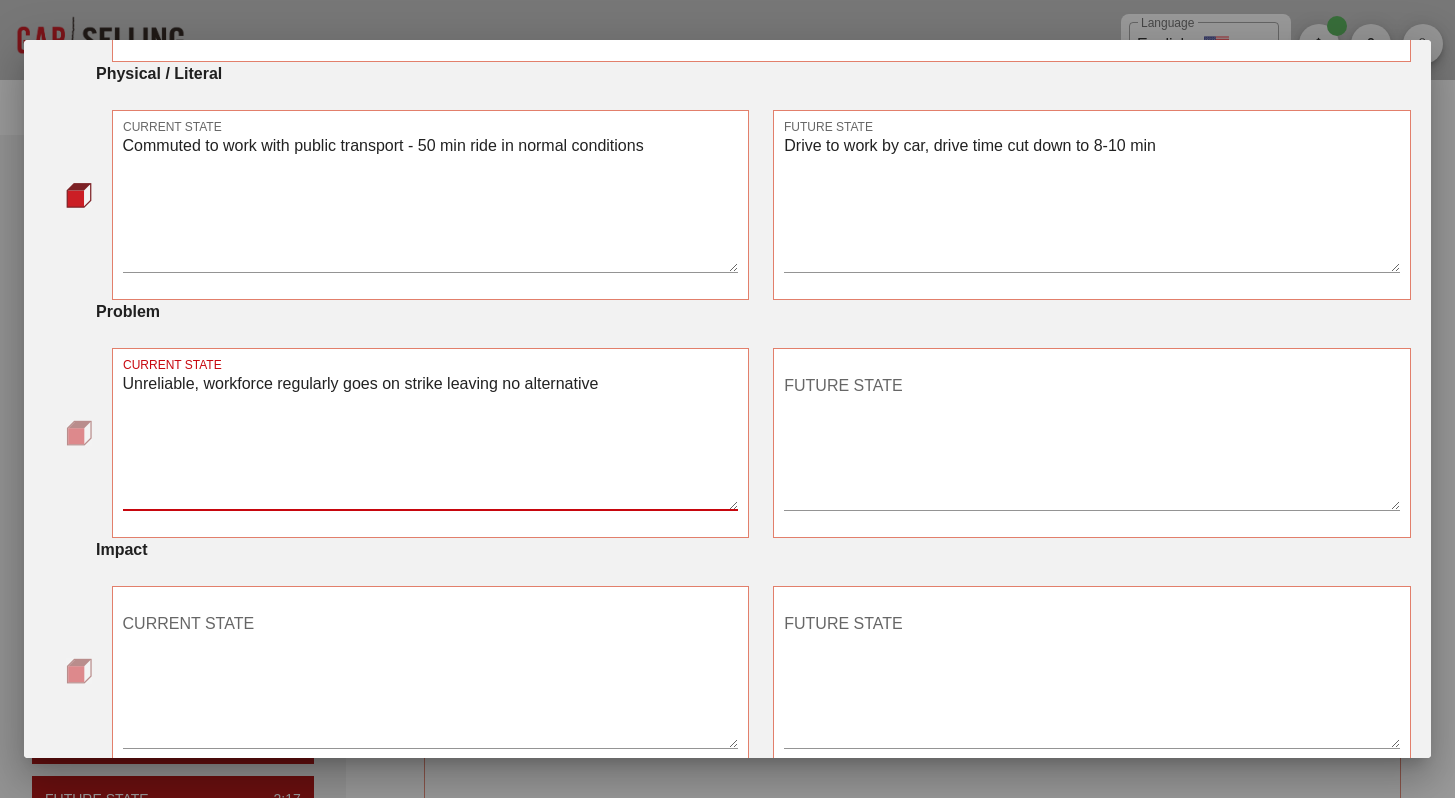 type on "Unreliable, workforce regularly goes on strike leaving no alternative" 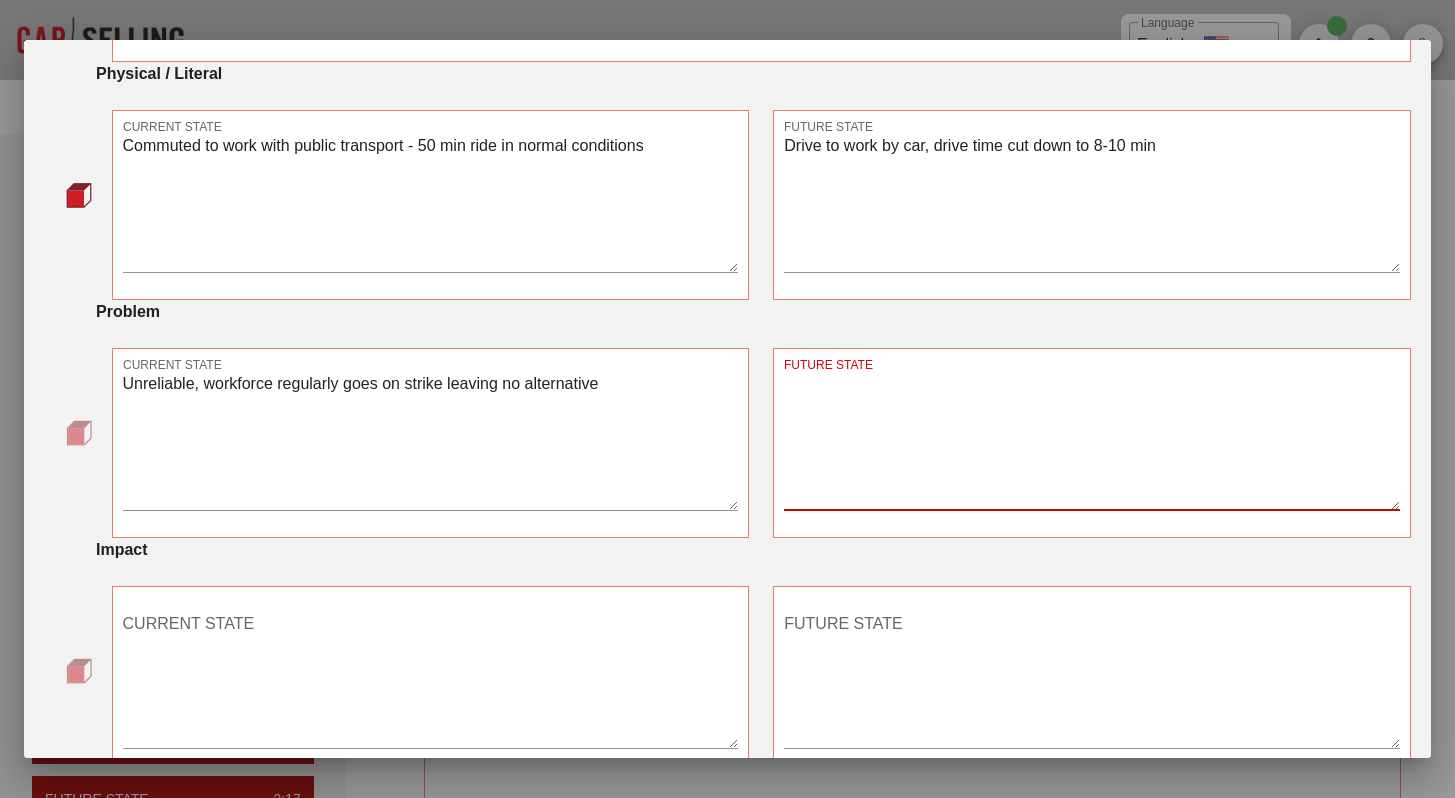 click on "FUTURE STATE" at bounding box center (1092, 440) 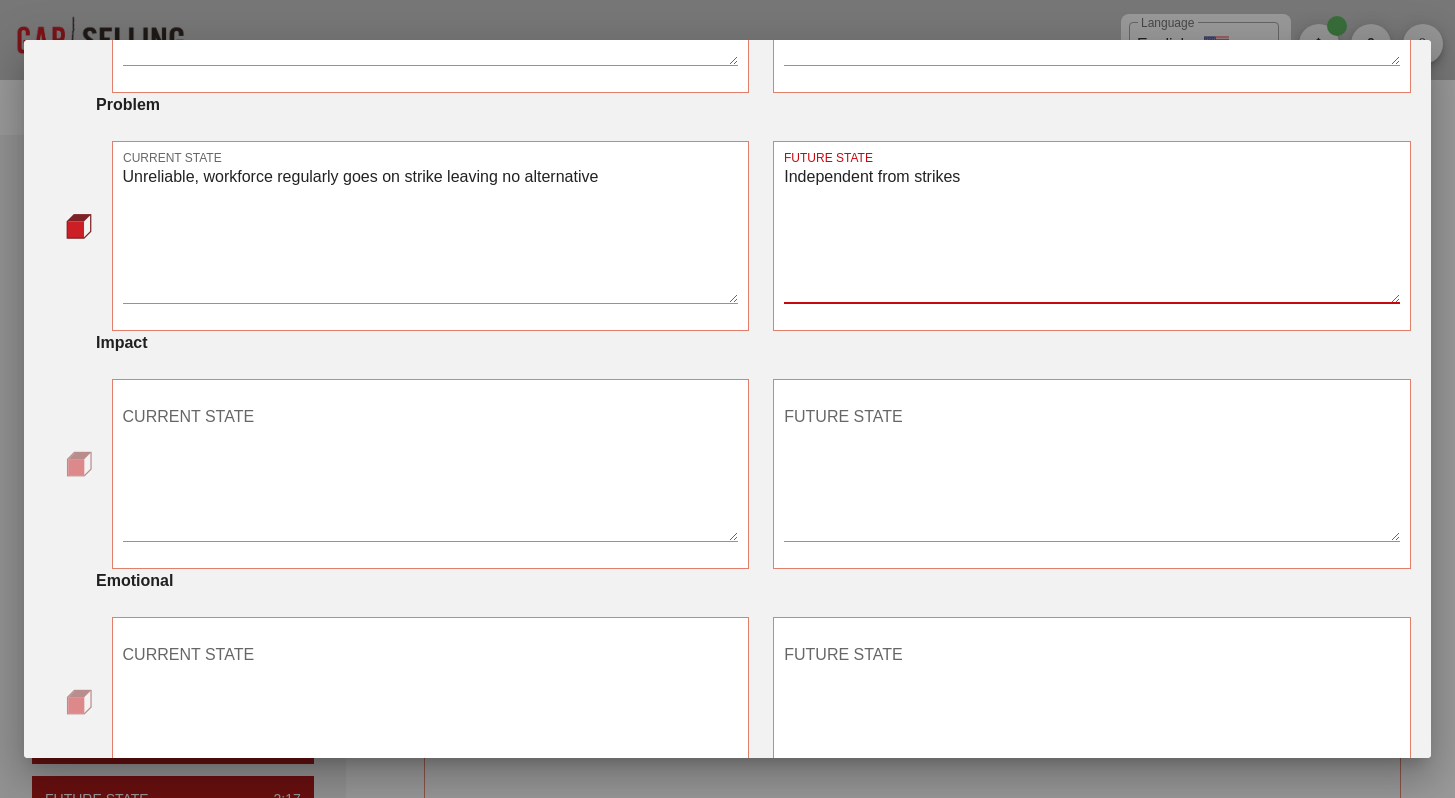 scroll, scrollTop: 522, scrollLeft: 0, axis: vertical 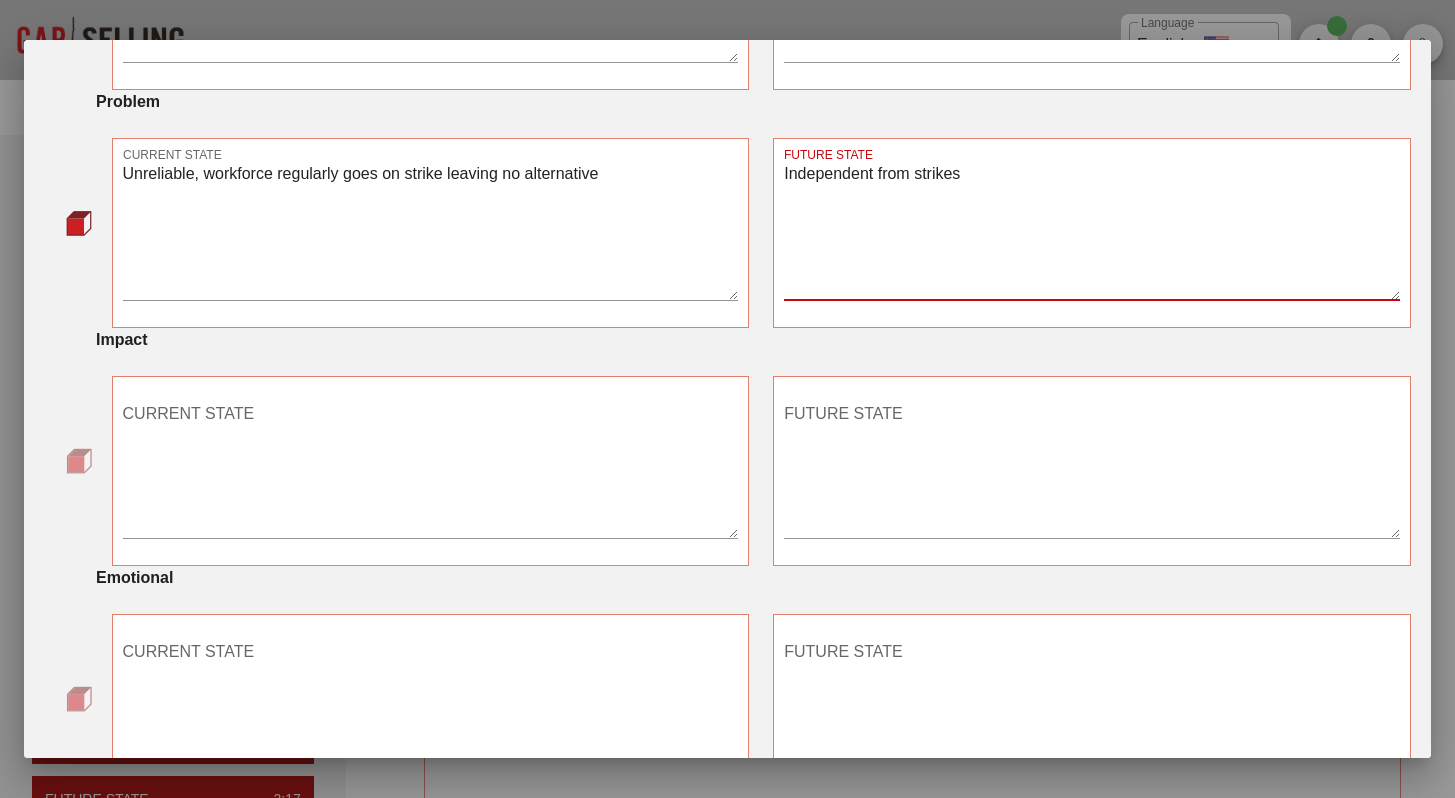 type on "Independent from strikes" 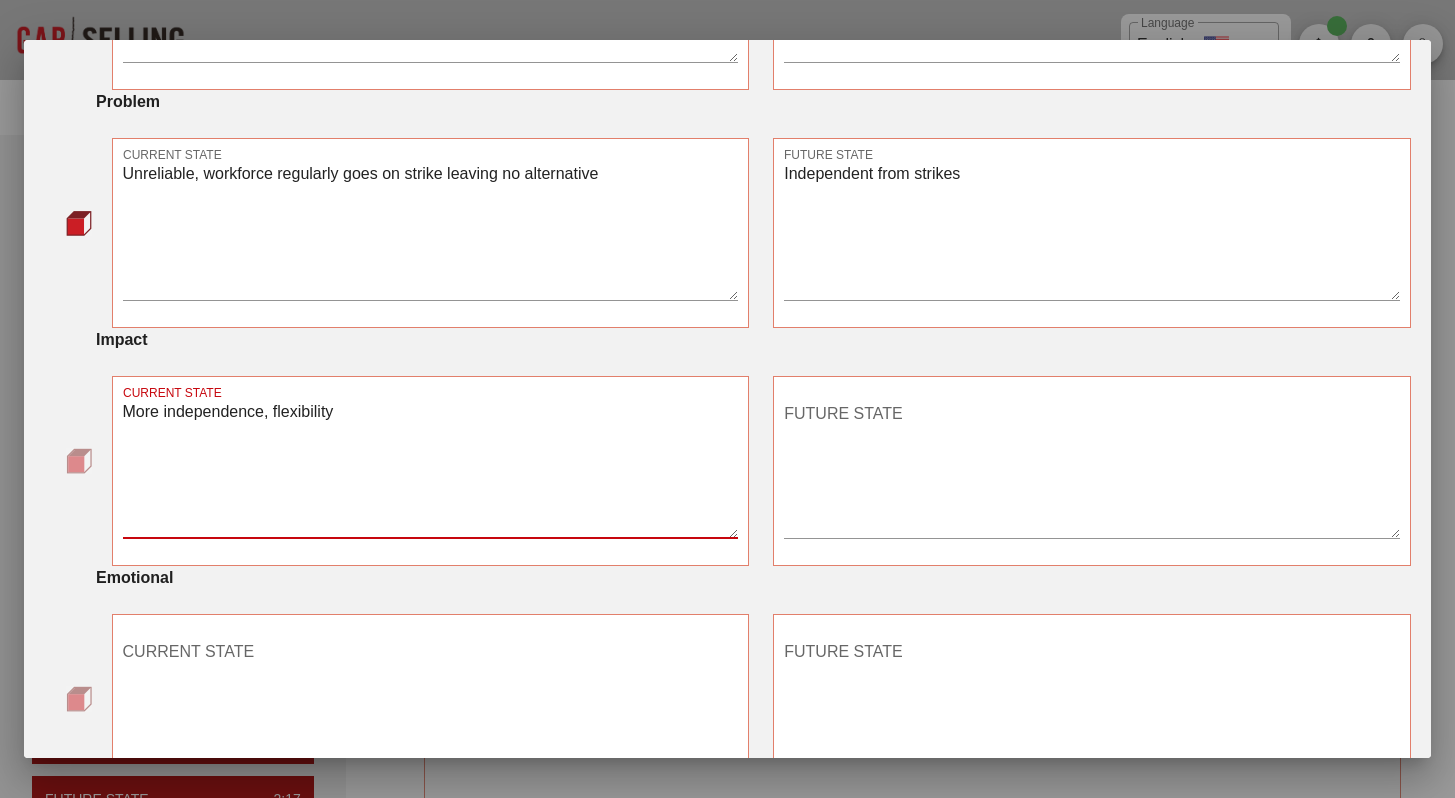 click on "More independence, flexibility" at bounding box center [431, 468] 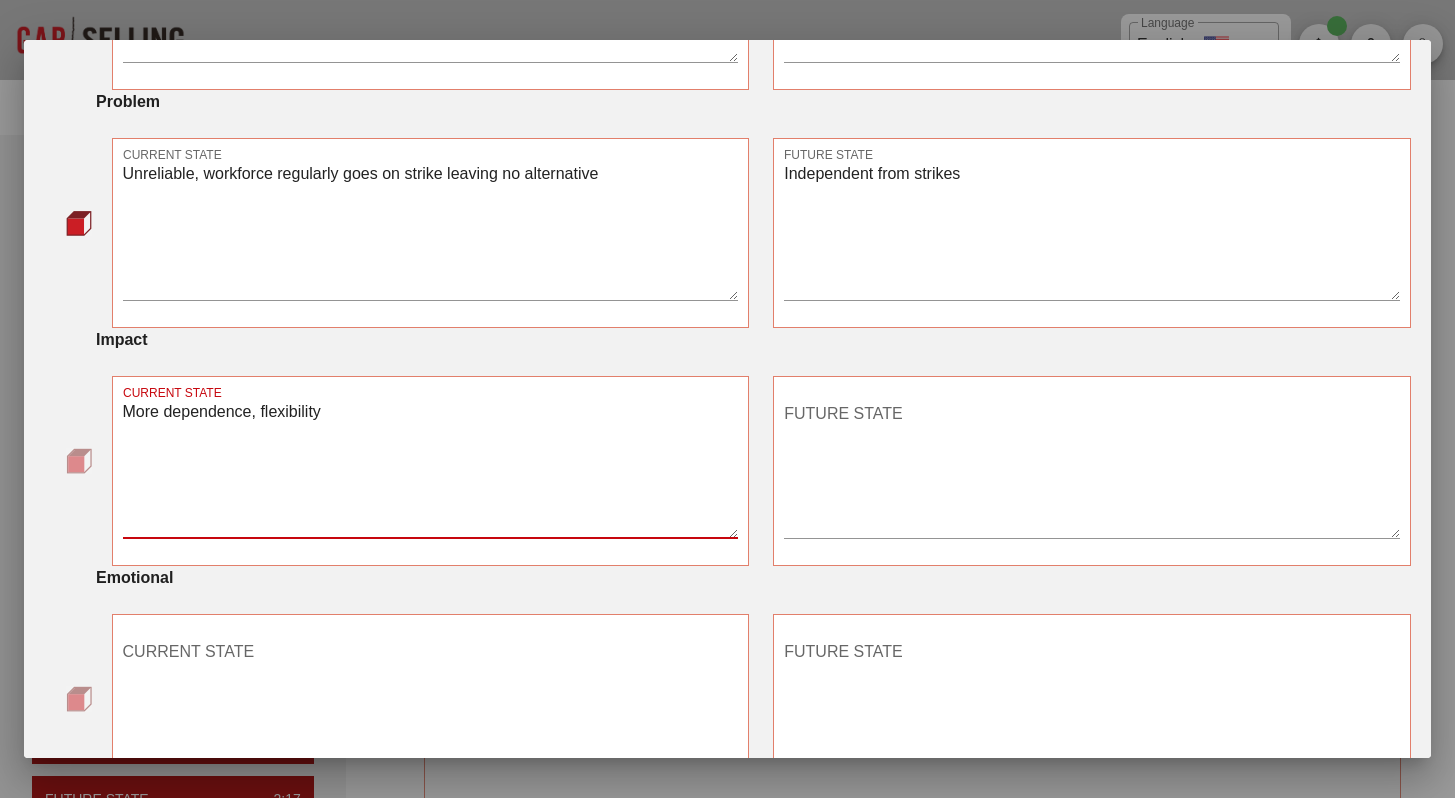 click on "More dependence, flexibility" at bounding box center [431, 468] 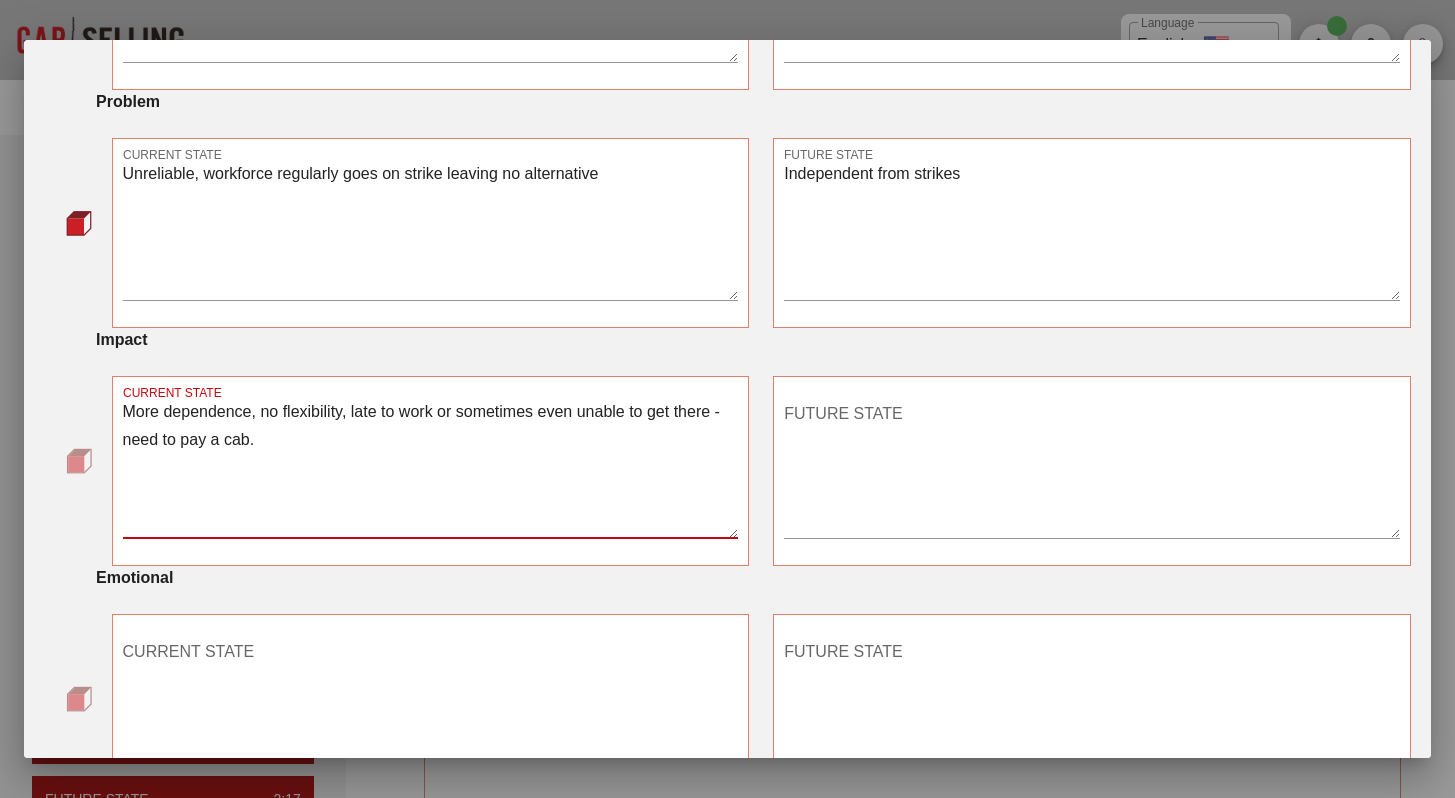 type on "More dependence, no flexibility, late to work or sometimes even unable to get there - need to pay a cab." 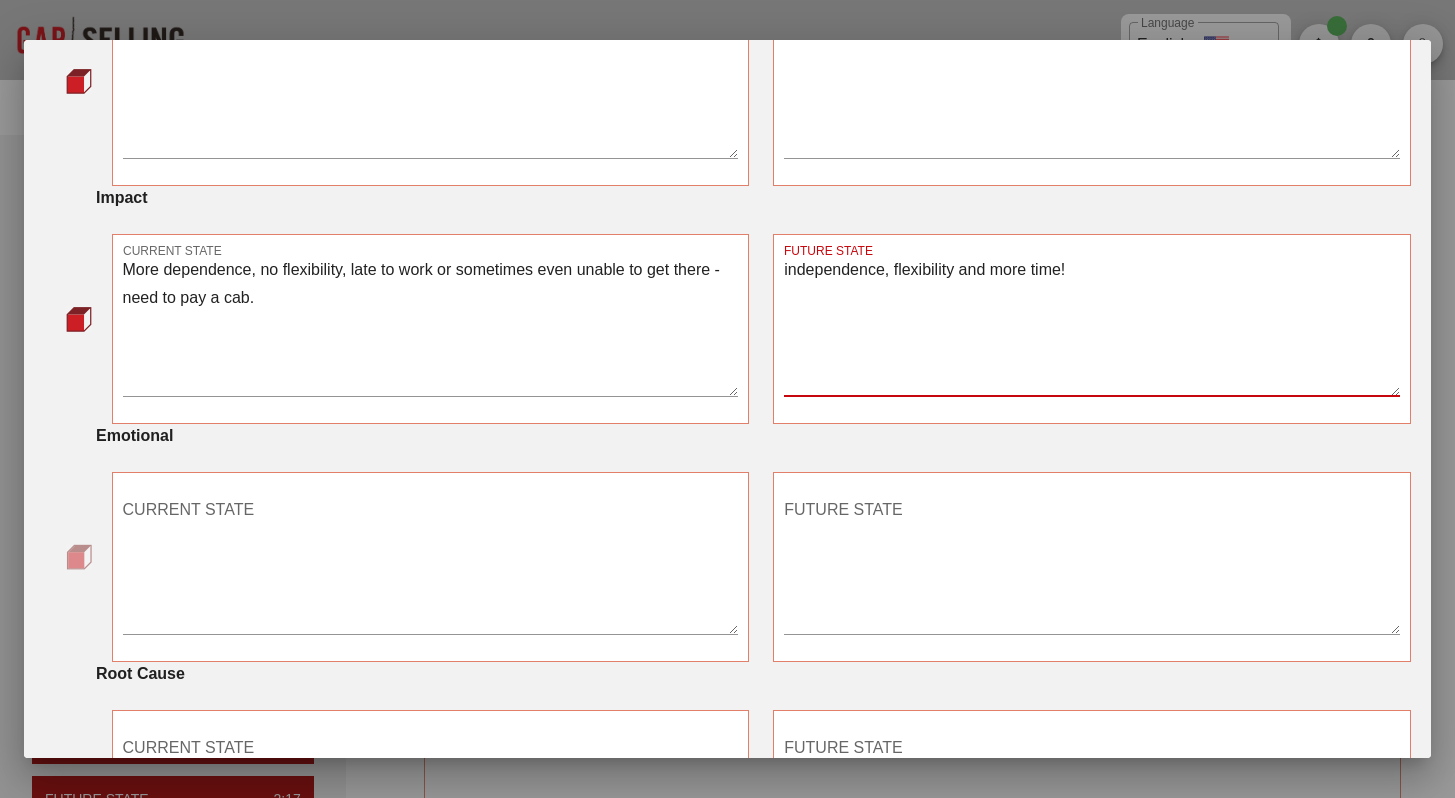 scroll, scrollTop: 688, scrollLeft: 0, axis: vertical 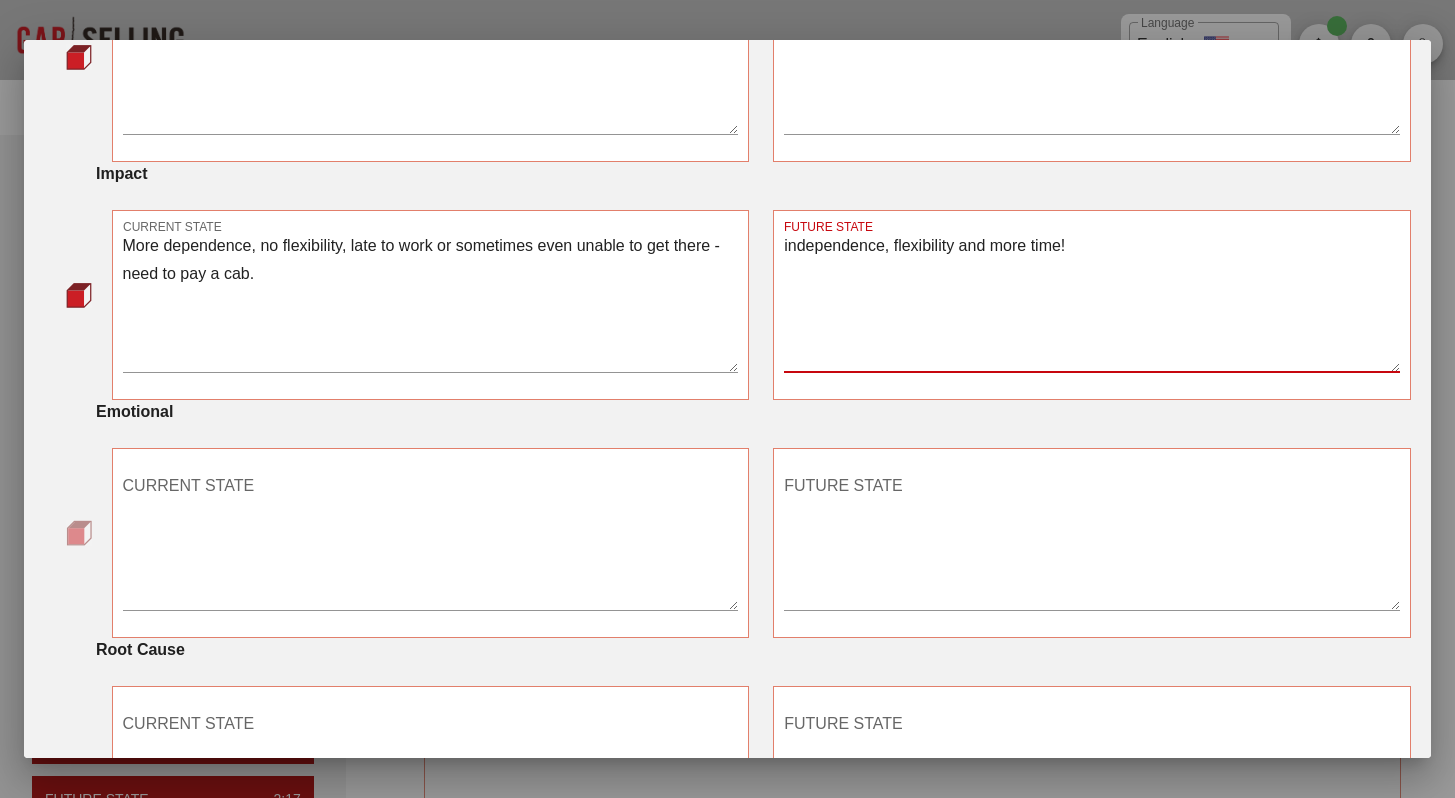 type on "independence, flexibility and more time!" 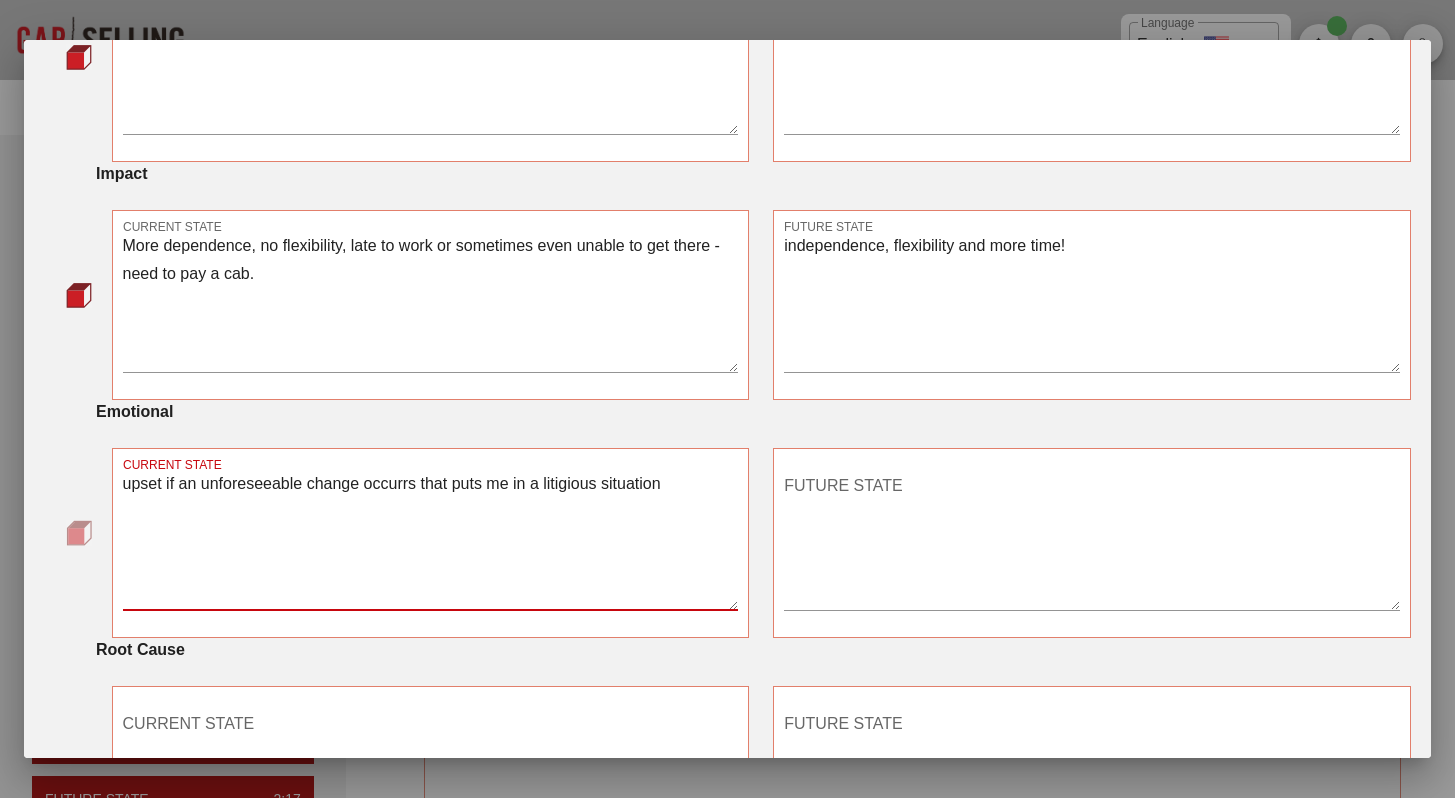 type on "upset if an unforeseeable change occurrs that puts me in a litigious situation" 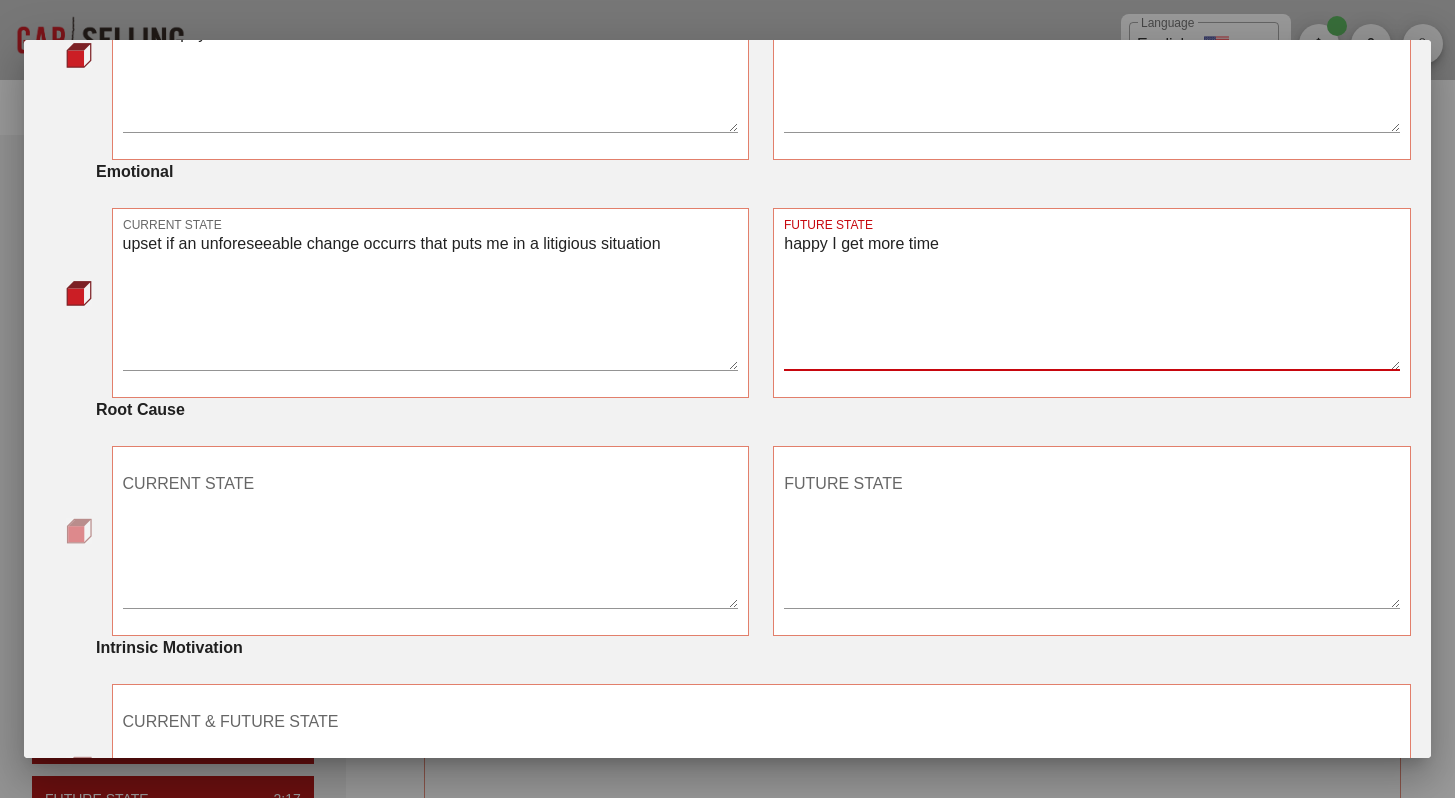 scroll, scrollTop: 946, scrollLeft: 0, axis: vertical 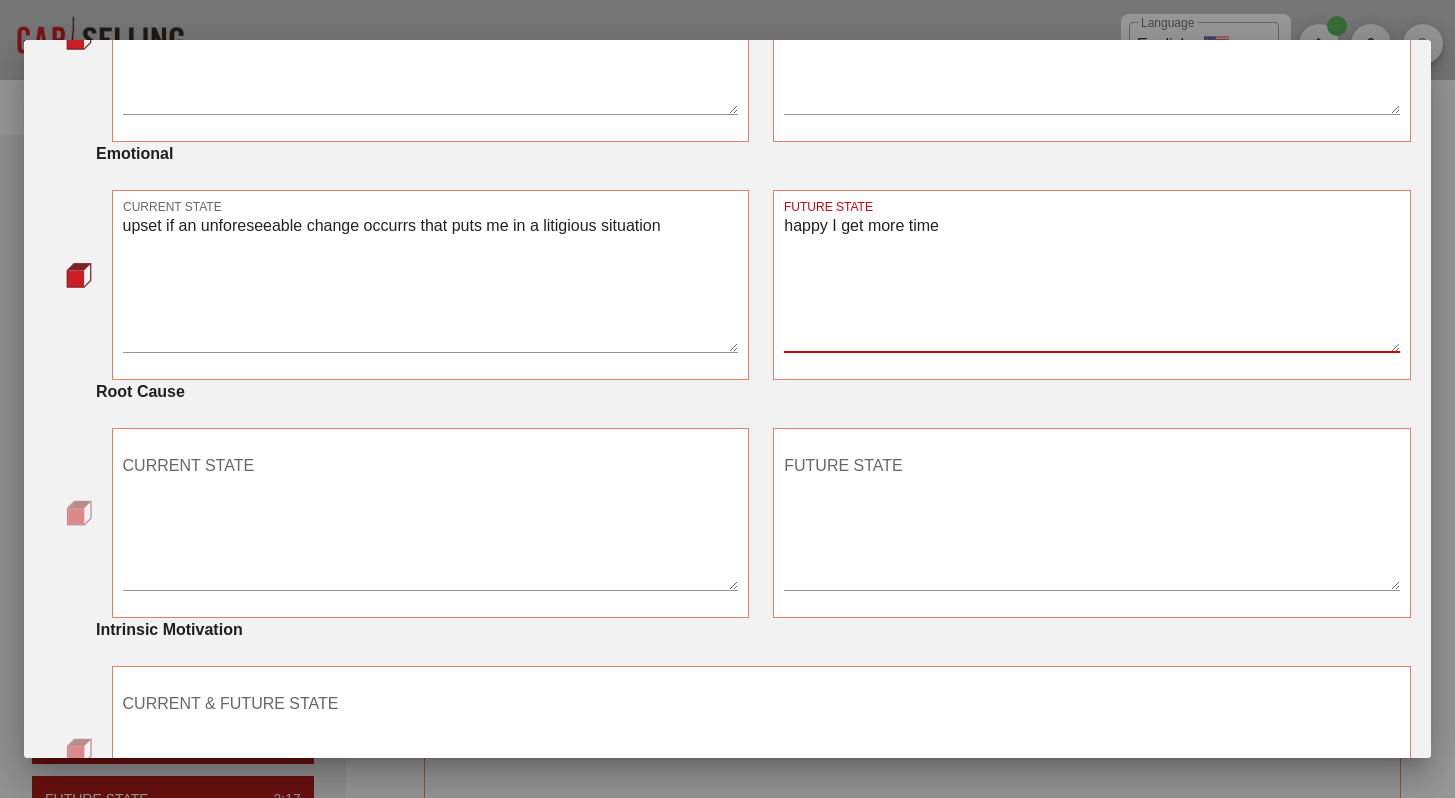 type on "happy I get more time" 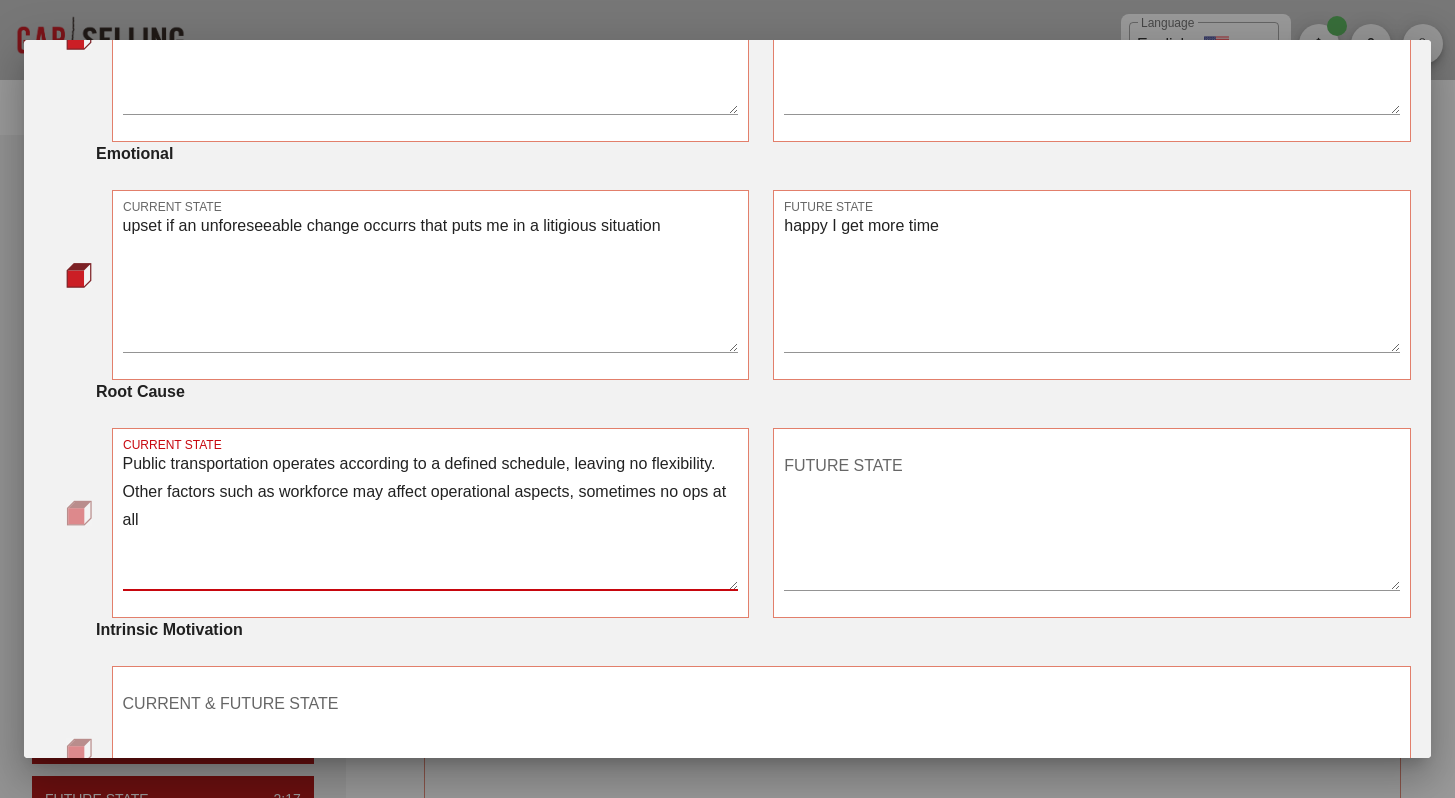 type on "Public transportation operates according to a defined schedule, leaving no flexibility. Other factors such as workforce may affect operational aspects, sometimes no ops at all" 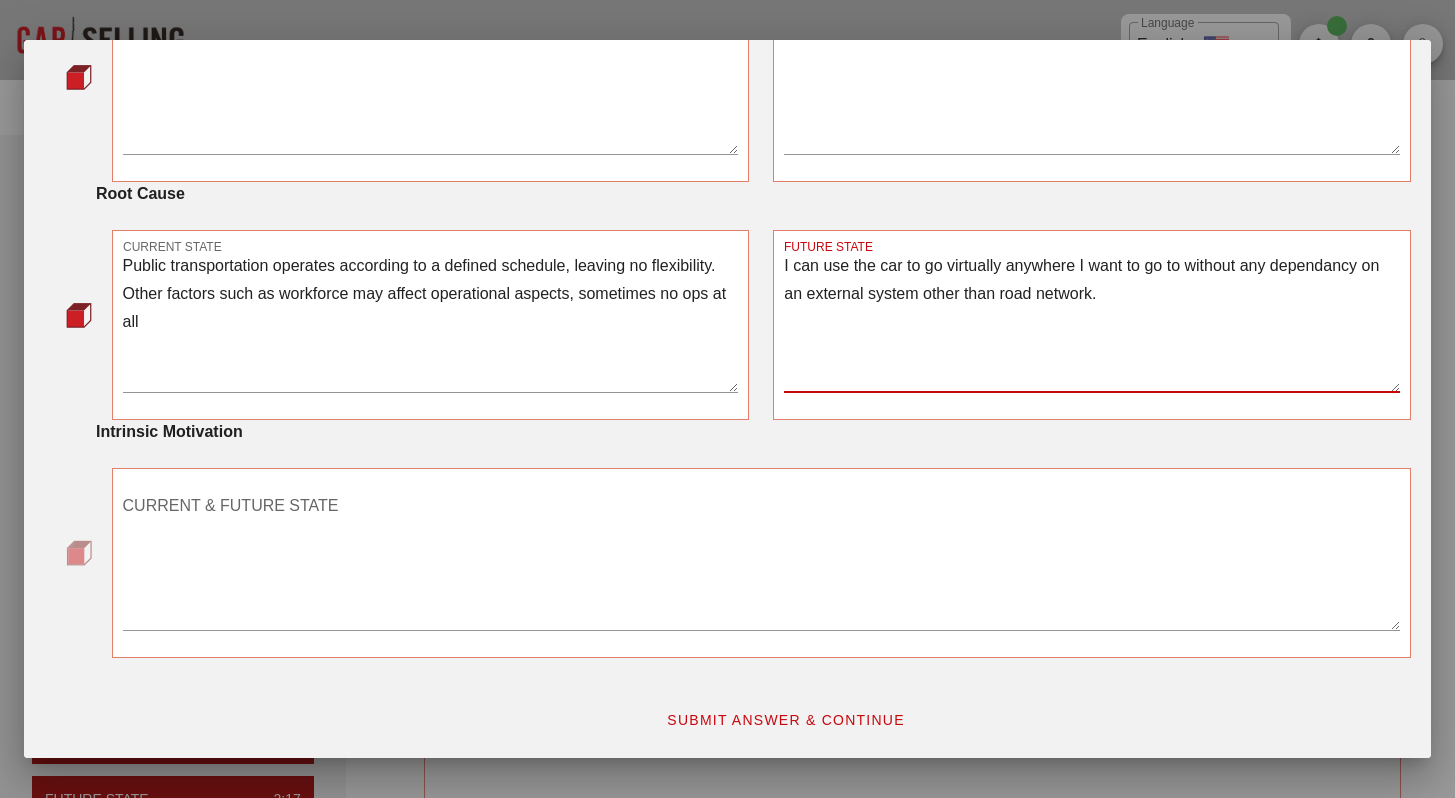scroll, scrollTop: 1159, scrollLeft: 0, axis: vertical 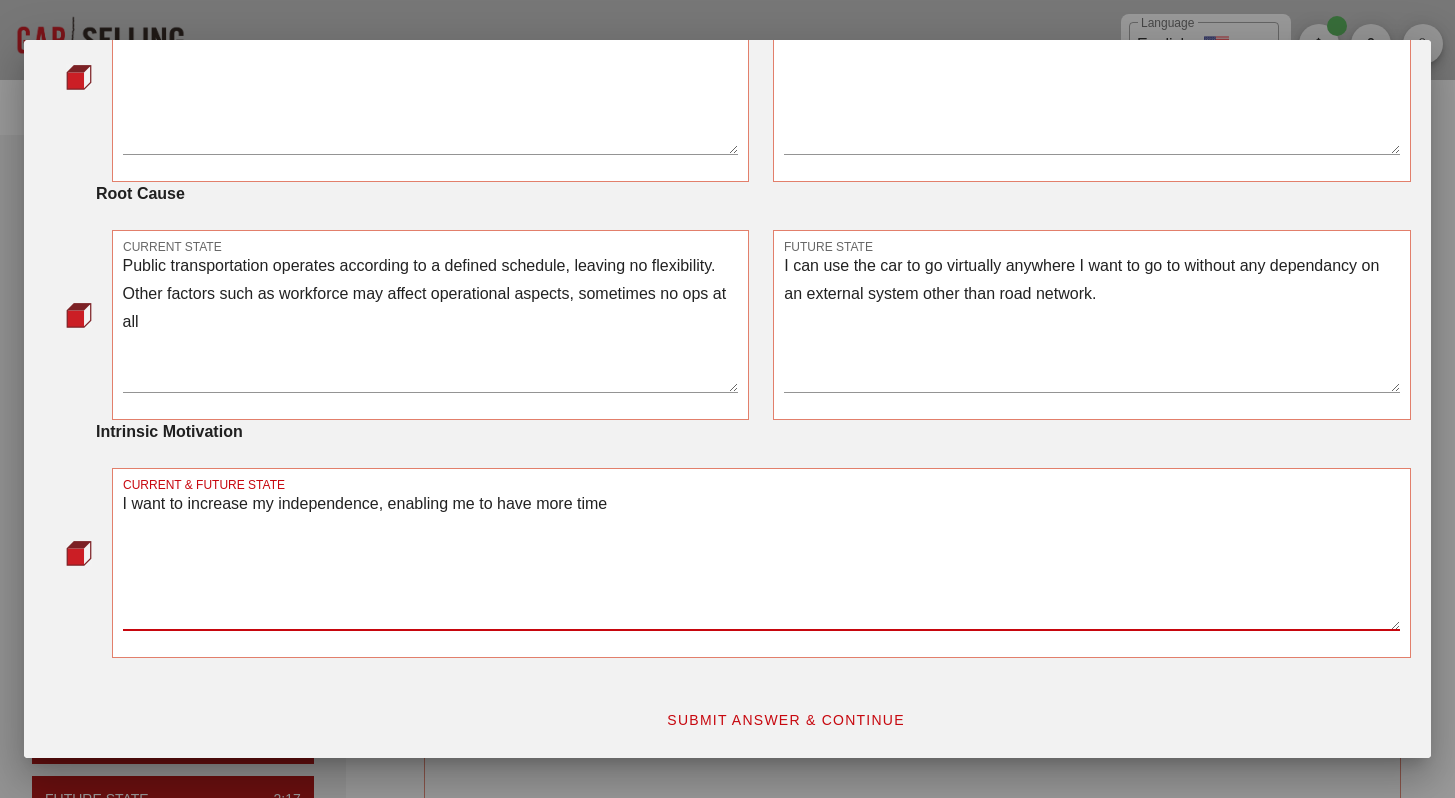 type on "I want to increase my independence, enabling me to have more time" 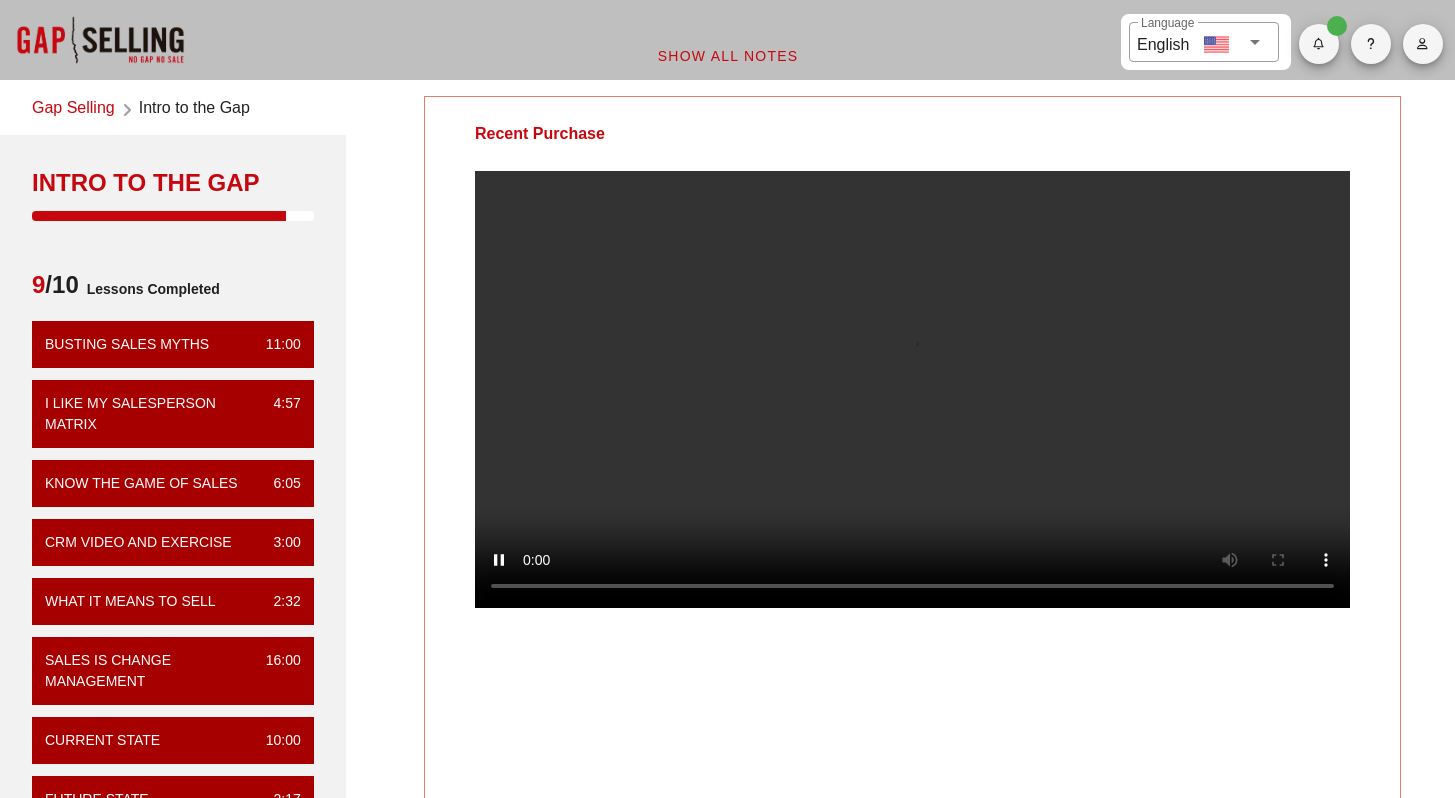 scroll, scrollTop: 0, scrollLeft: 0, axis: both 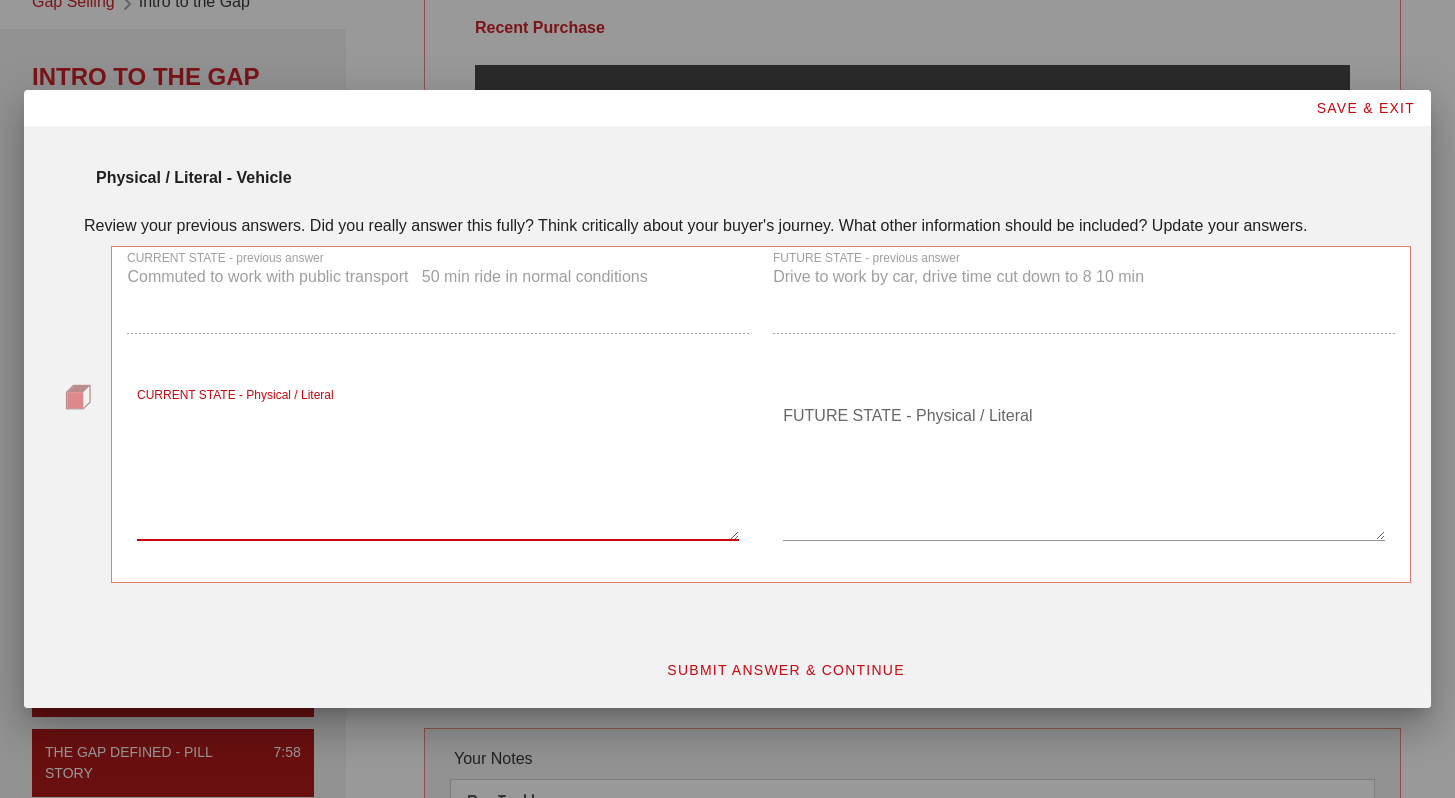 click on "CURRENT STATE - Physical / Literal" at bounding box center (438, 470) 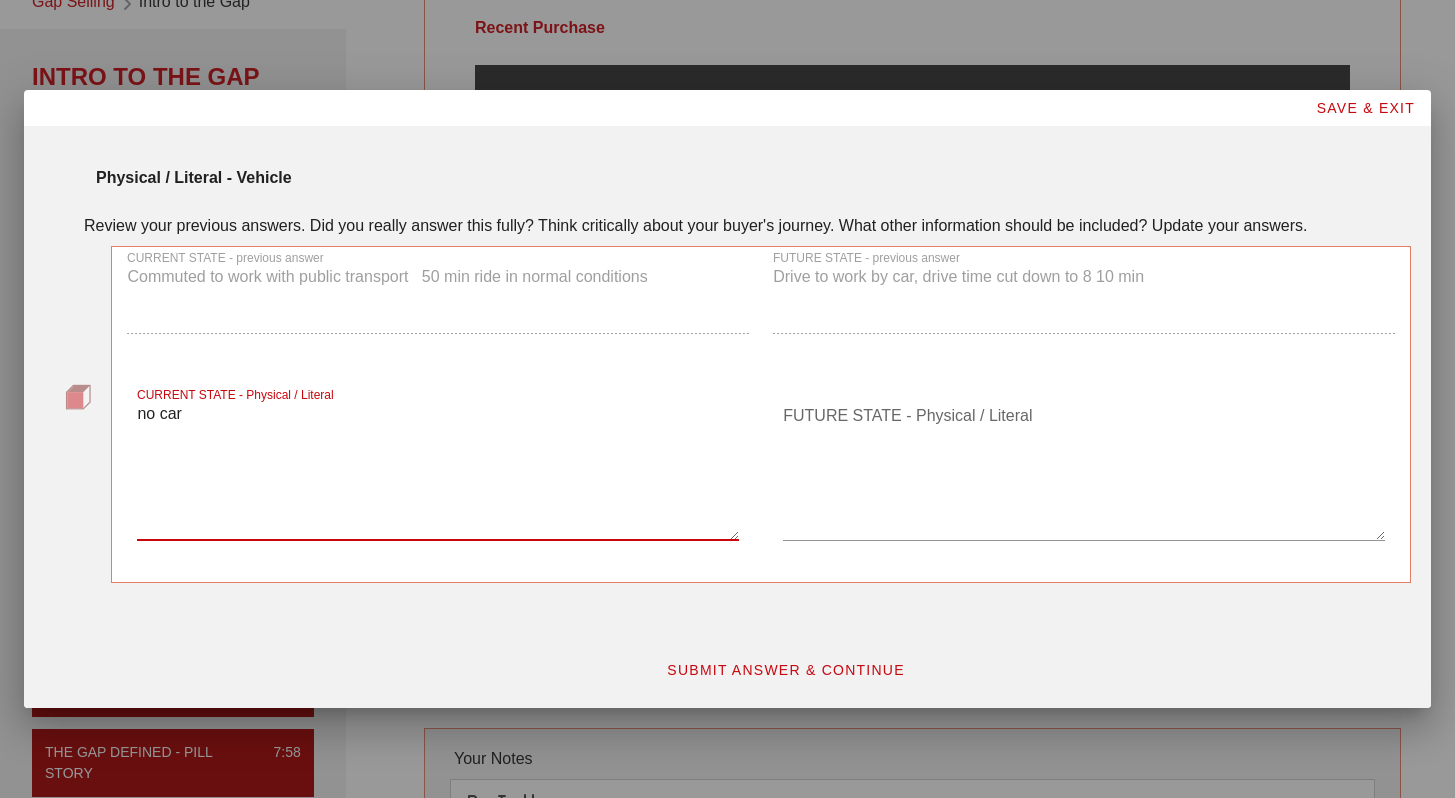 type on "no car" 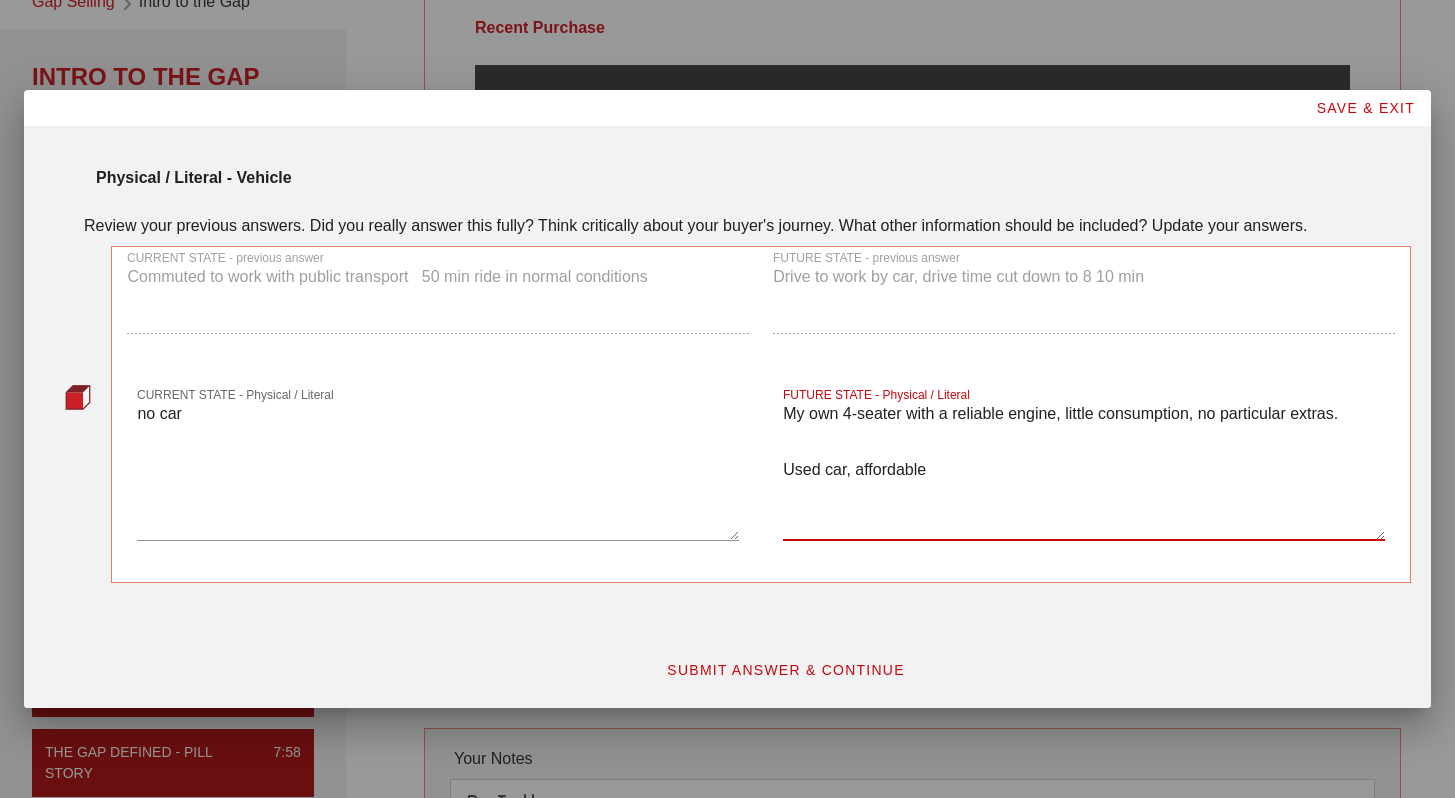 type on "My own 4-seater with a reliable engine, little consumption, no particular extras.
Used car, affordable" 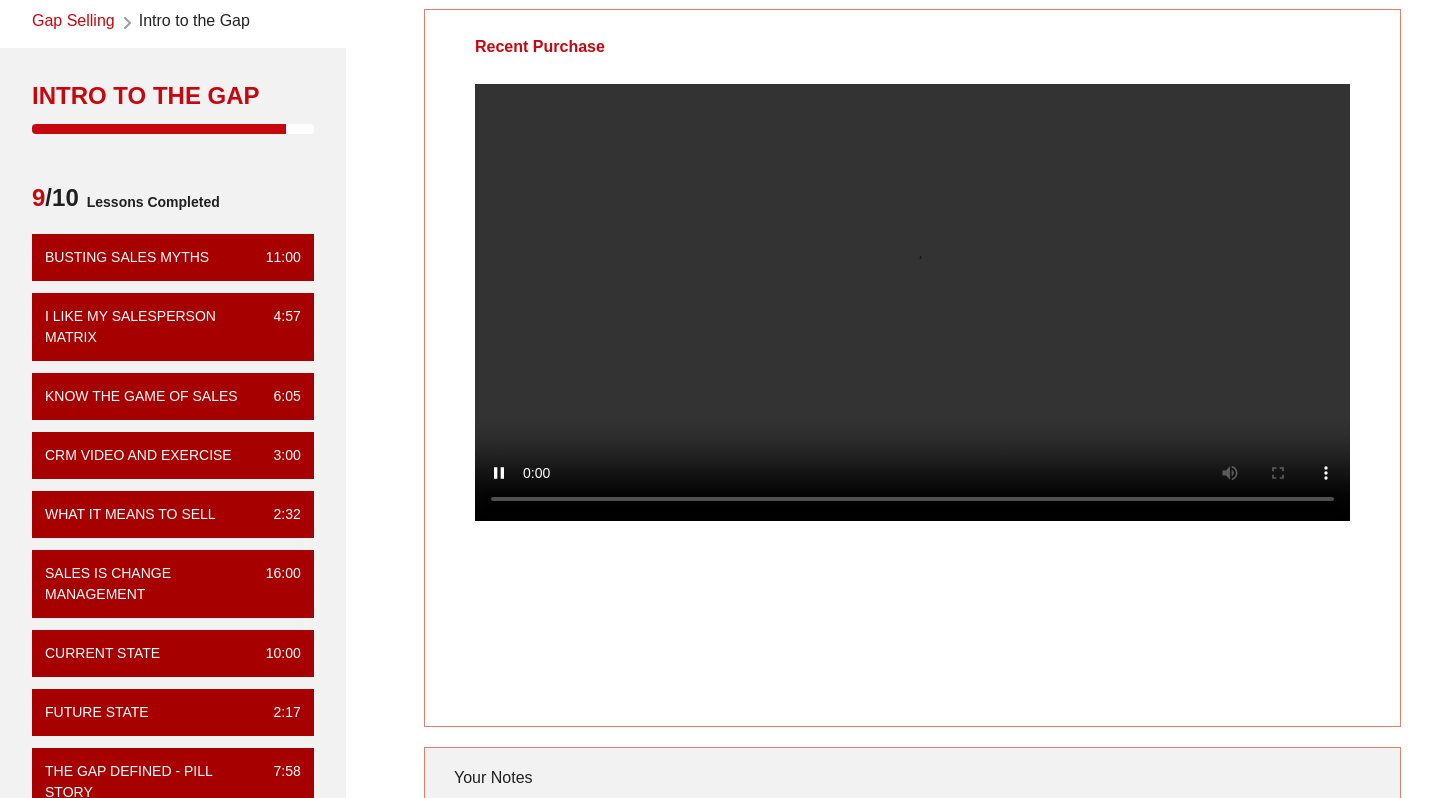 scroll, scrollTop: 81, scrollLeft: 0, axis: vertical 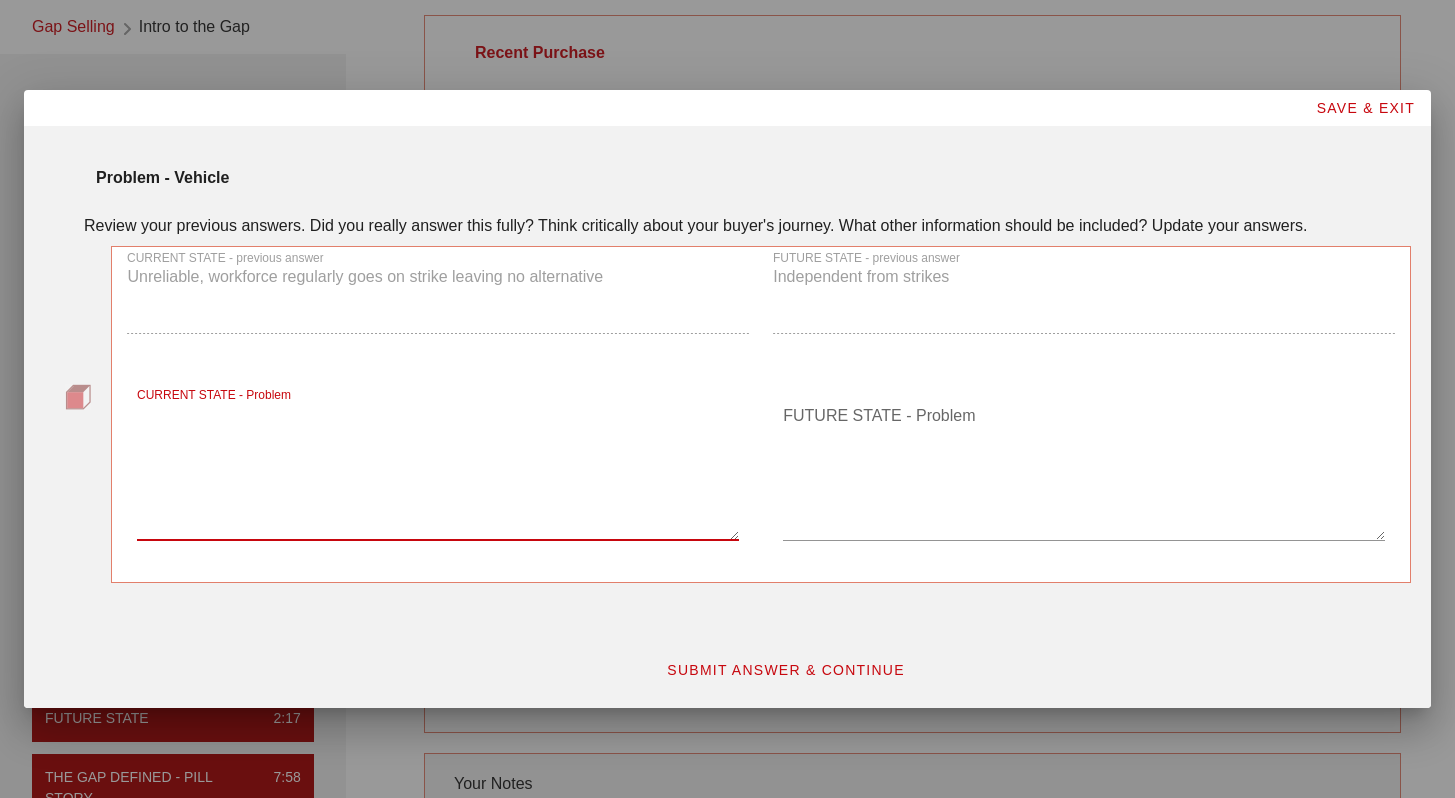 click on "CURRENT STATE - Problem" at bounding box center (438, 470) 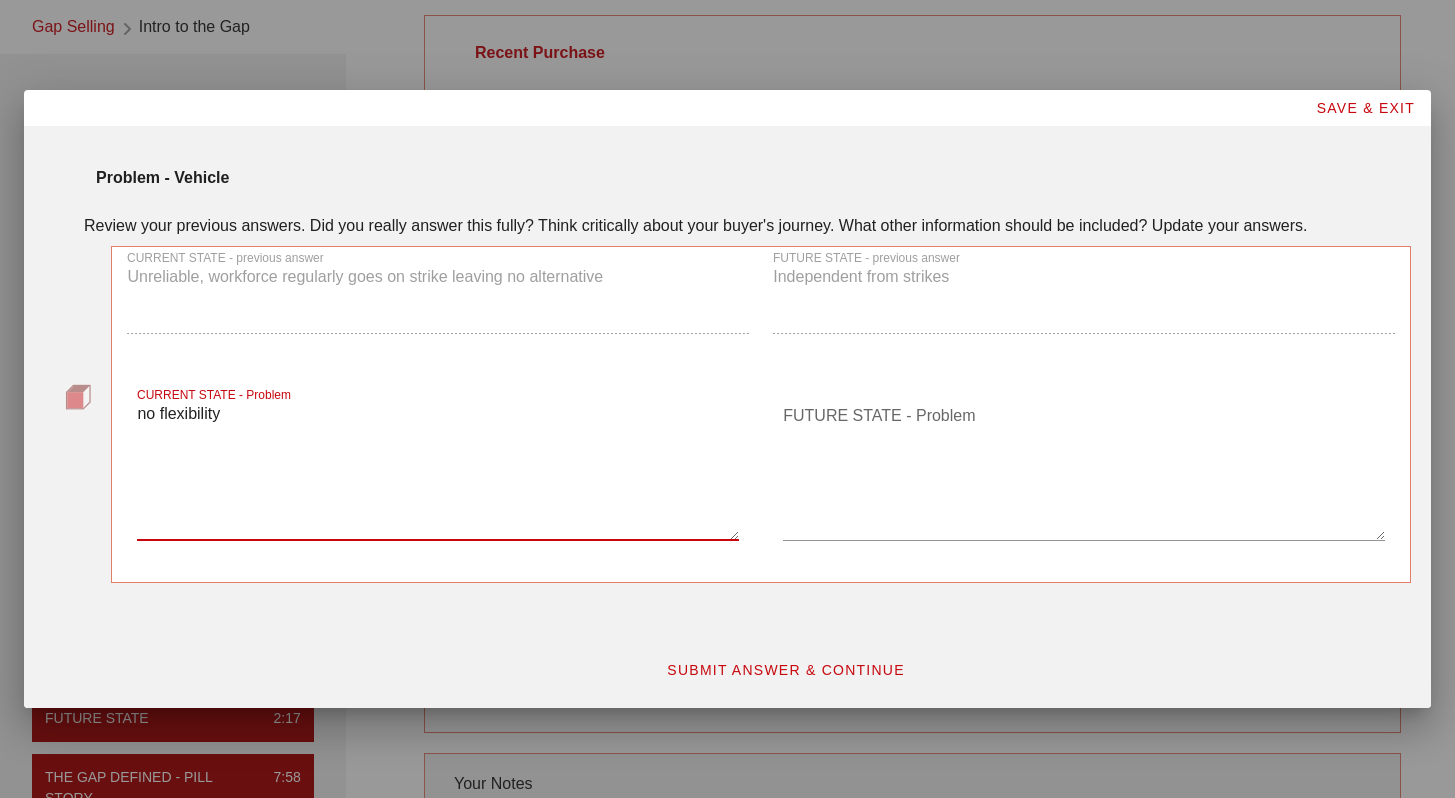 type on "no flexibility" 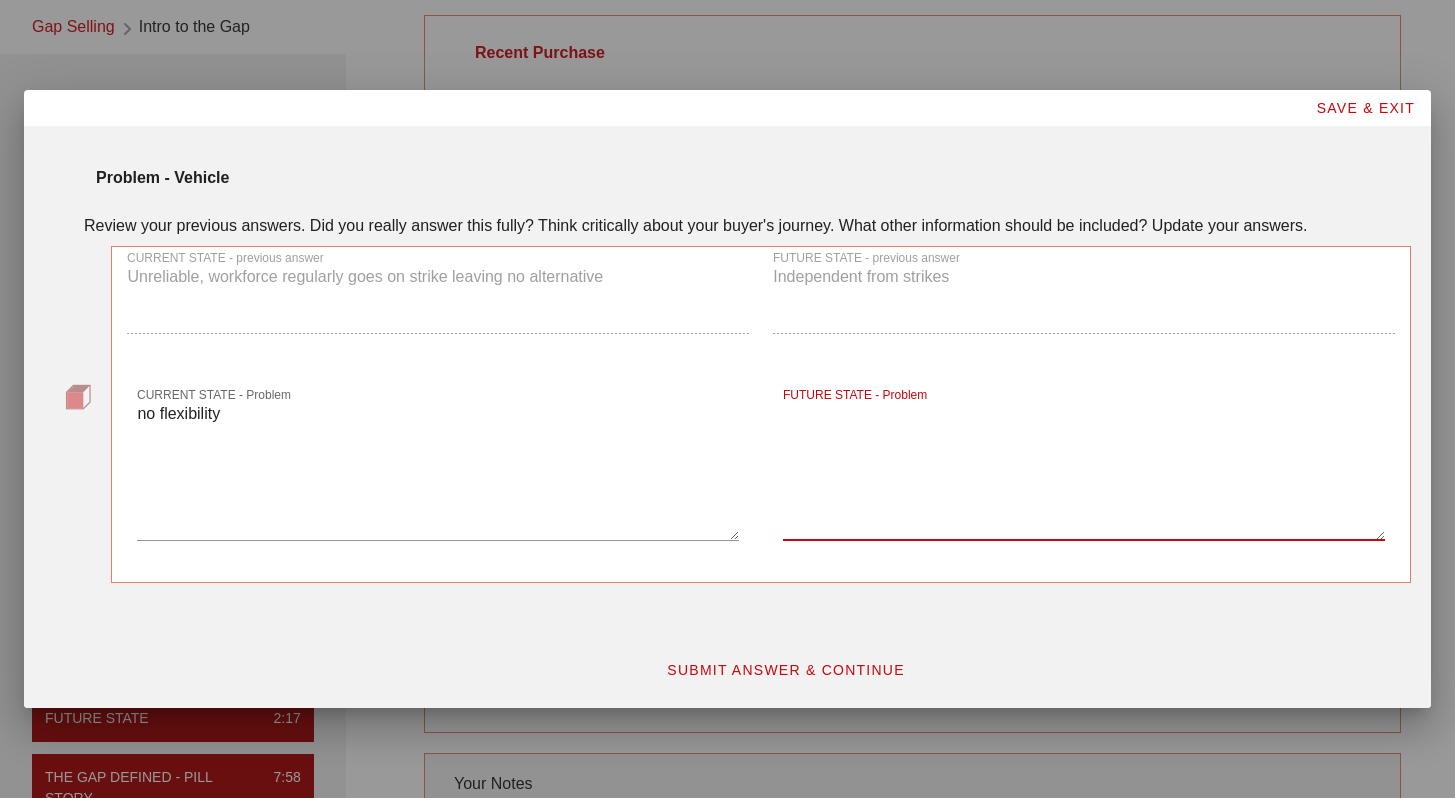 click on "FUTURE STATE - Problem" at bounding box center [1084, 470] 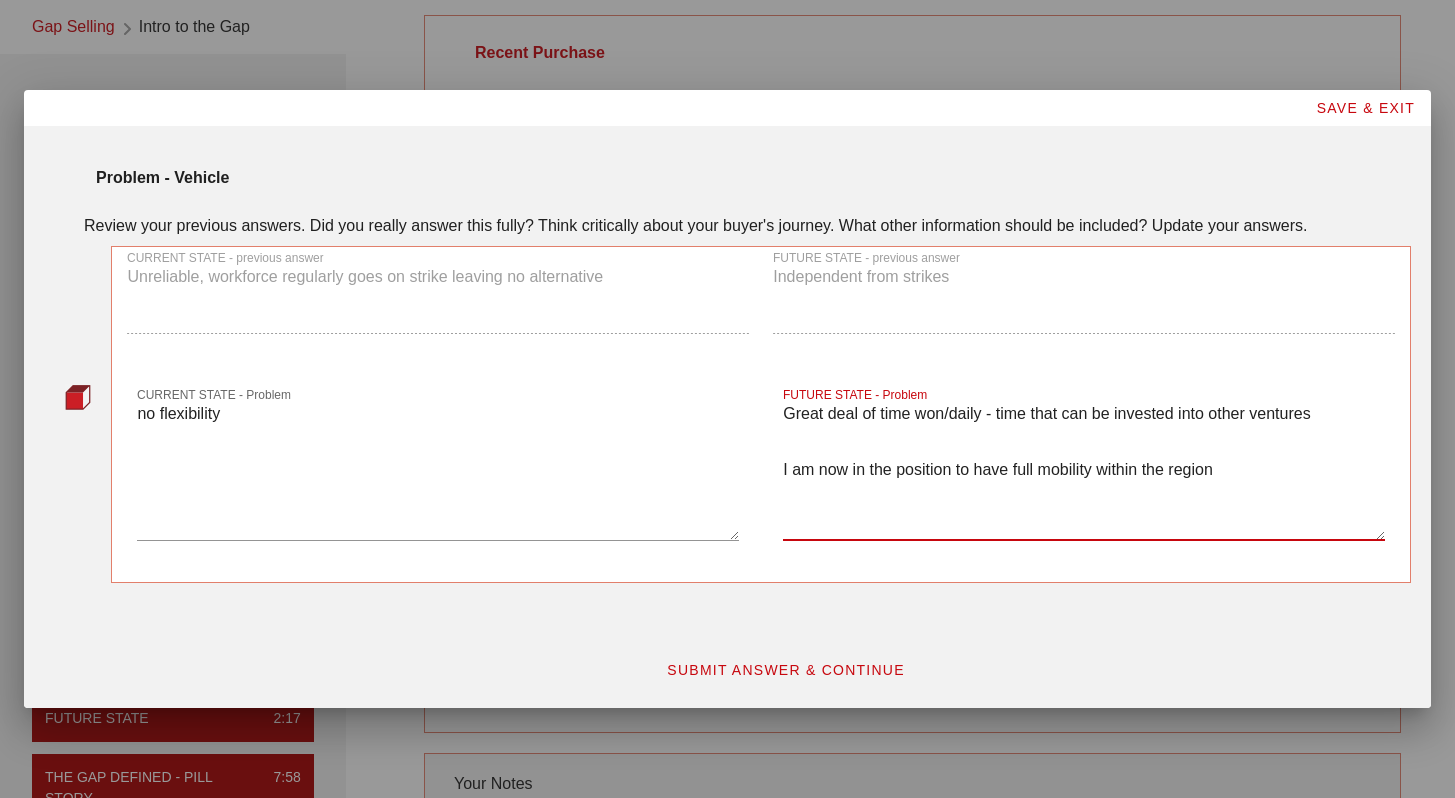 type on "Great deal of time won/daily - time that can be invested into other ventures
I am now in the position to have full mobility within the region" 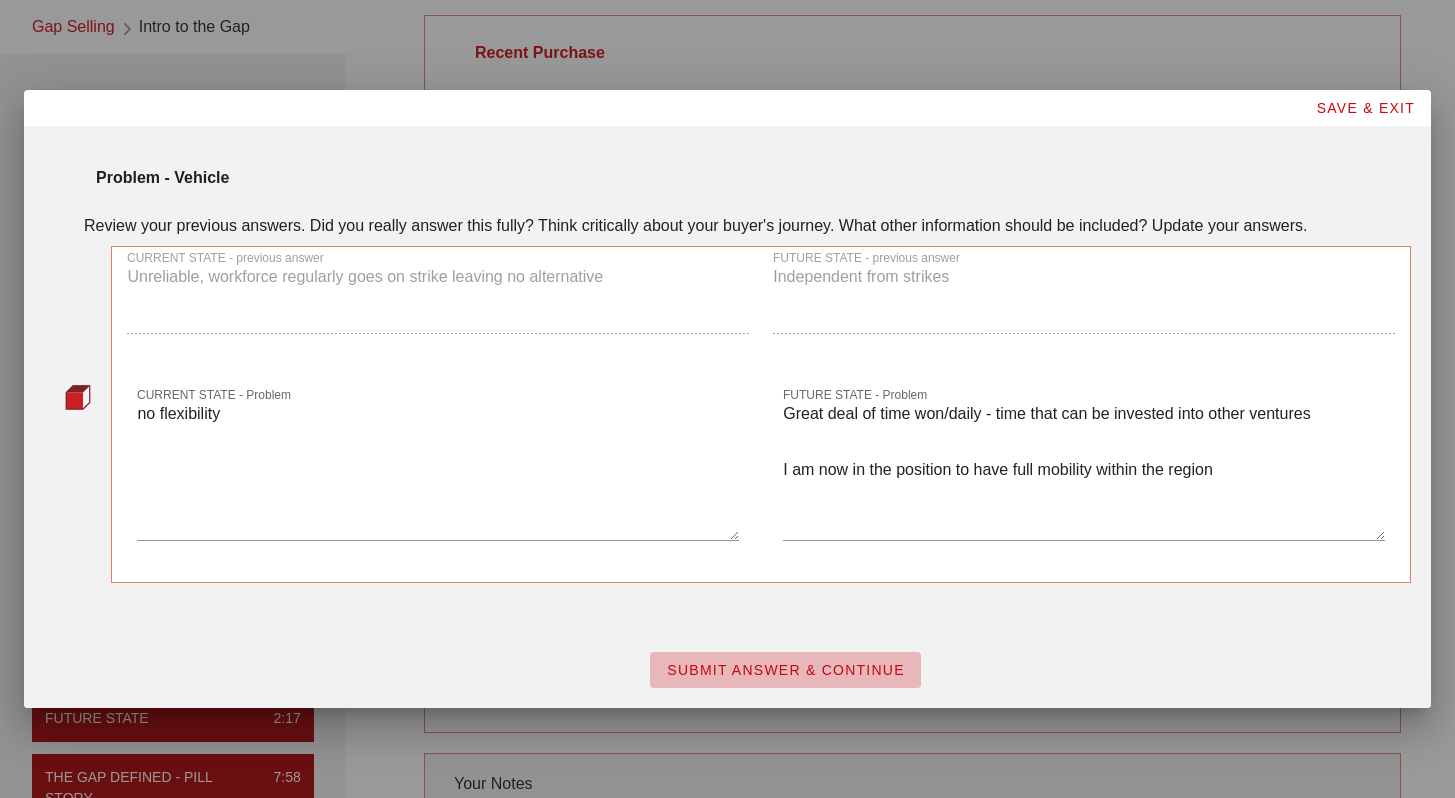 click on "SUBMIT ANSWER & CONTINUE" at bounding box center (785, 670) 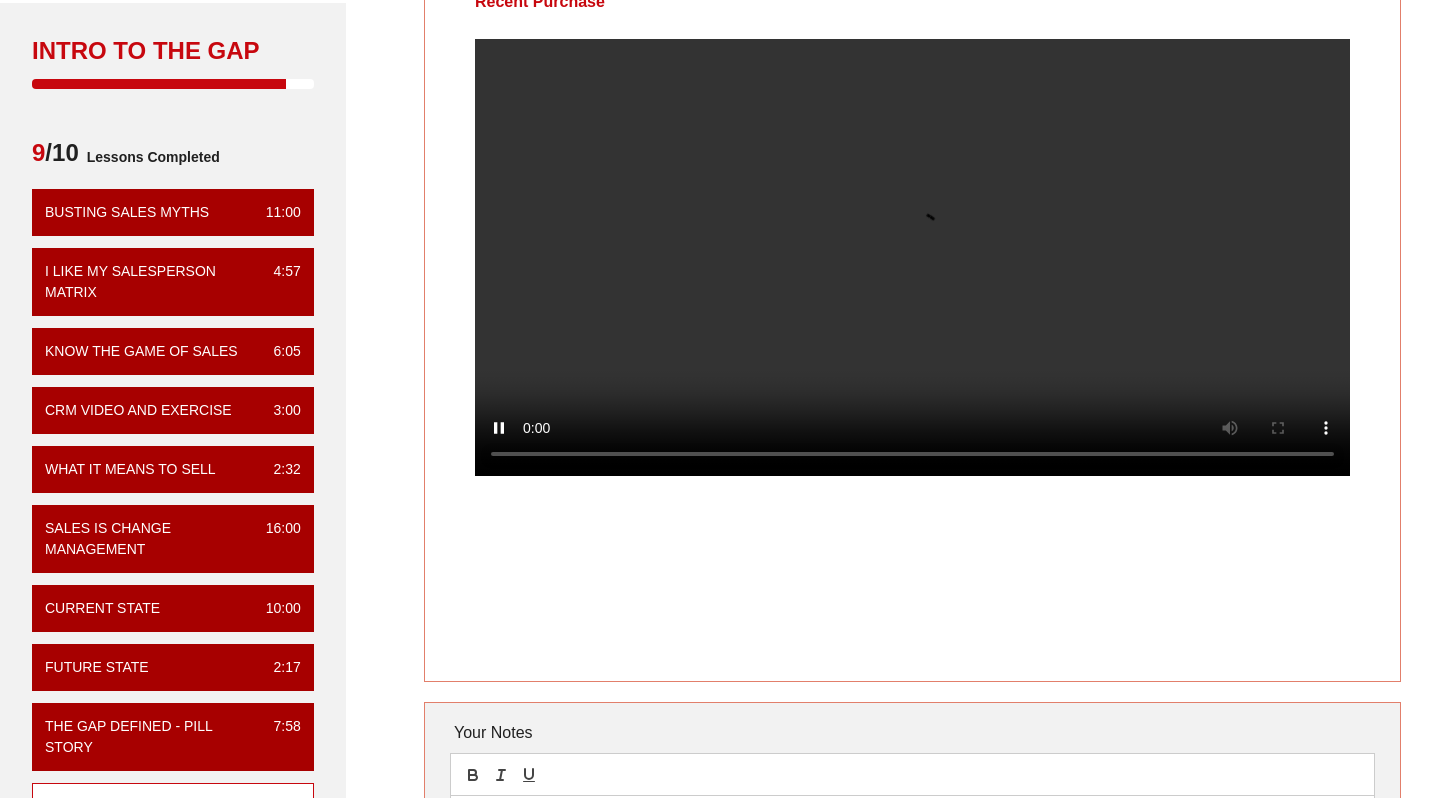 scroll, scrollTop: 134, scrollLeft: 0, axis: vertical 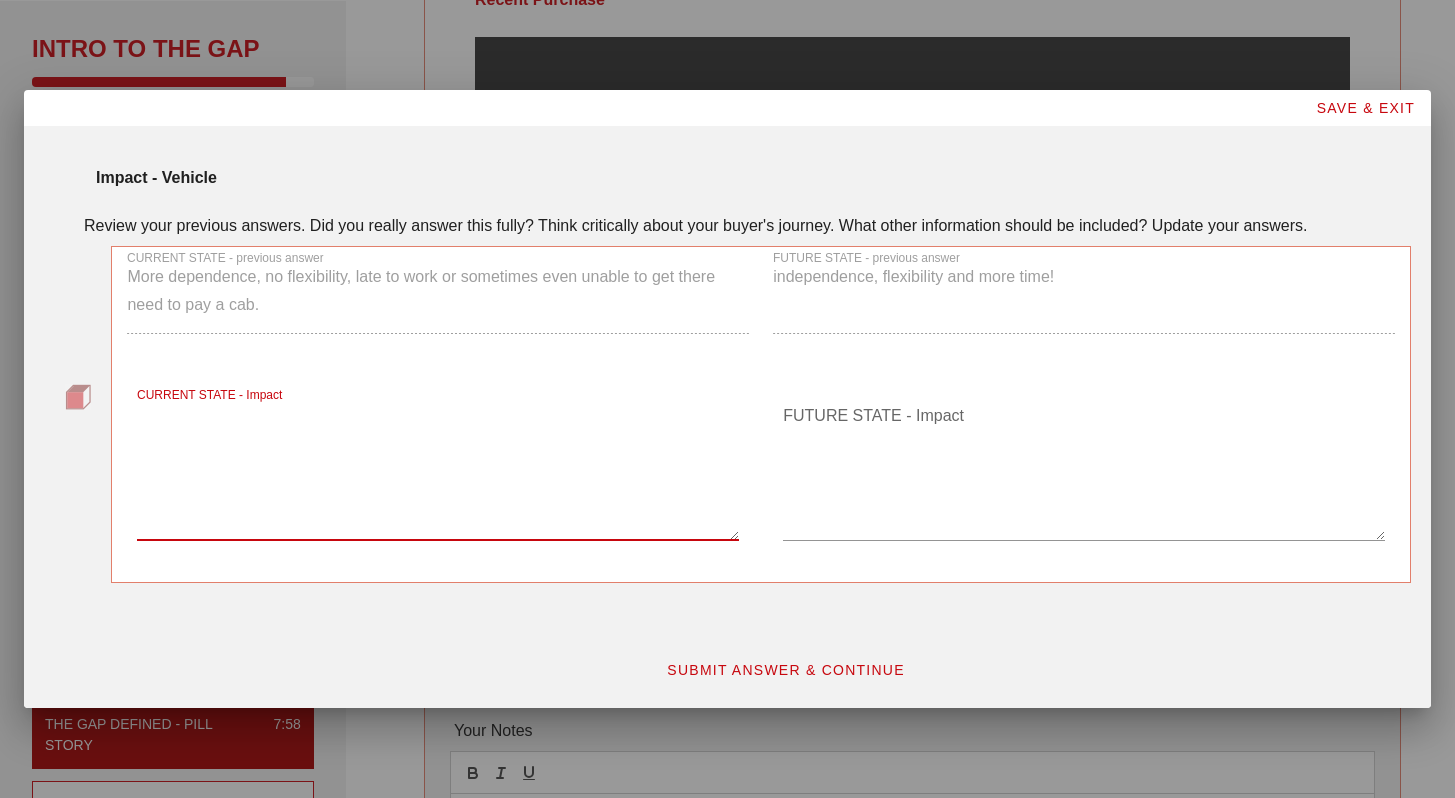 click on "CURRENT STATE - Impact" at bounding box center (438, 470) 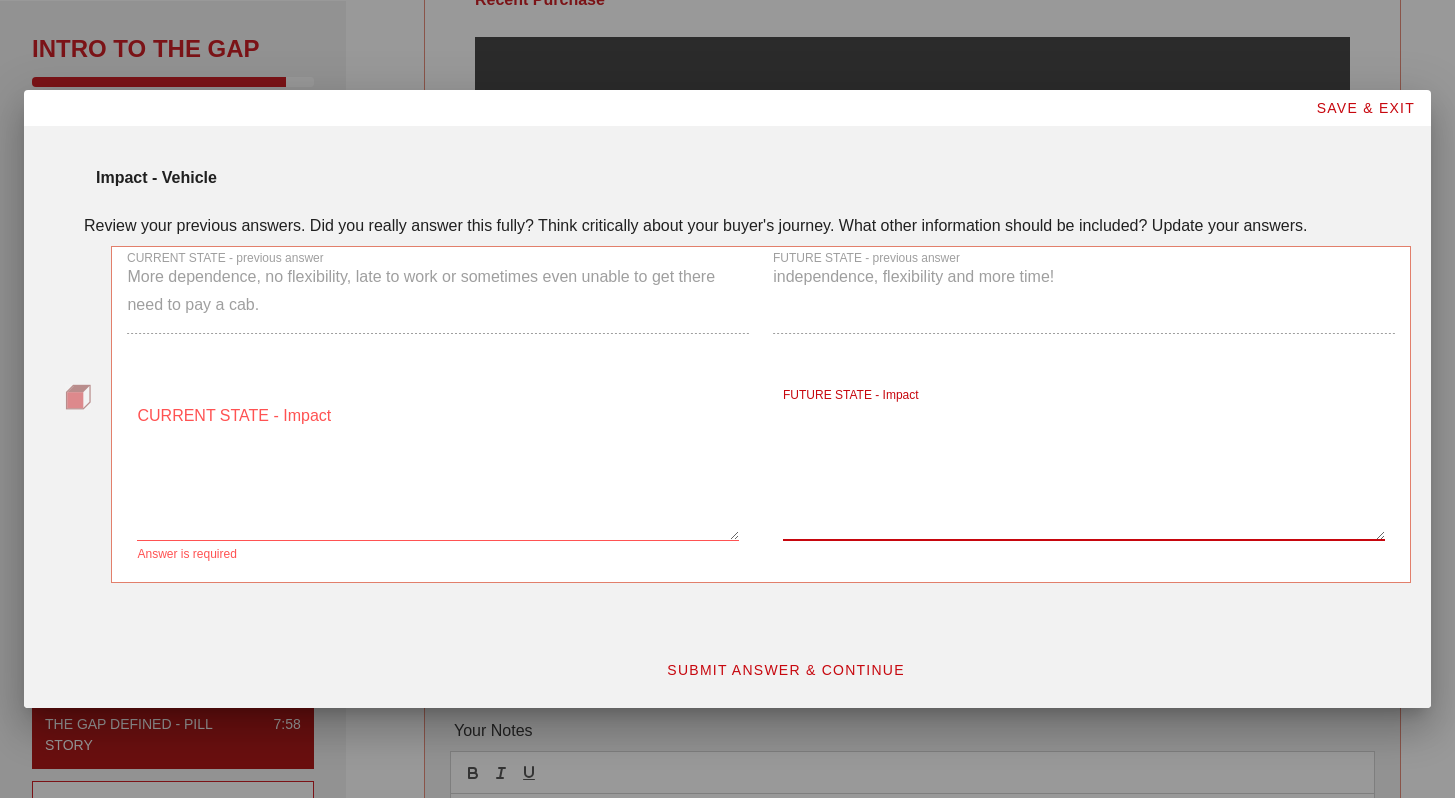click on "FUTURE STATE - Impact" at bounding box center [1084, 470] 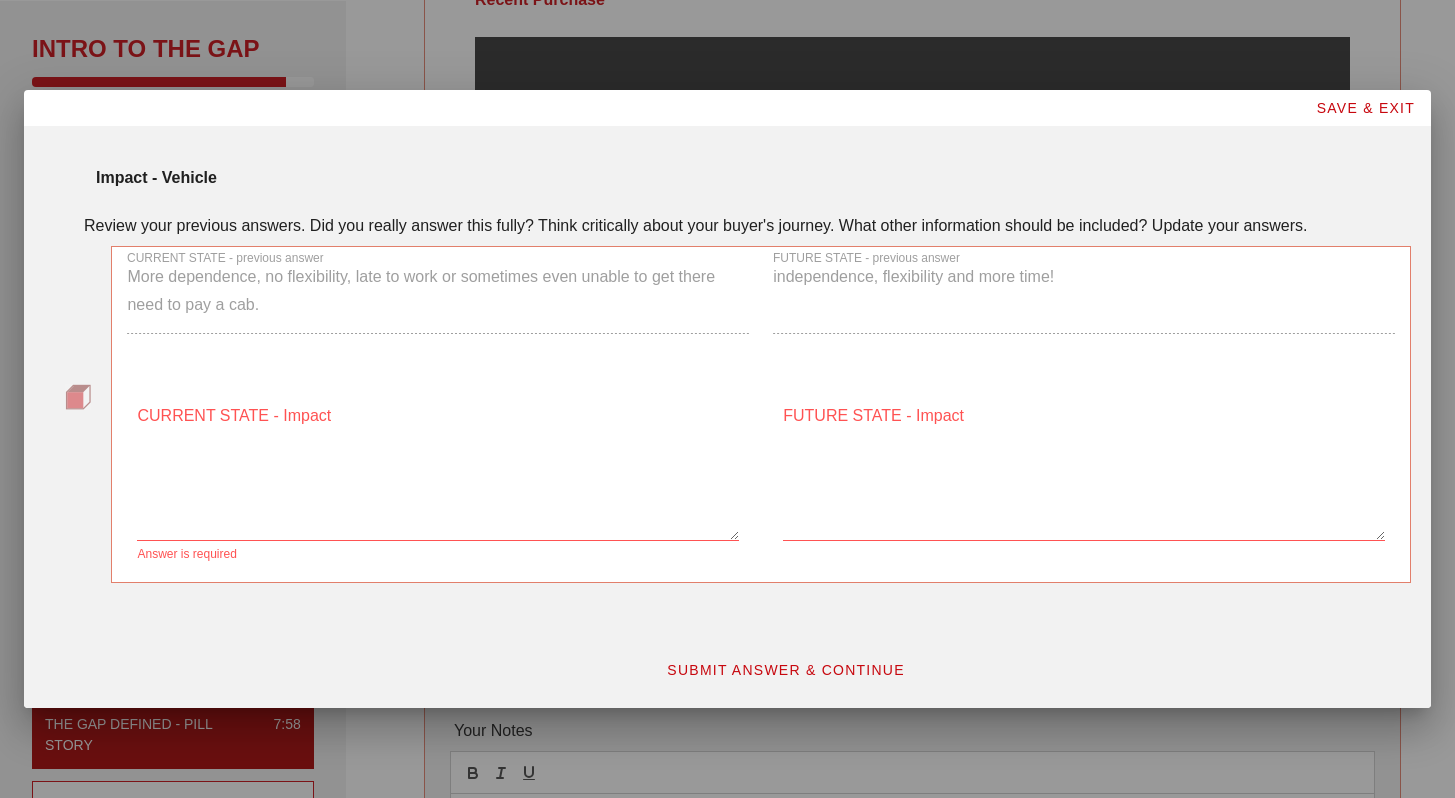 click on "SUBMIT ANSWER & CONTINUE" at bounding box center [785, 670] 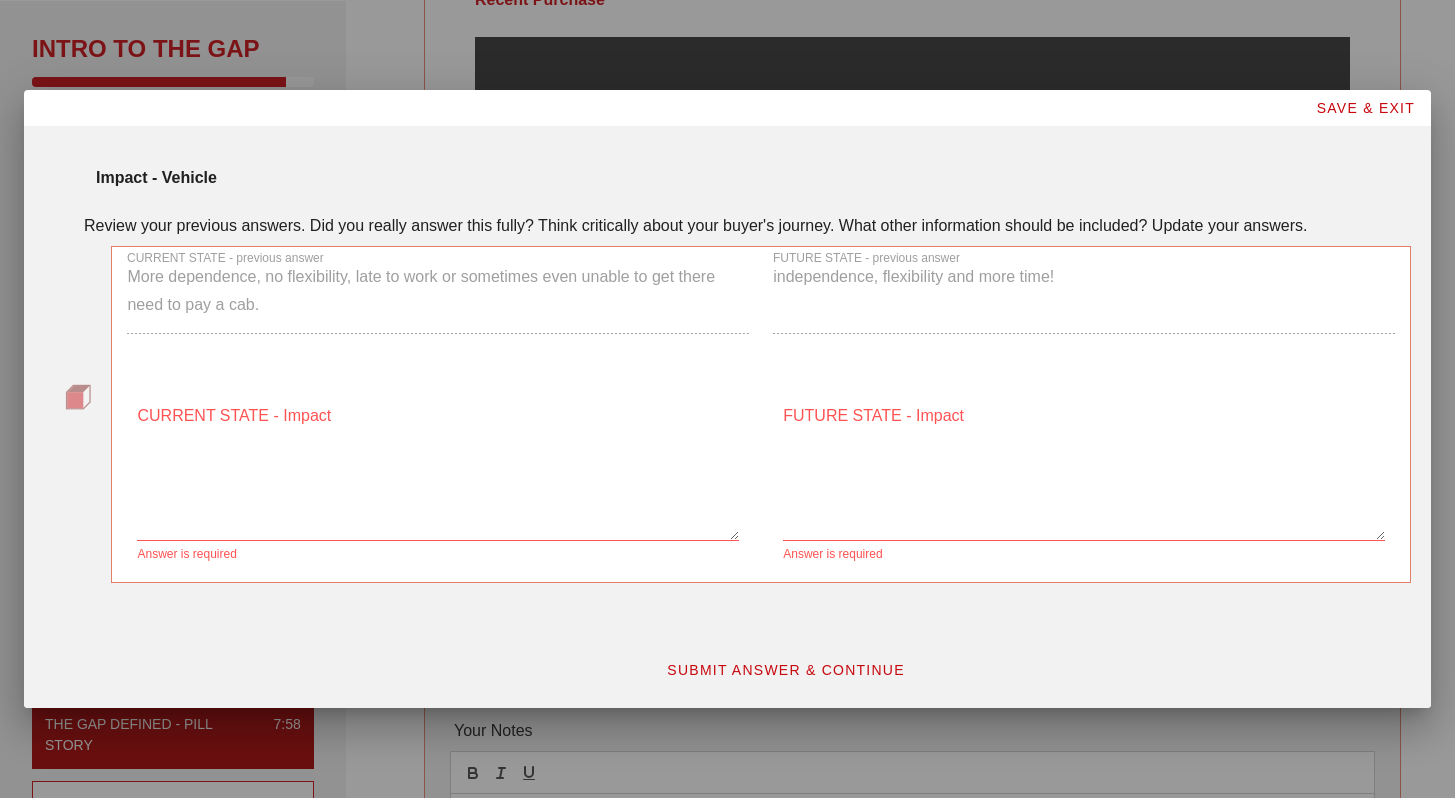 click on "SUBMIT ANSWER & CONTINUE" at bounding box center (785, 670) 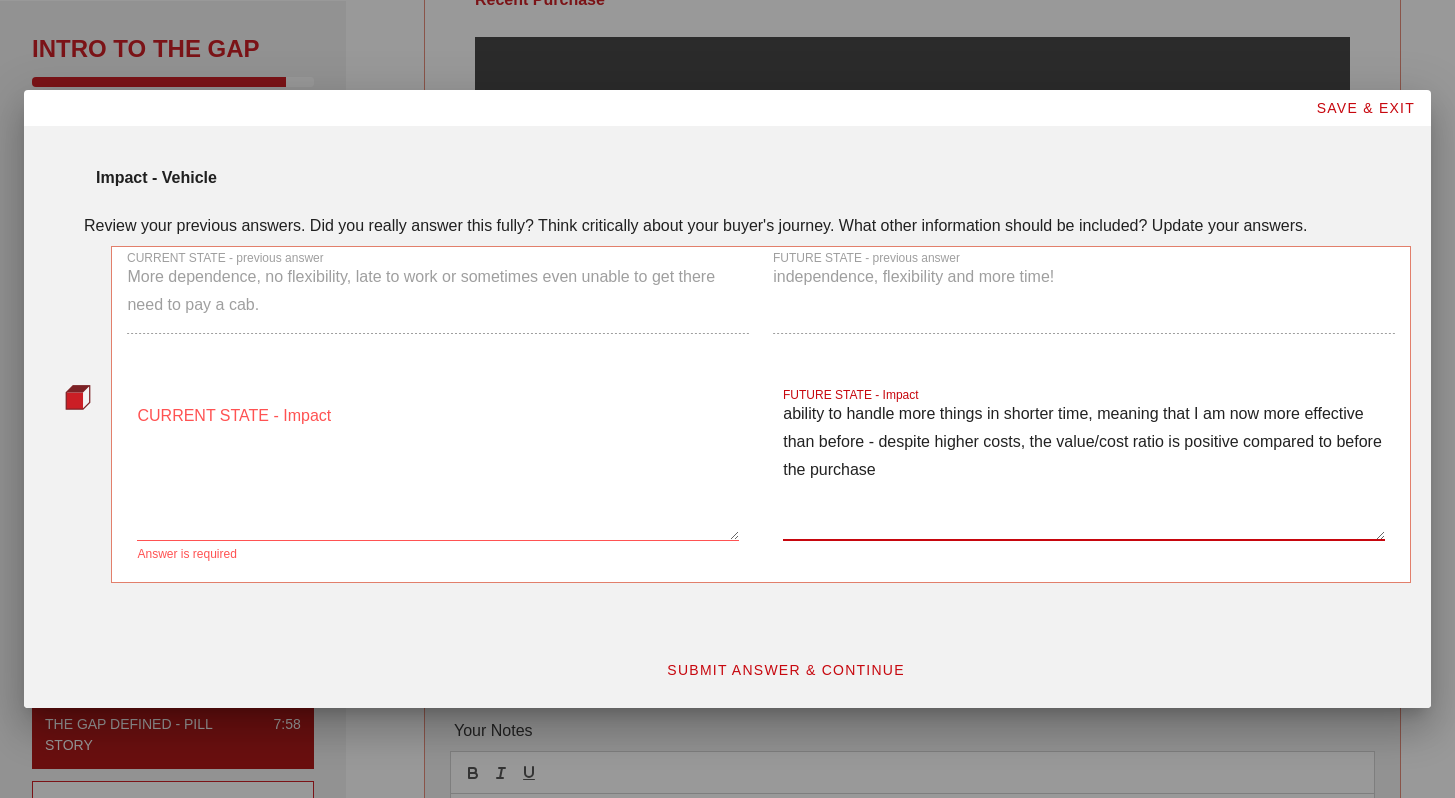 type on "ability to handle more things in shorter time, meaning that I am now more effective than before - despite higher costs, the value/cost ratio is positive compared to before the purchase" 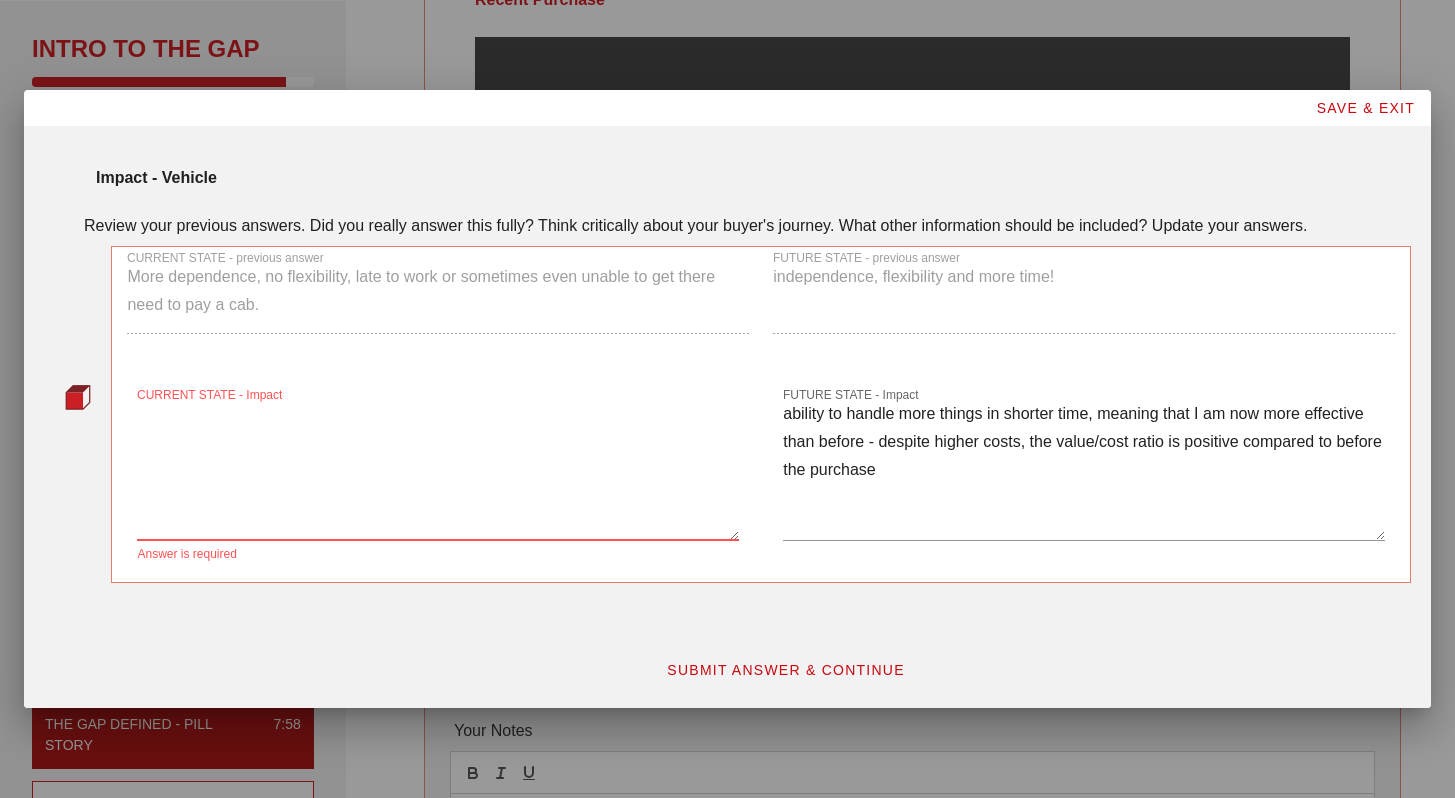 click on "CURRENT STATE - Impact" at bounding box center (438, 470) 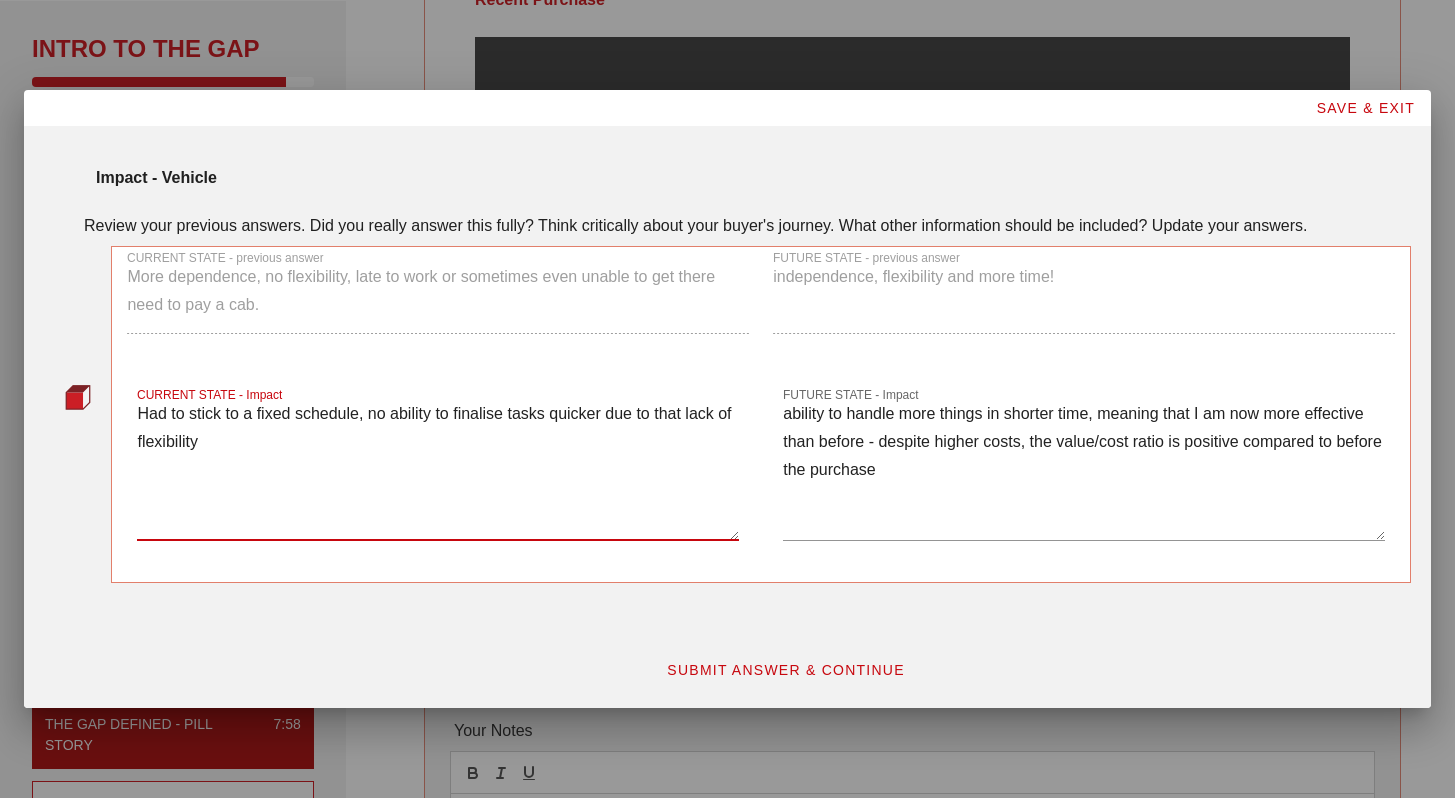 type on "Had to stick to a fixed schedule, no ability to finalise tasks quicker due to that lack of flexibility" 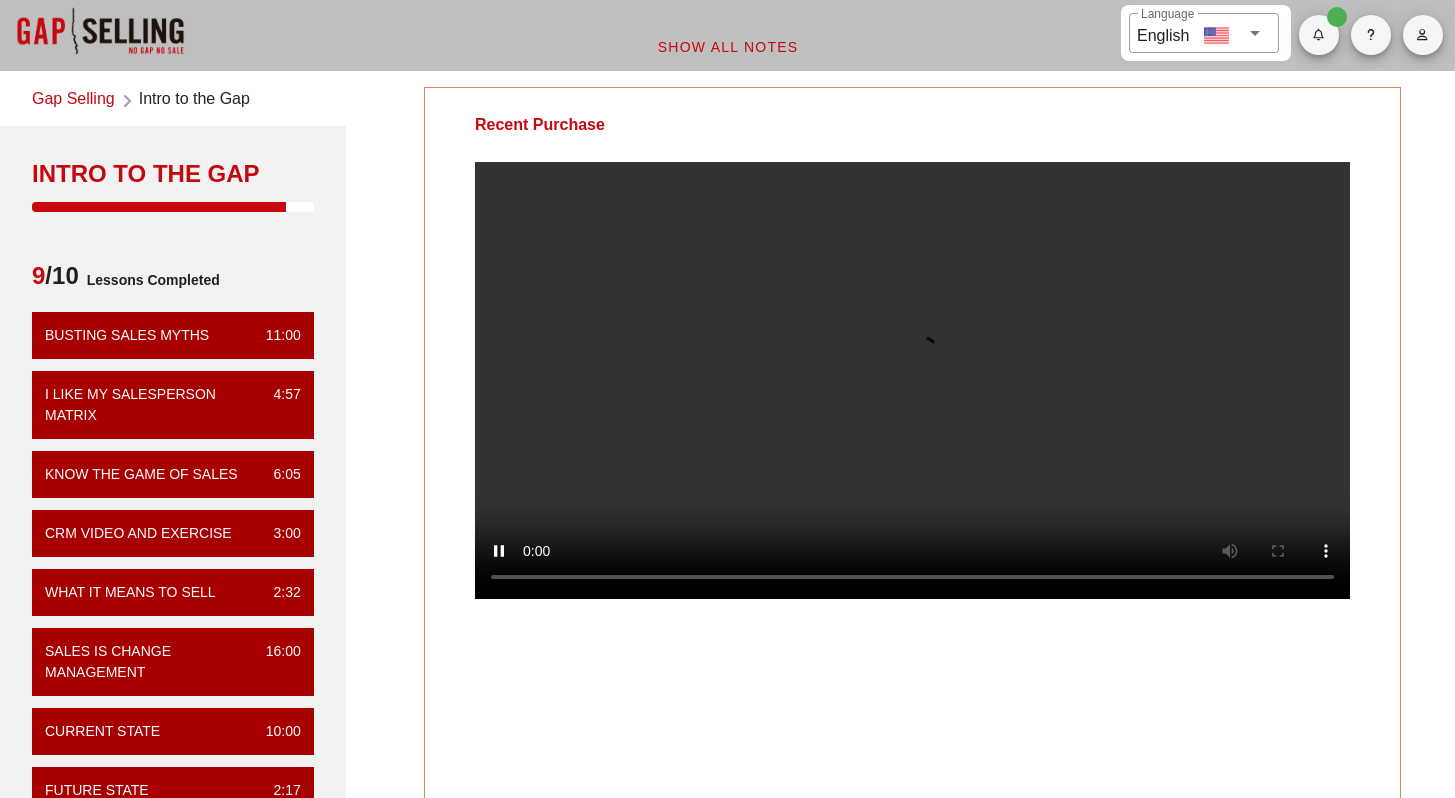 scroll, scrollTop: 8, scrollLeft: 0, axis: vertical 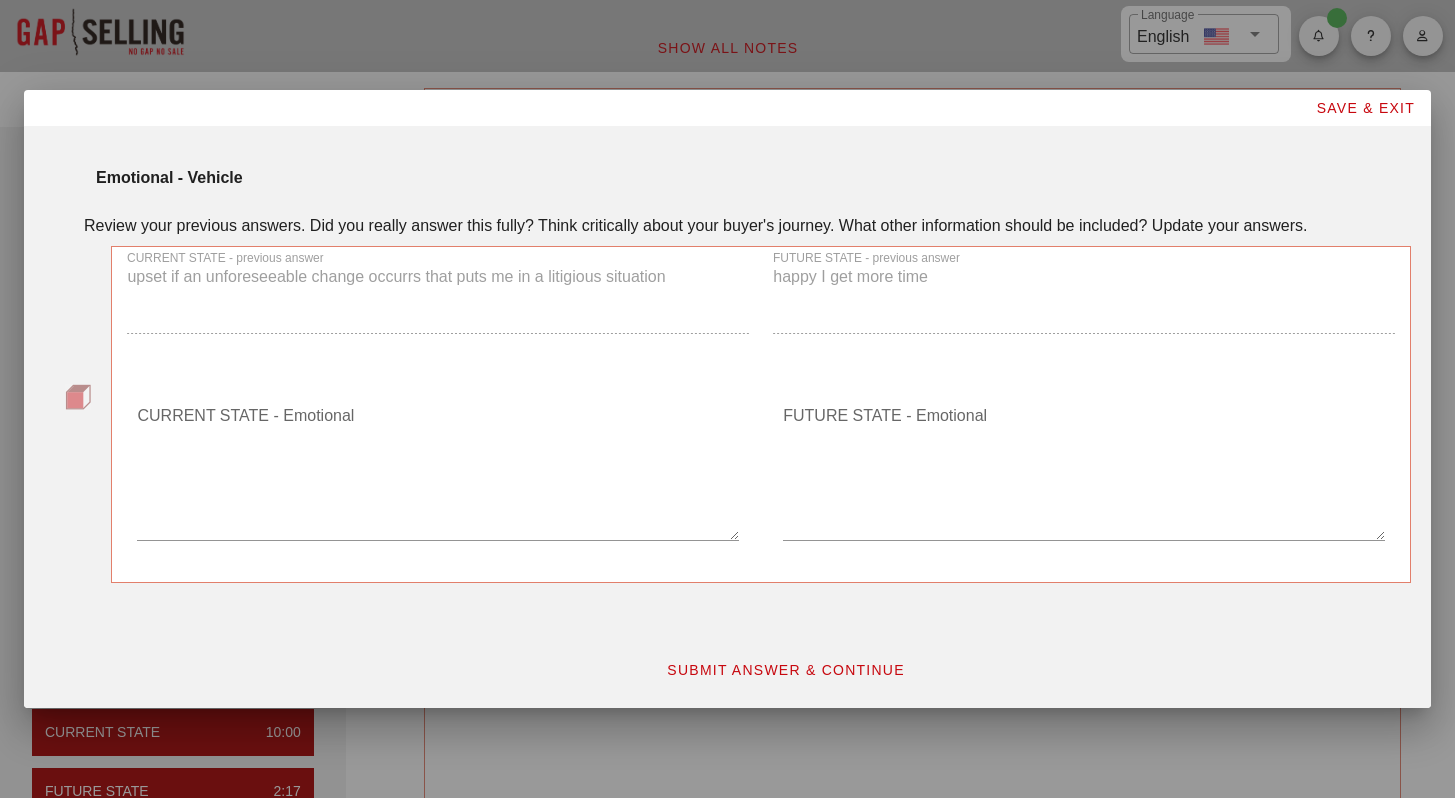 click on "CURRENT STATE - Emotional" at bounding box center (438, 470) 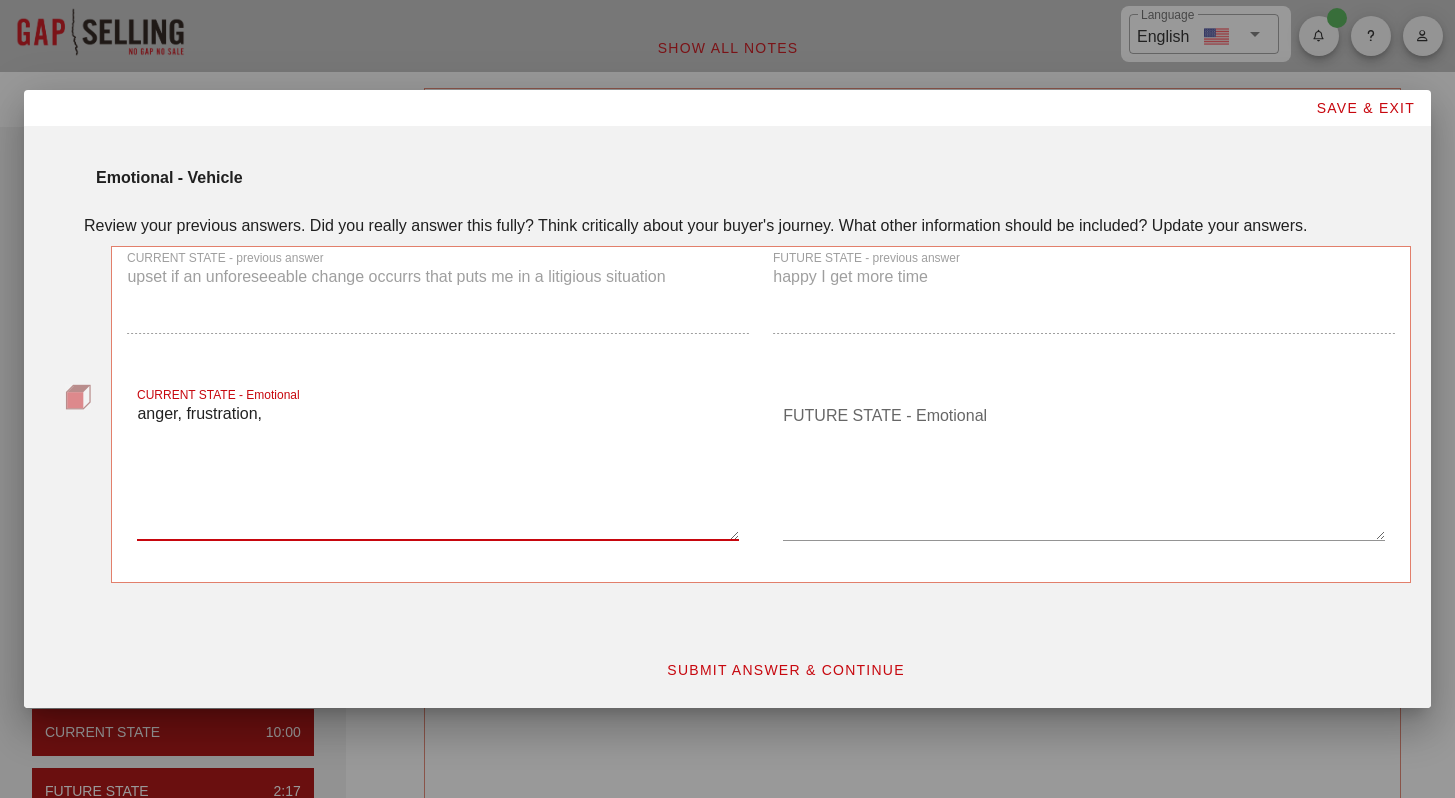type on "anger, frustration," 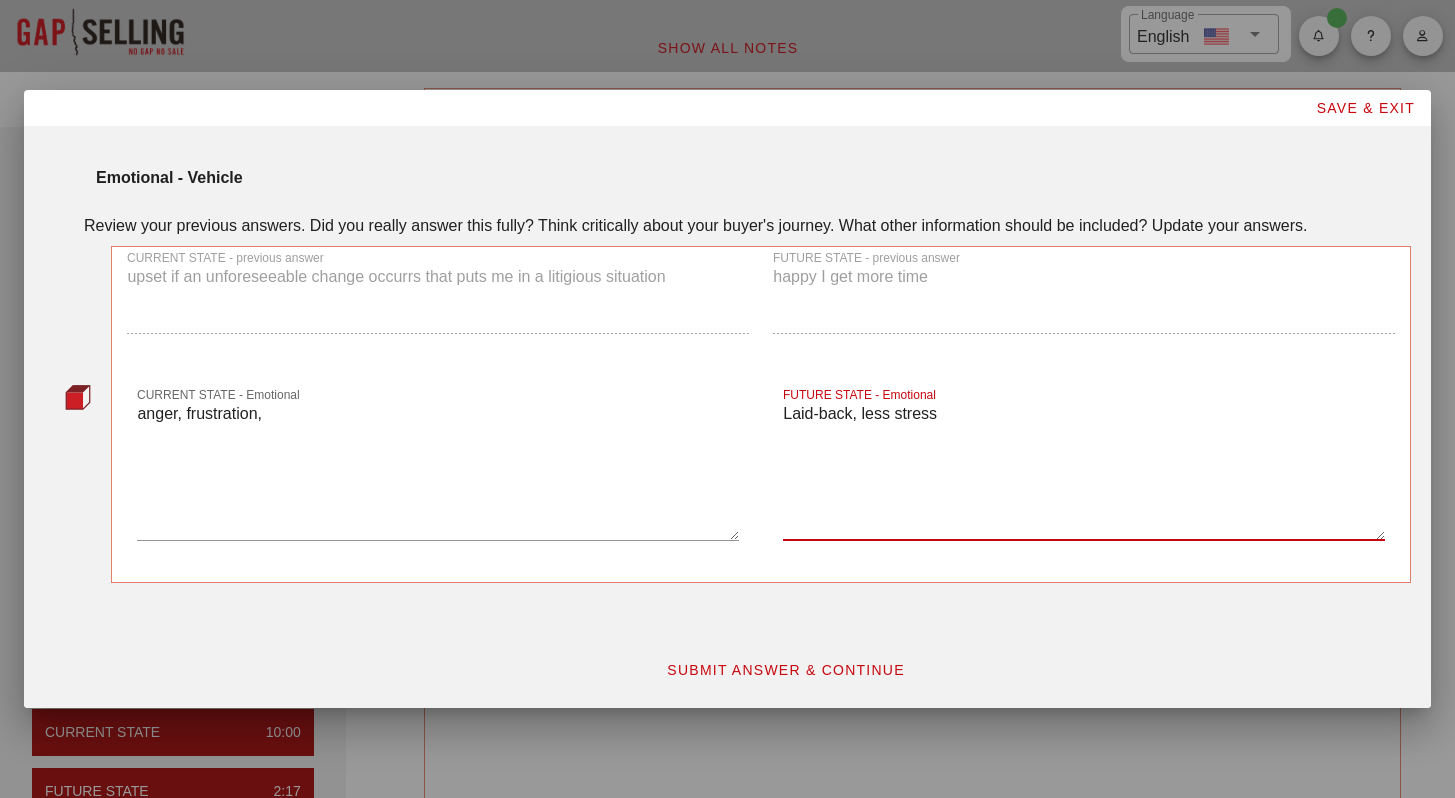 type on "Laid-back, less stress" 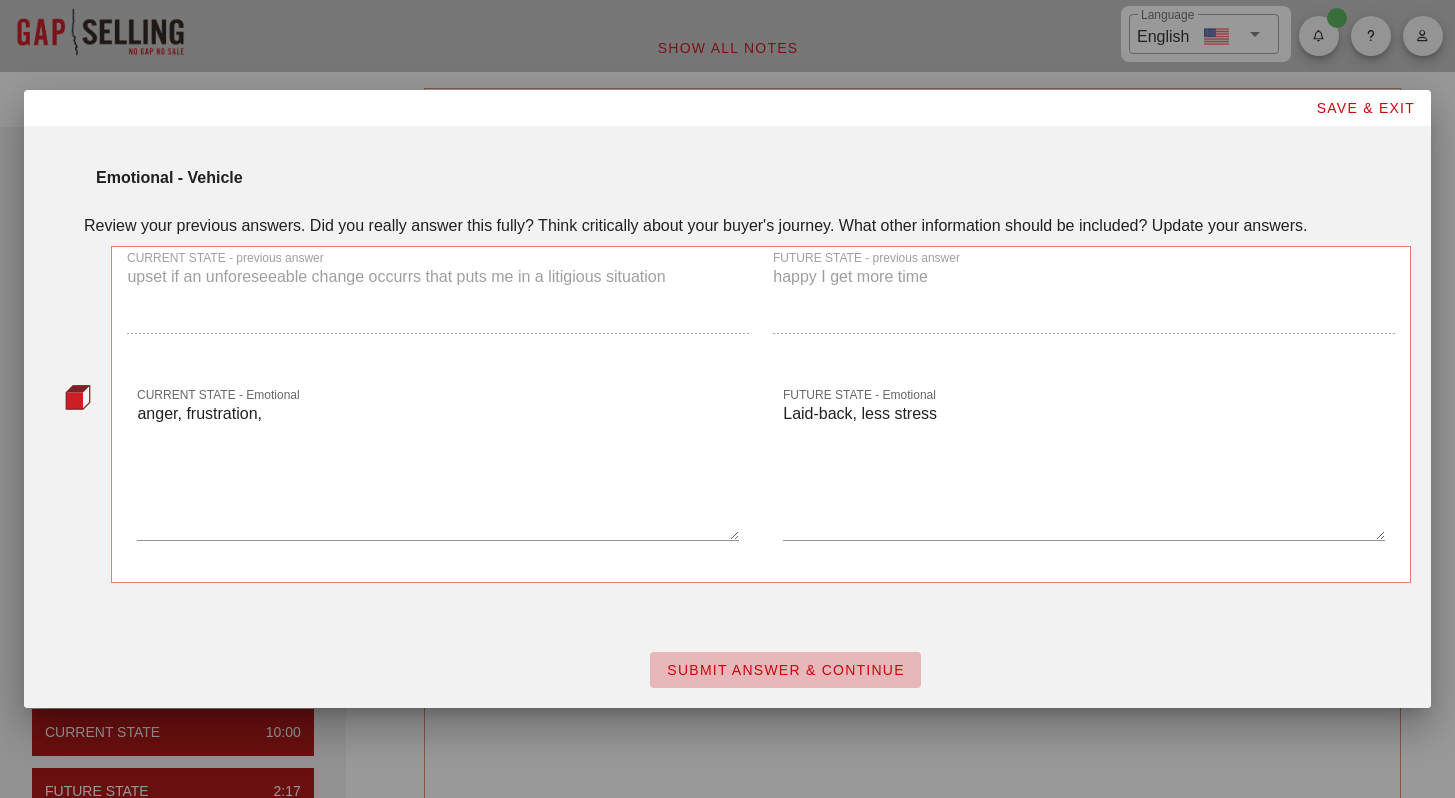 click on "SUBMIT ANSWER & CONTINUE" at bounding box center (785, 670) 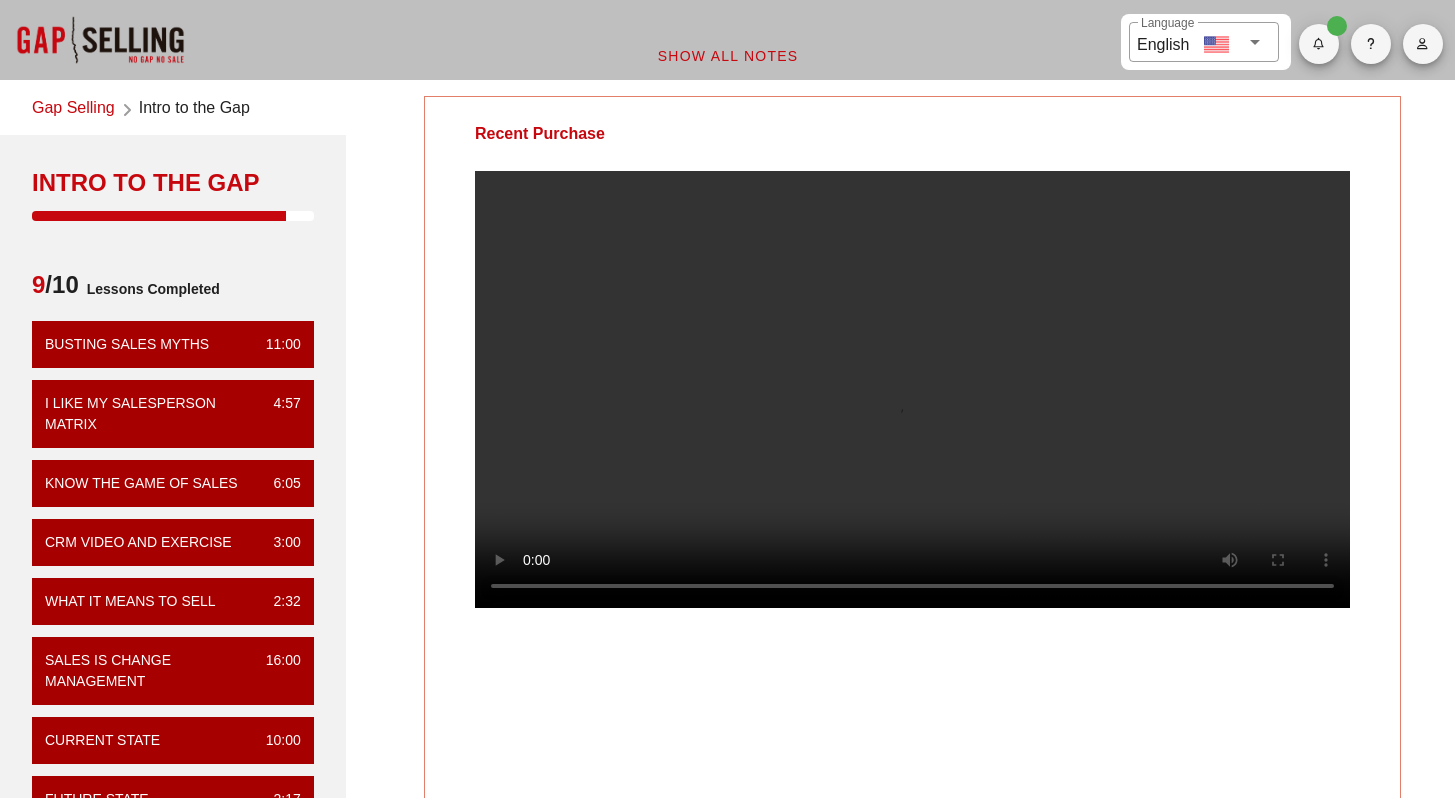 click at bounding box center (912, 389) 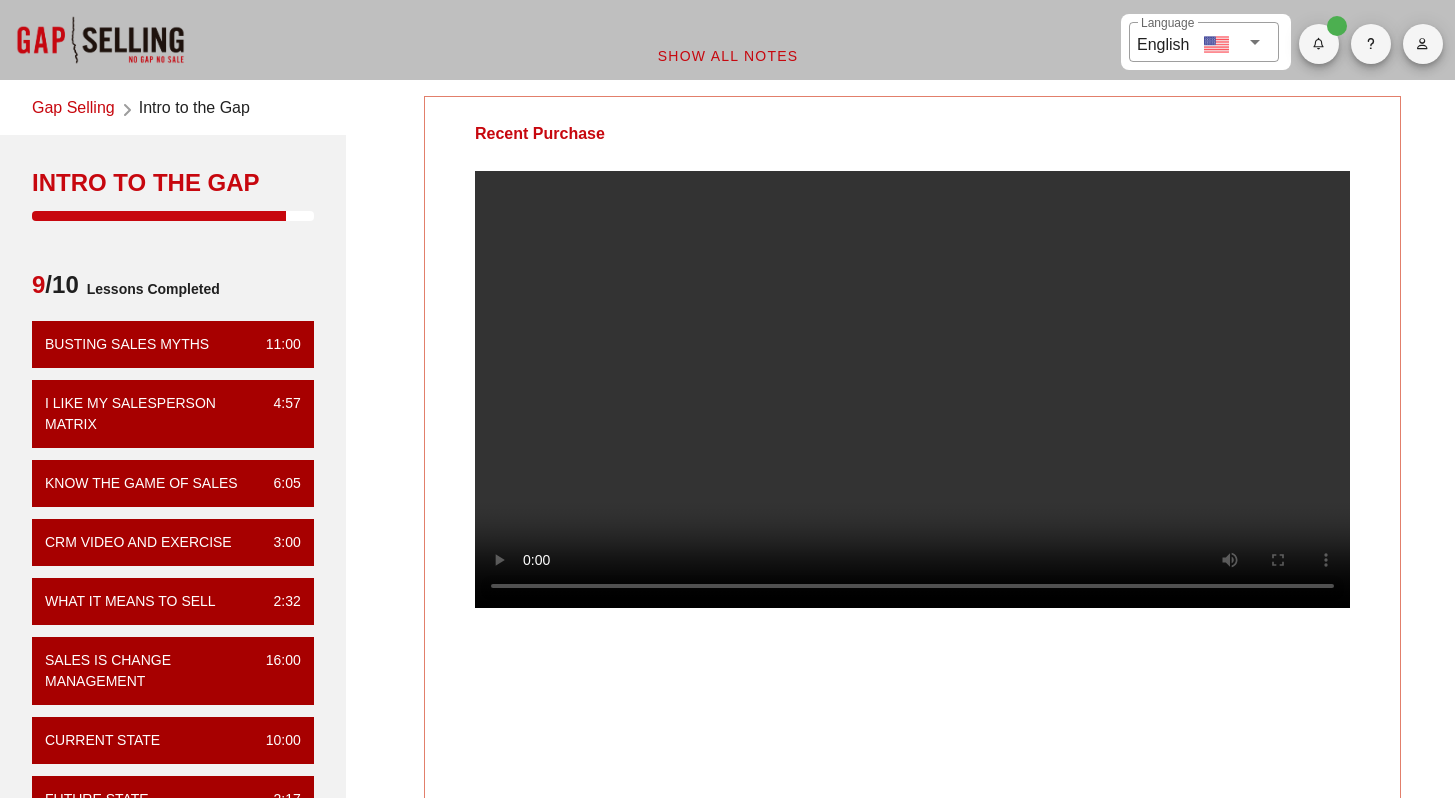 click at bounding box center [912, 389] 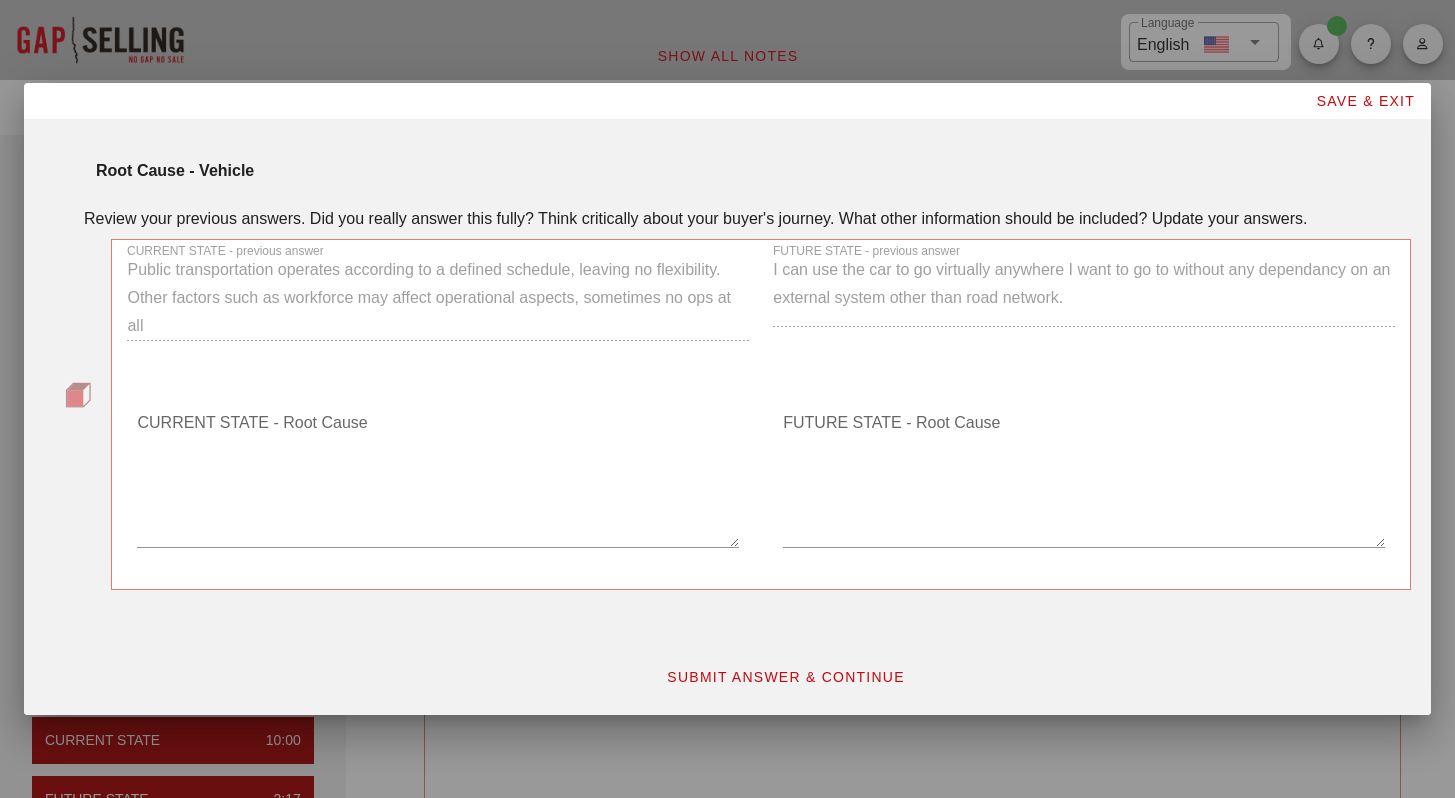 click on "CURRENT STATE - Root Cause" at bounding box center [438, 477] 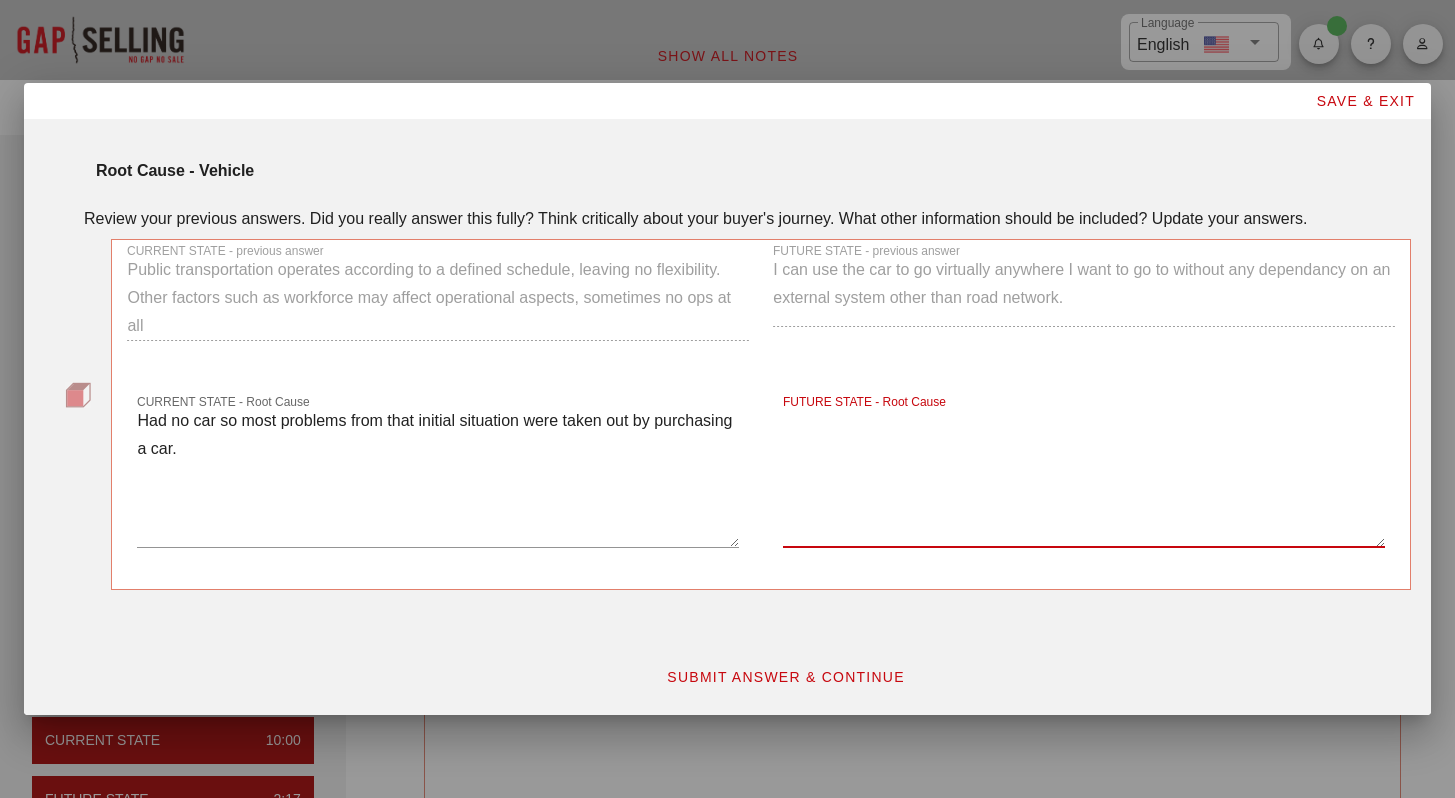 click on "FUTURE STATE - Root Cause" at bounding box center (1084, 477) 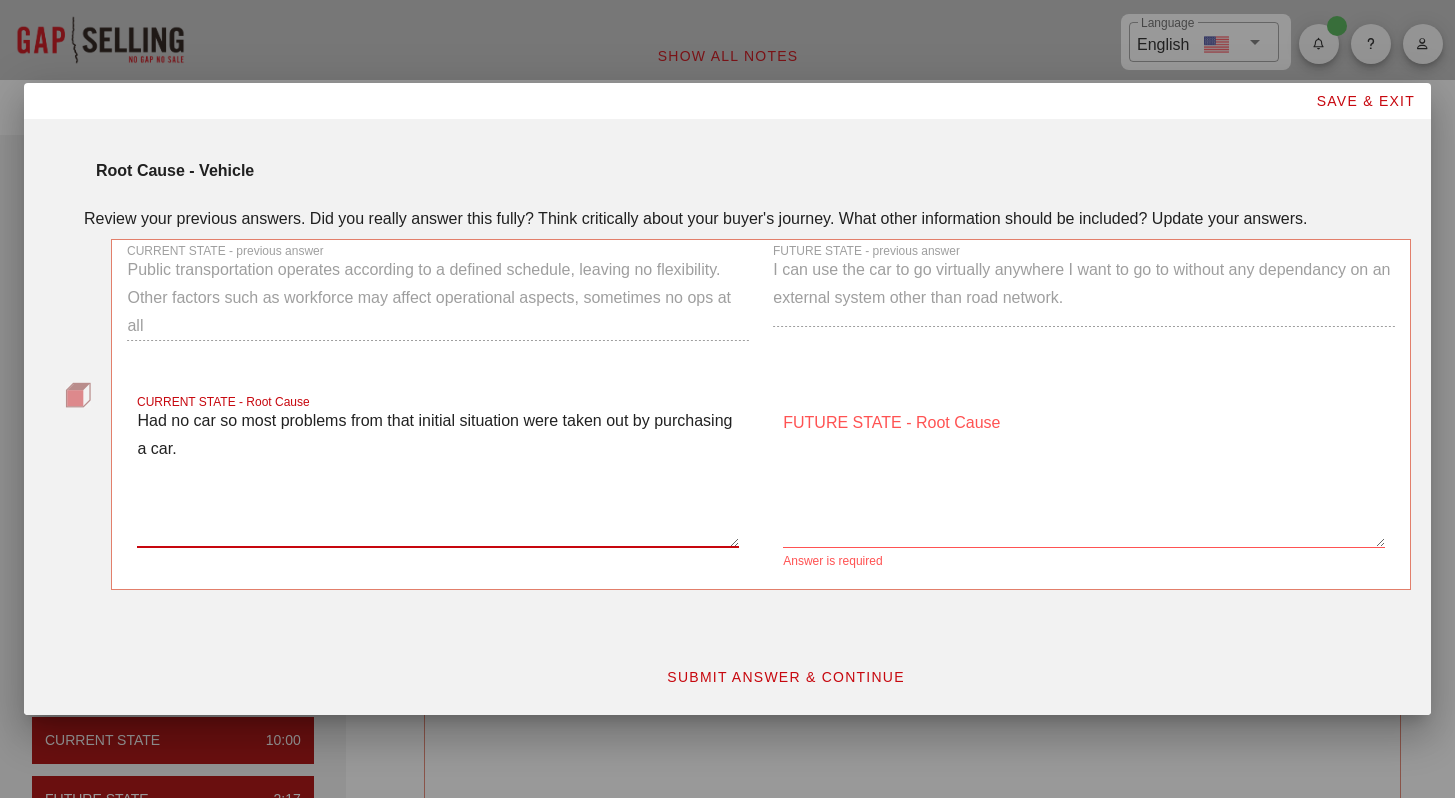 click on "Had no car so most problems from that initial situation were taken out by purchasing a car." at bounding box center (438, 477) 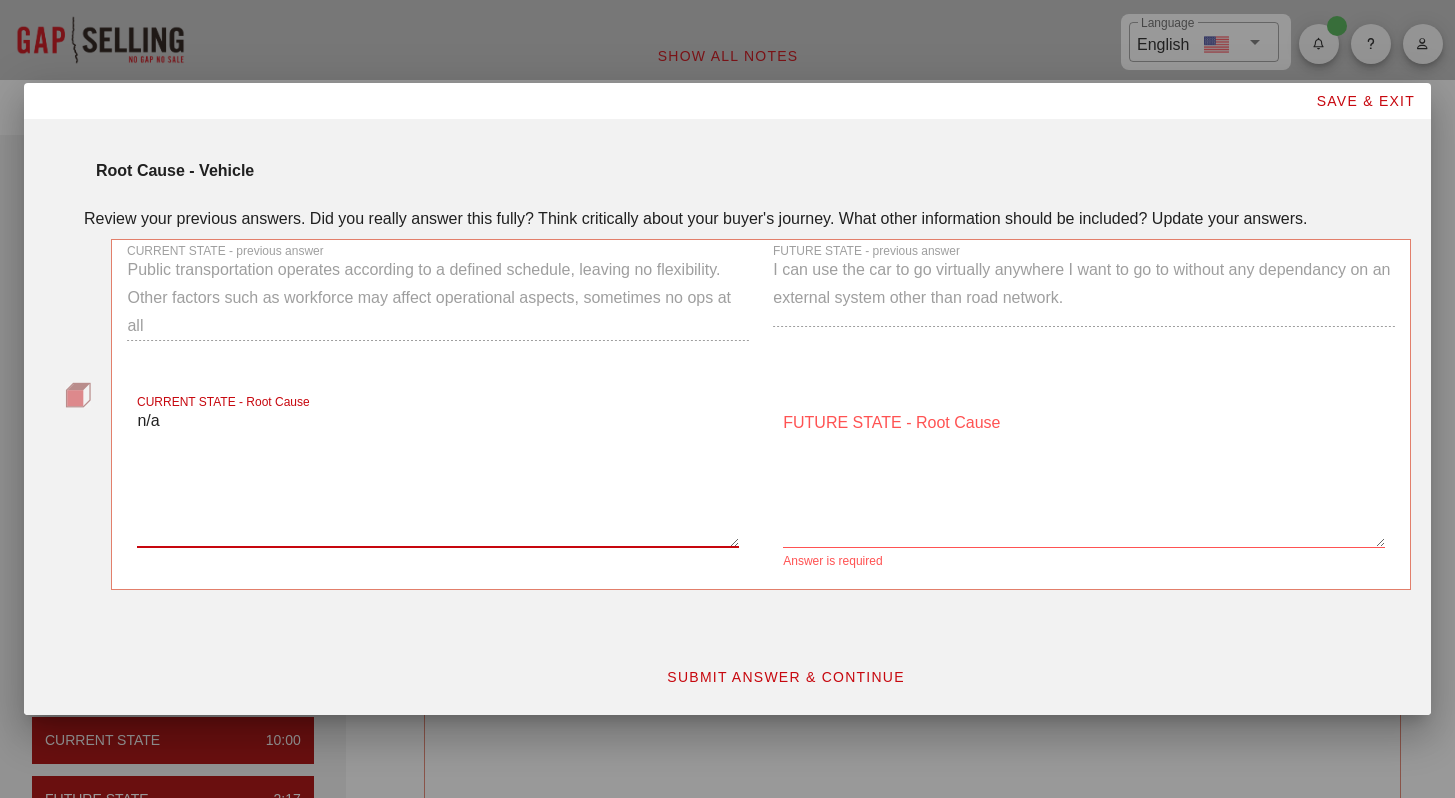 type on "n/a" 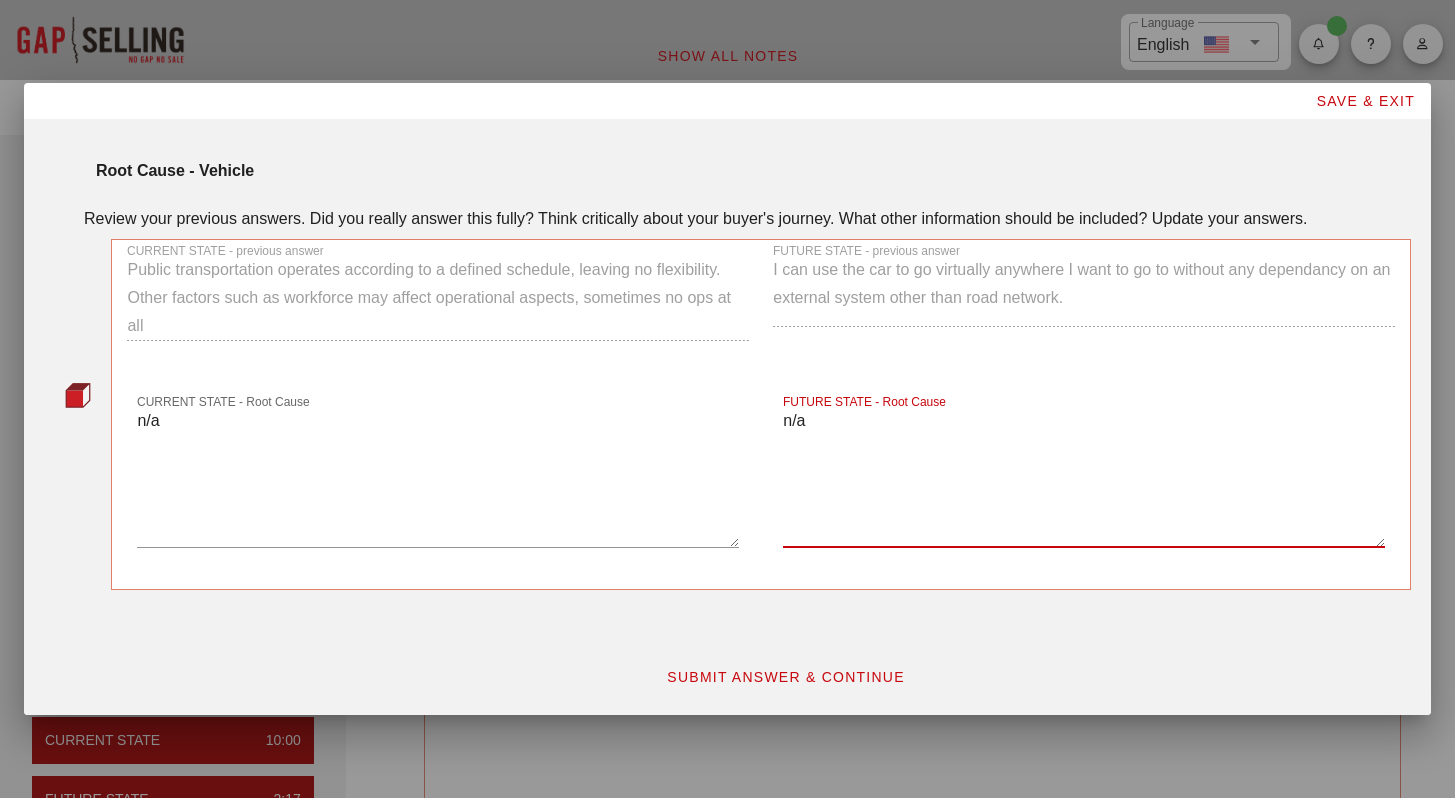 type on "n/a" 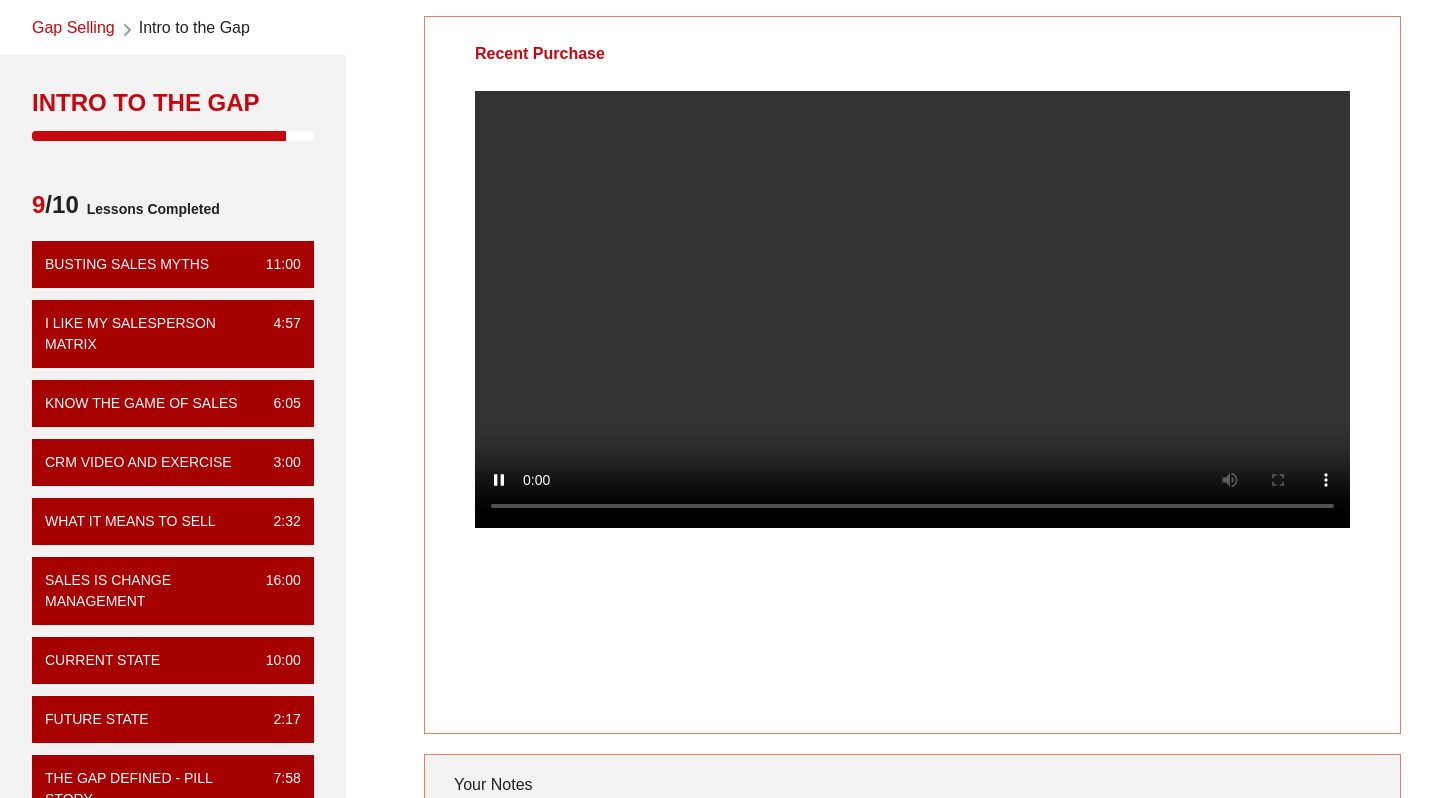 scroll, scrollTop: 76, scrollLeft: 0, axis: vertical 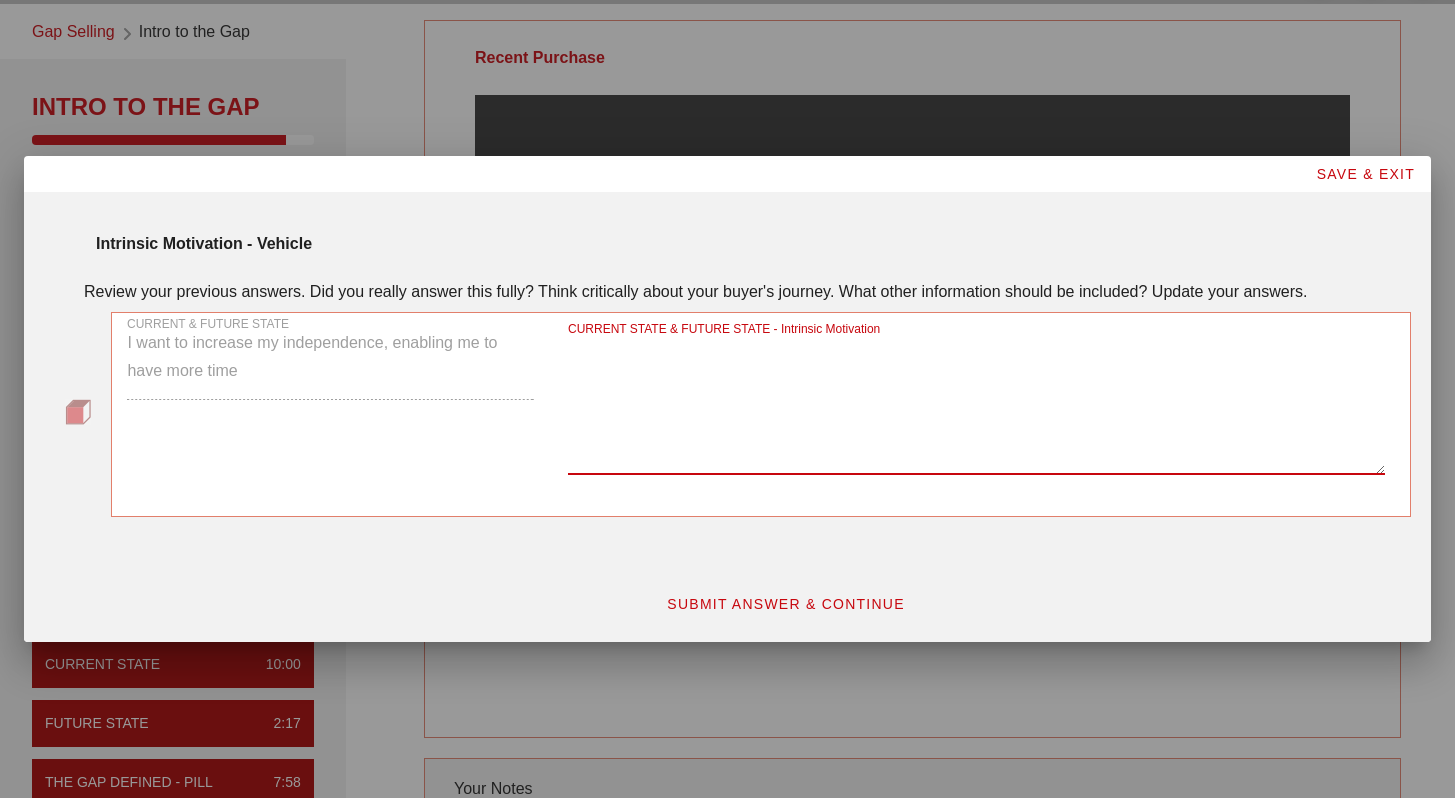 click on "CURRENT STATE & FUTURE STATE - Intrinsic Motivation" at bounding box center (976, 404) 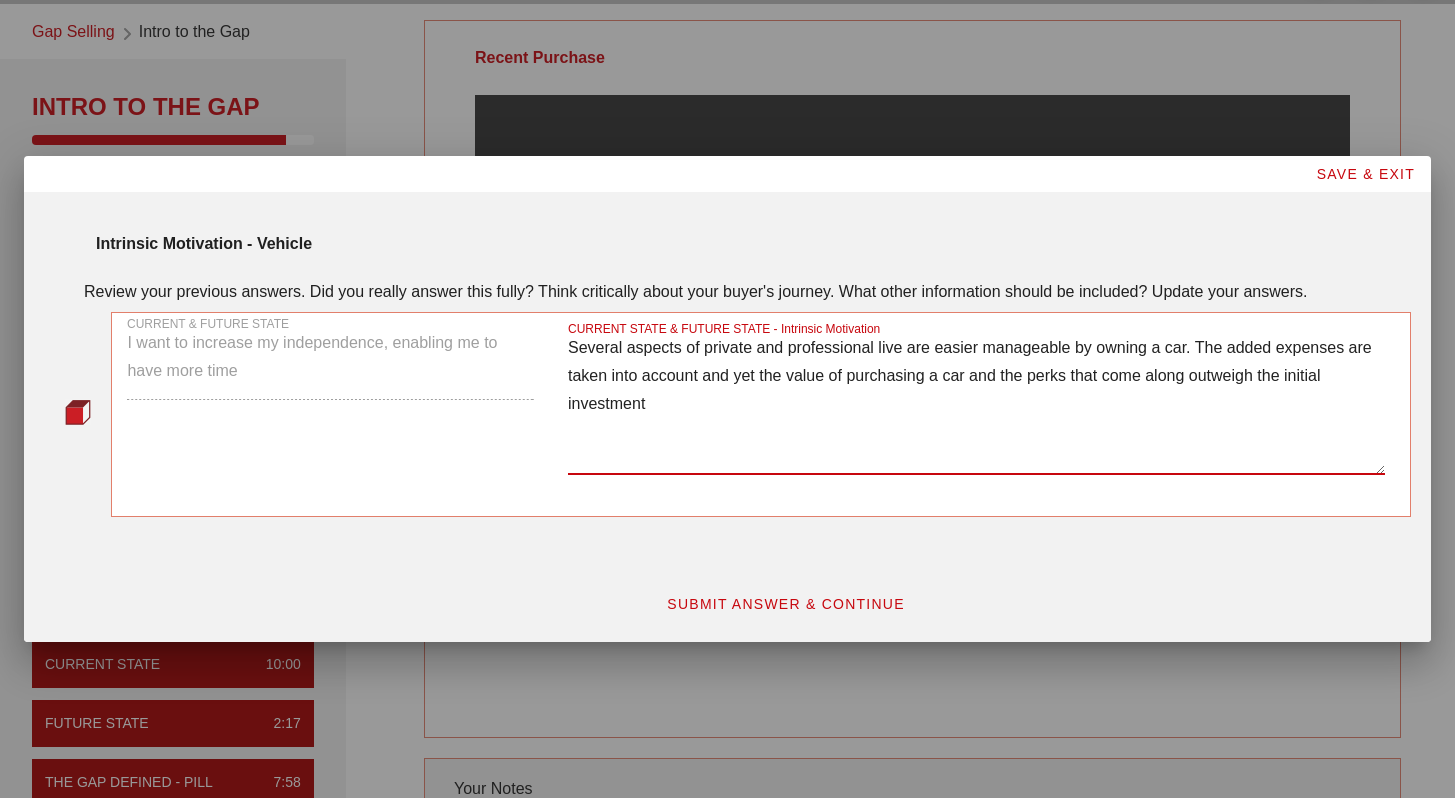 type on "Several aspects of private and professional live are easier manageable by owning a car. The added expenses are taken into account and yet the value of purchasing a car and the perks that come along outweigh the initial investment" 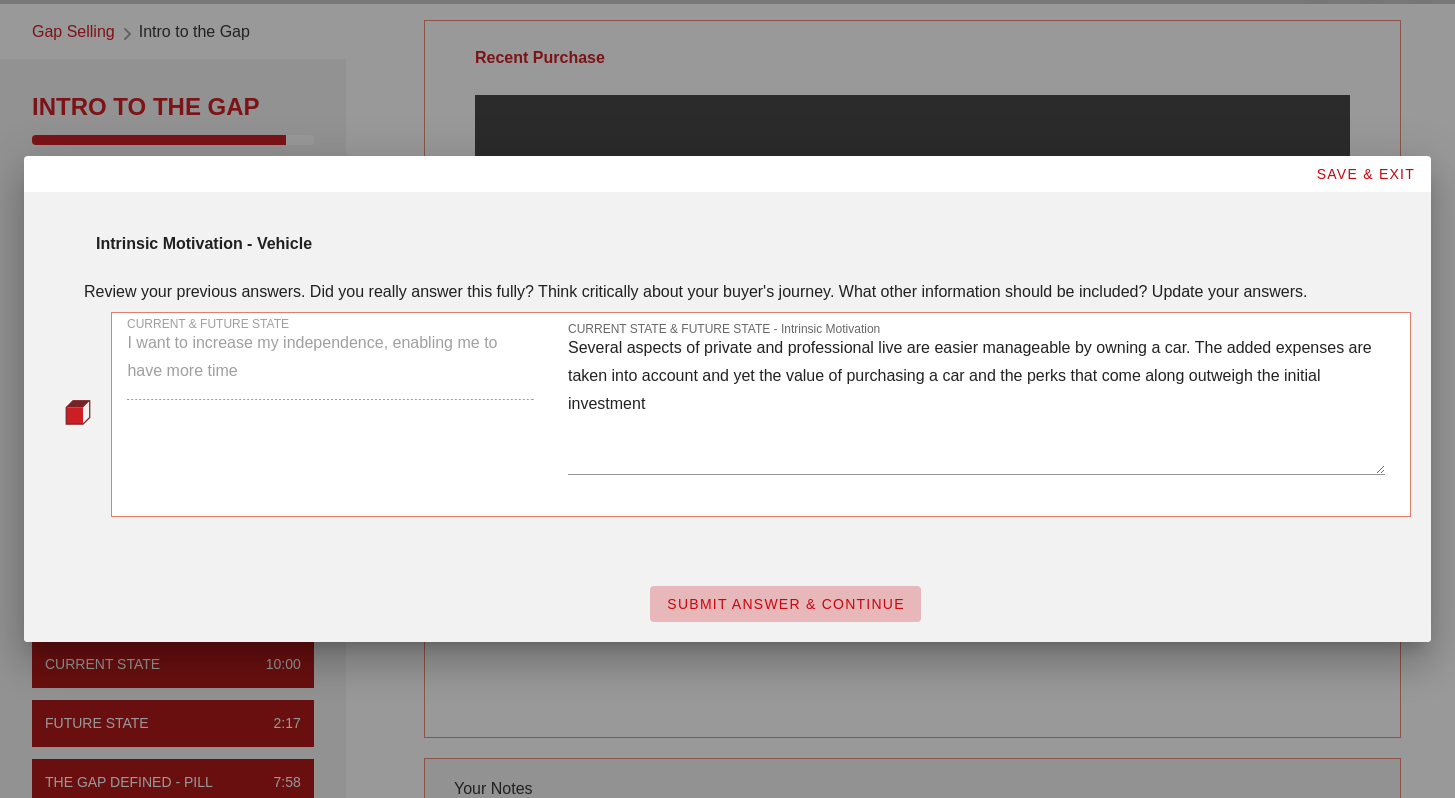 click on "SUBMIT ANSWER & CONTINUE" at bounding box center (785, 604) 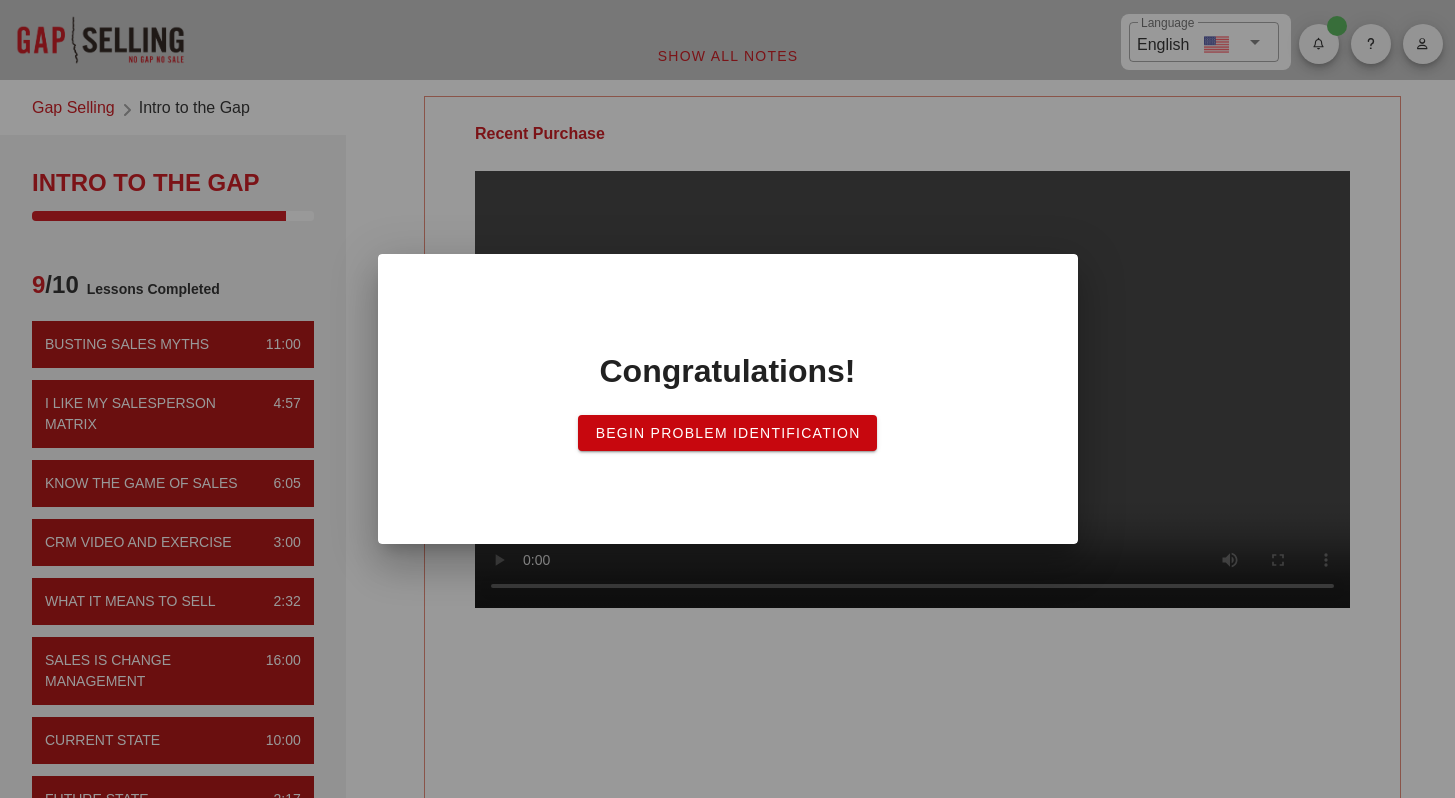 click on "Congratulations!  Begin Problem Identification" at bounding box center [728, 399] 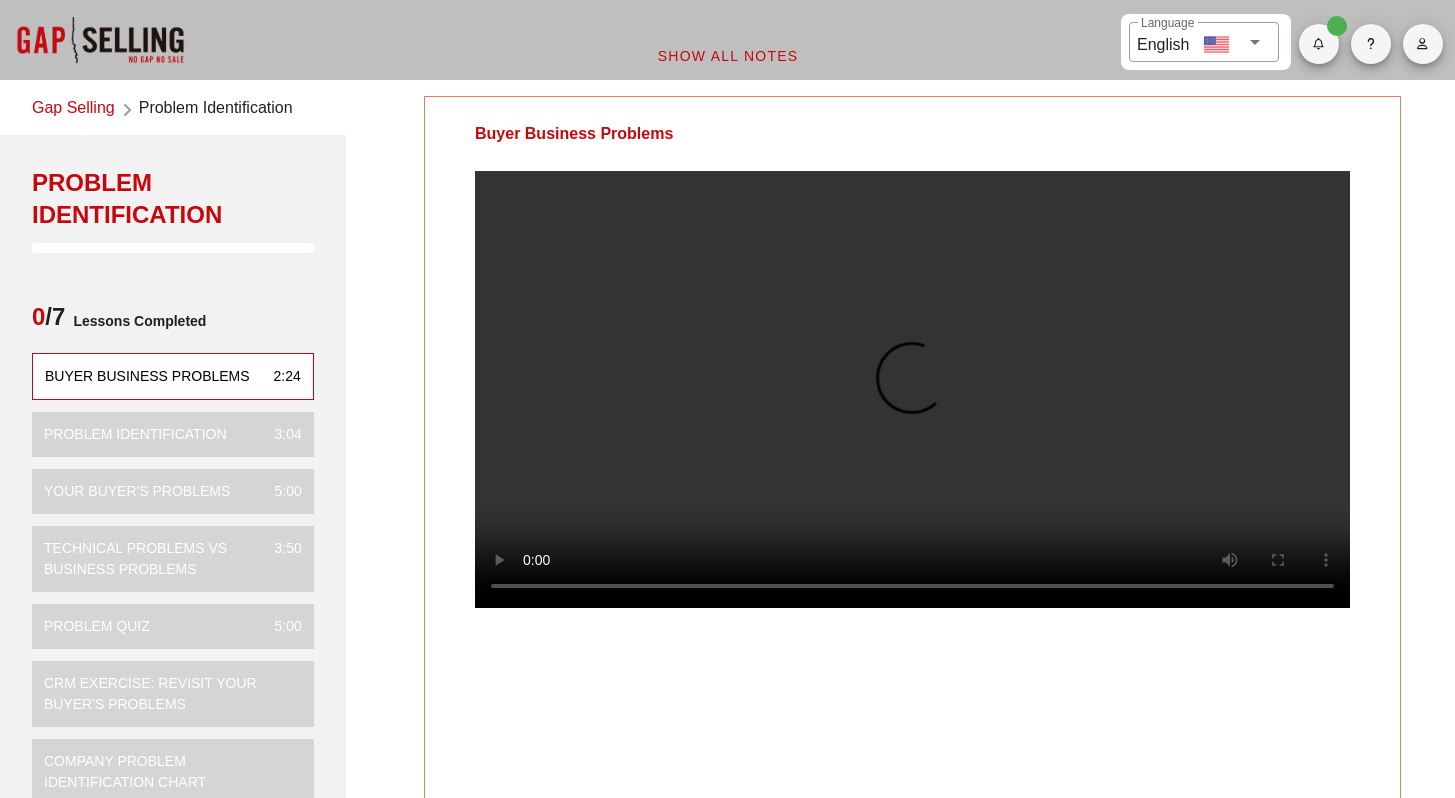 scroll, scrollTop: 0, scrollLeft: 0, axis: both 